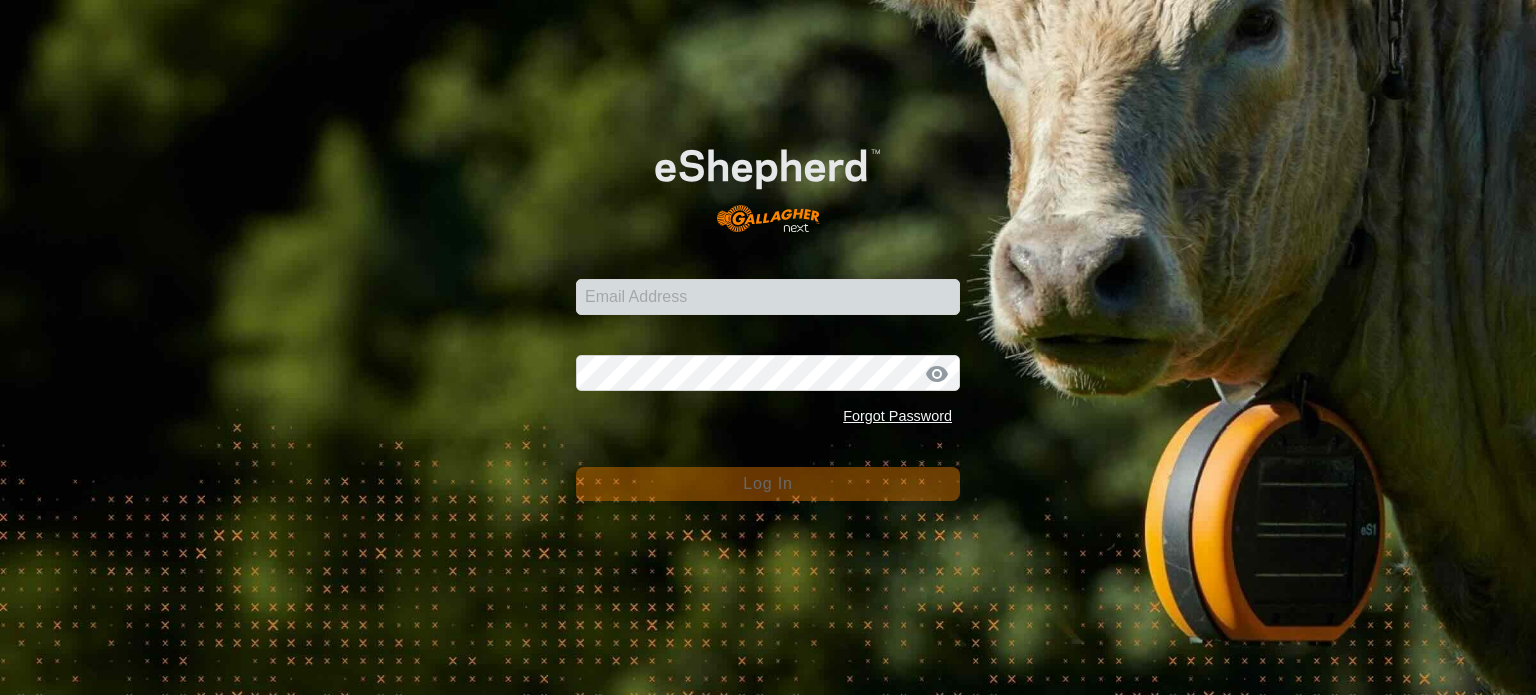 scroll, scrollTop: 0, scrollLeft: 0, axis: both 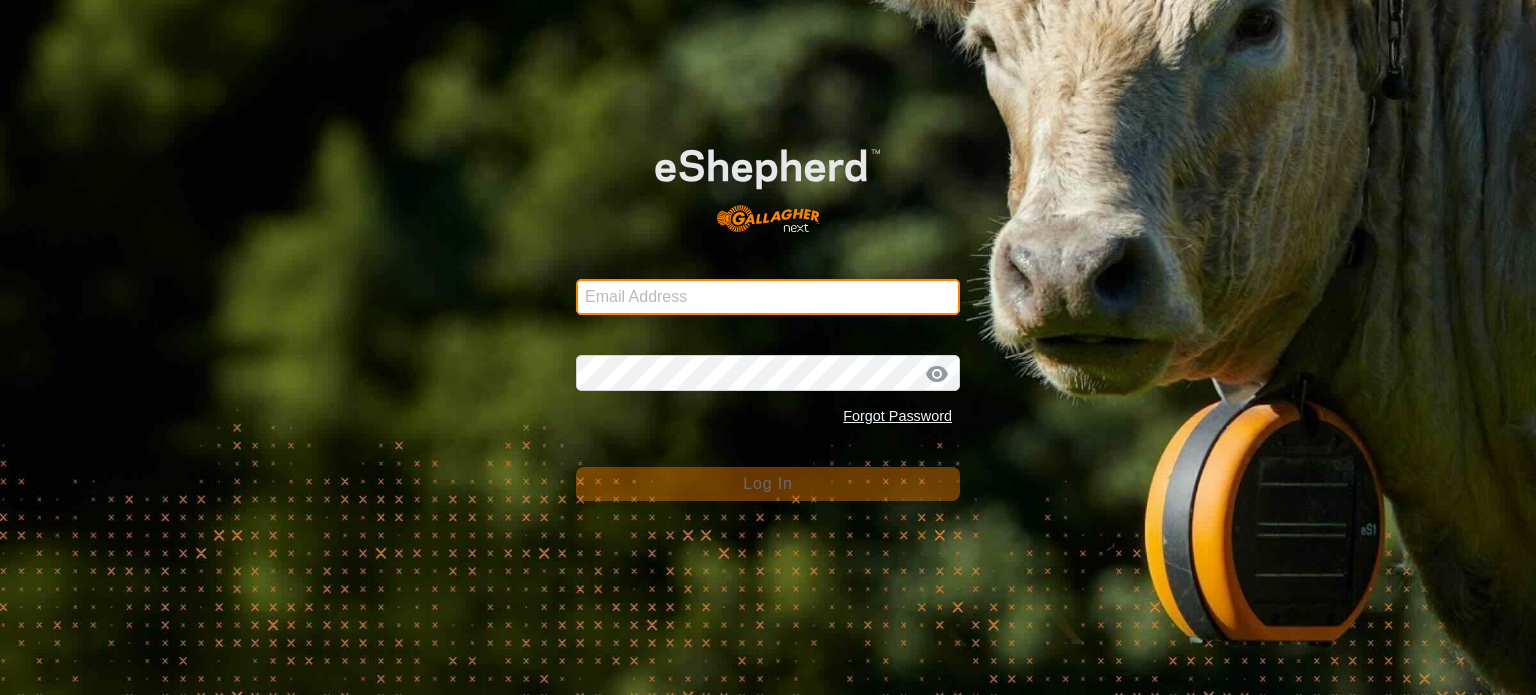 click on "Email Address" at bounding box center [768, 297] 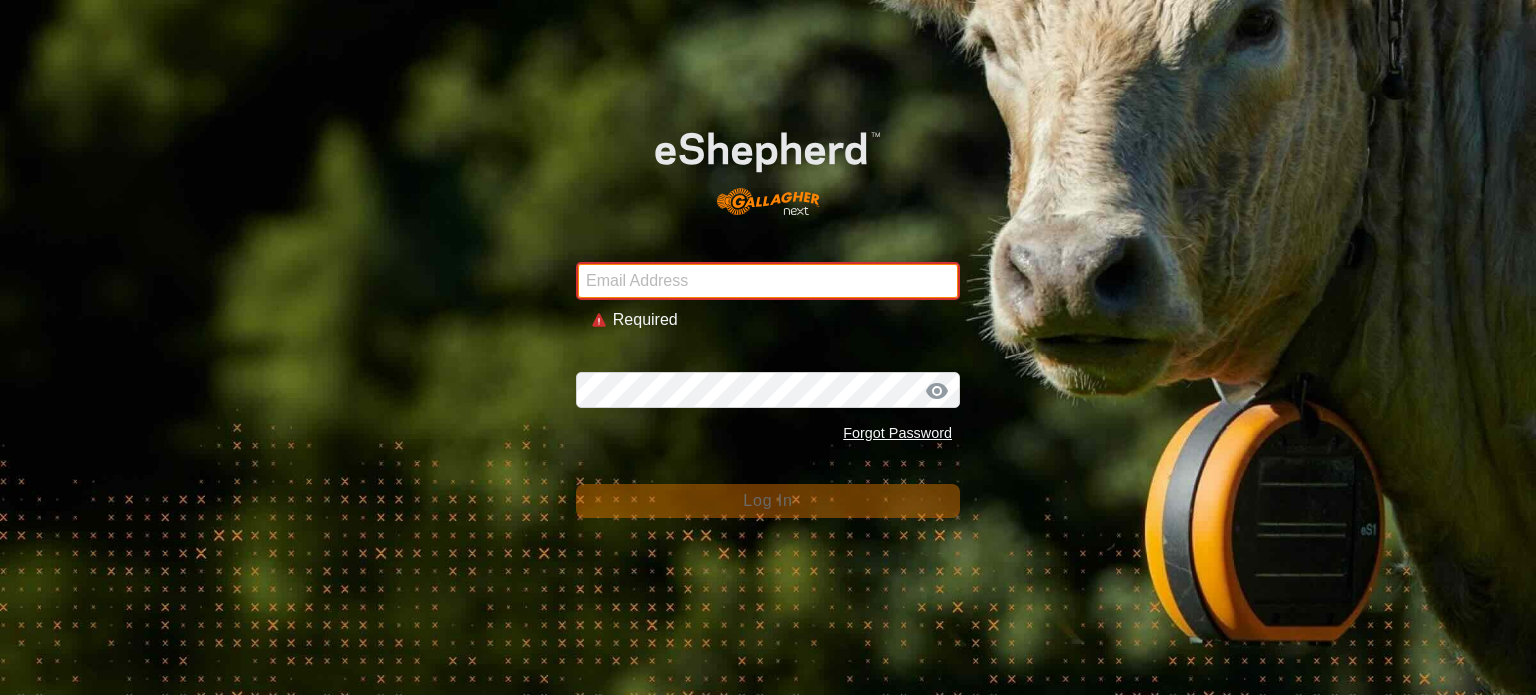 type on "boundarycreekltd@gmail.com" 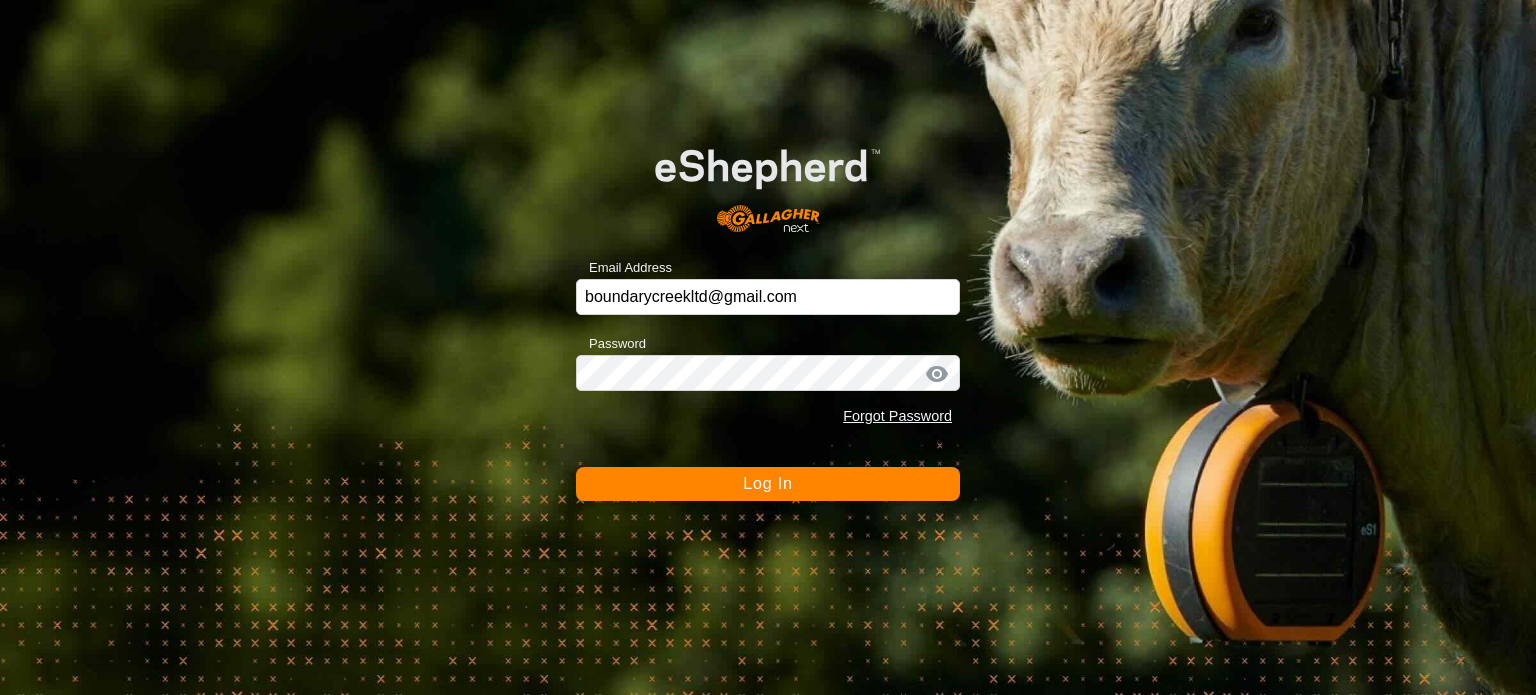 click on "Log In" 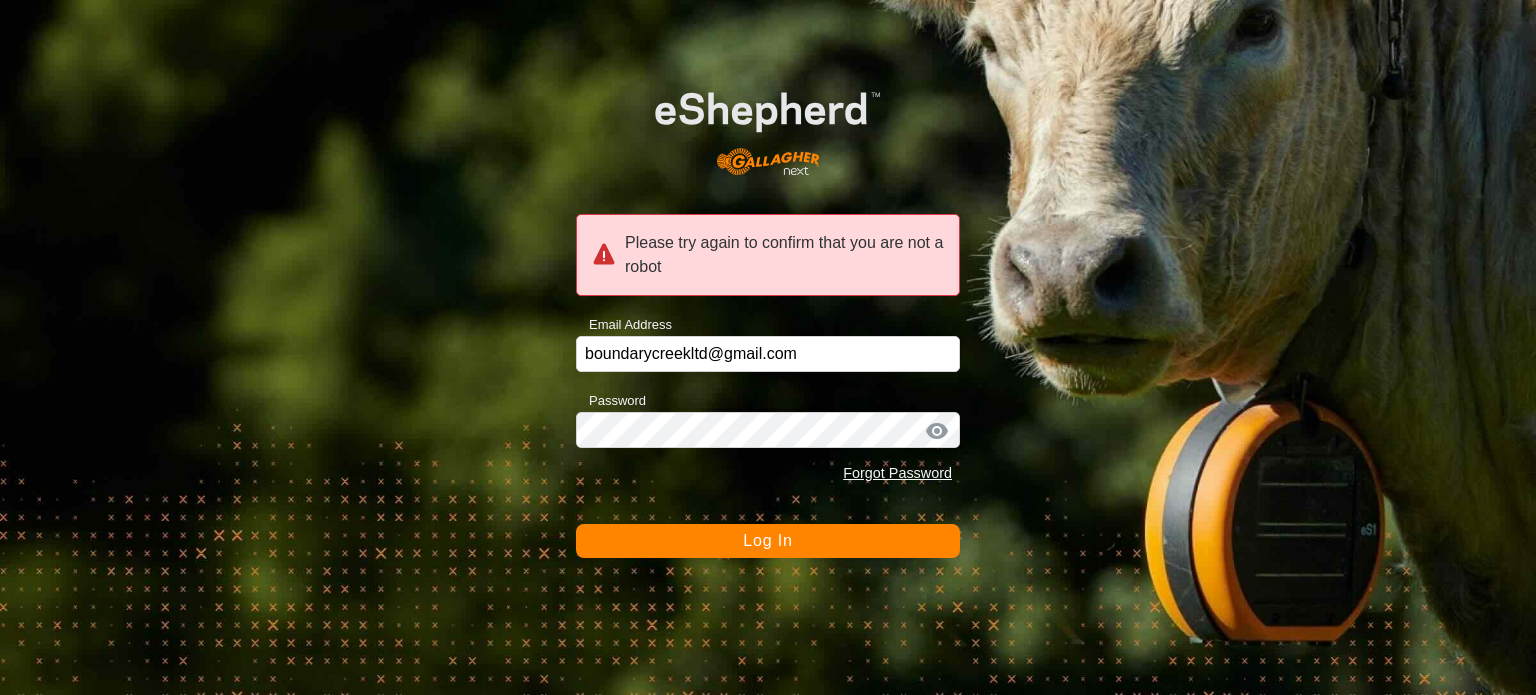 click on "Log In" 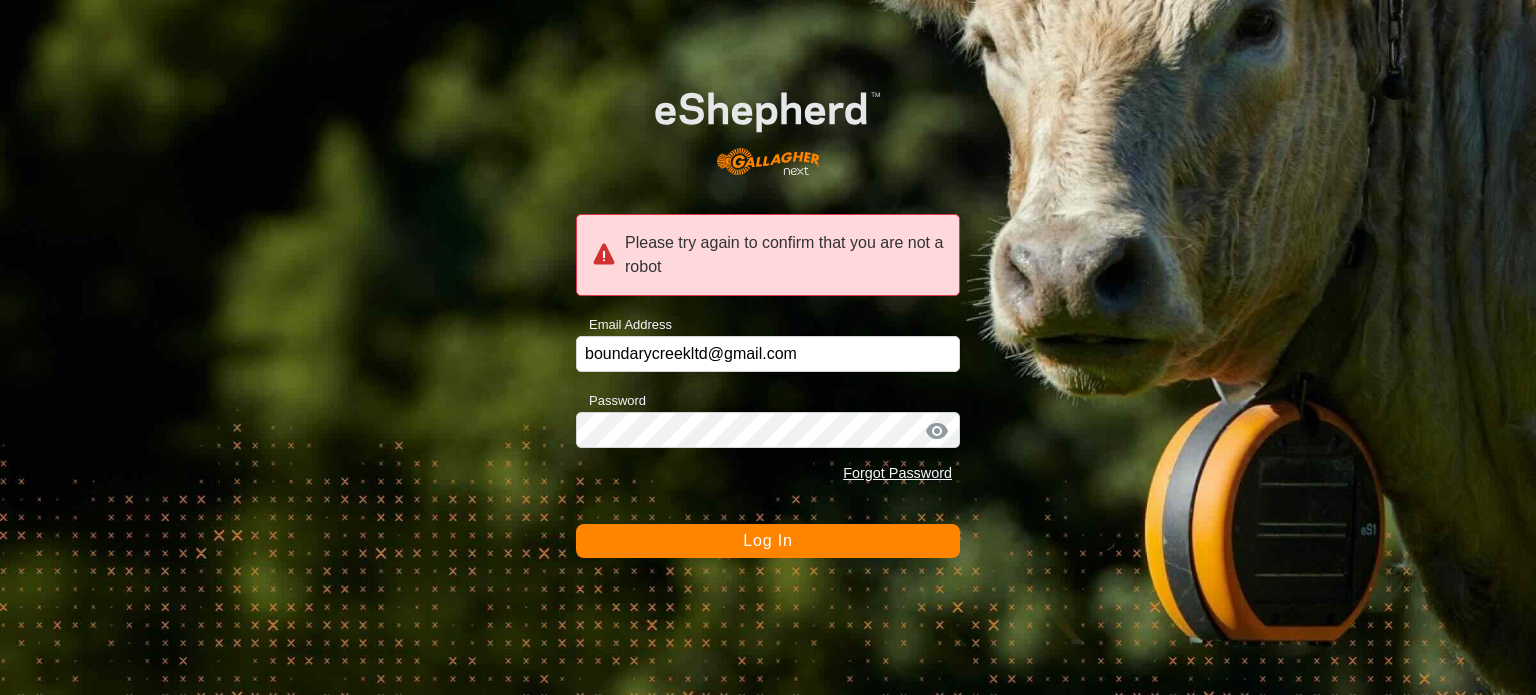click on "Log In" 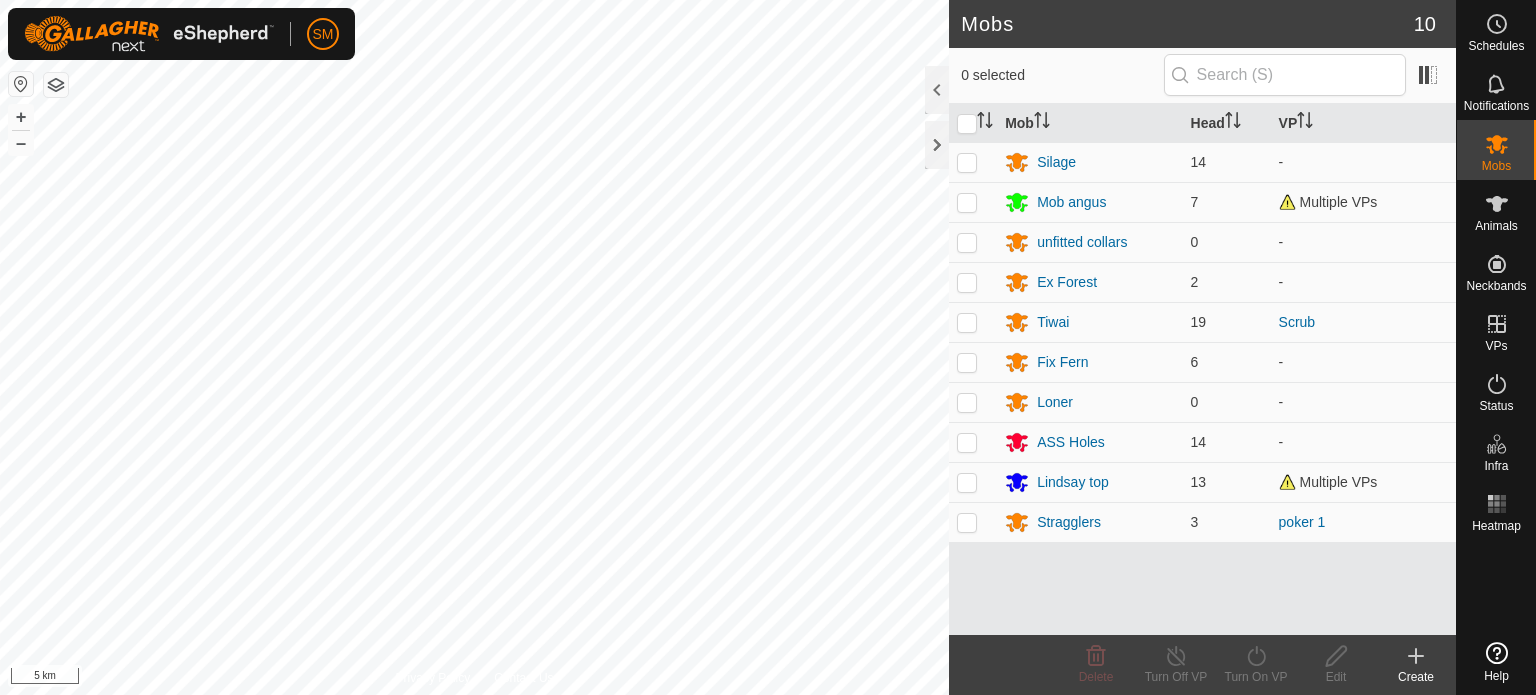 scroll, scrollTop: 0, scrollLeft: 0, axis: both 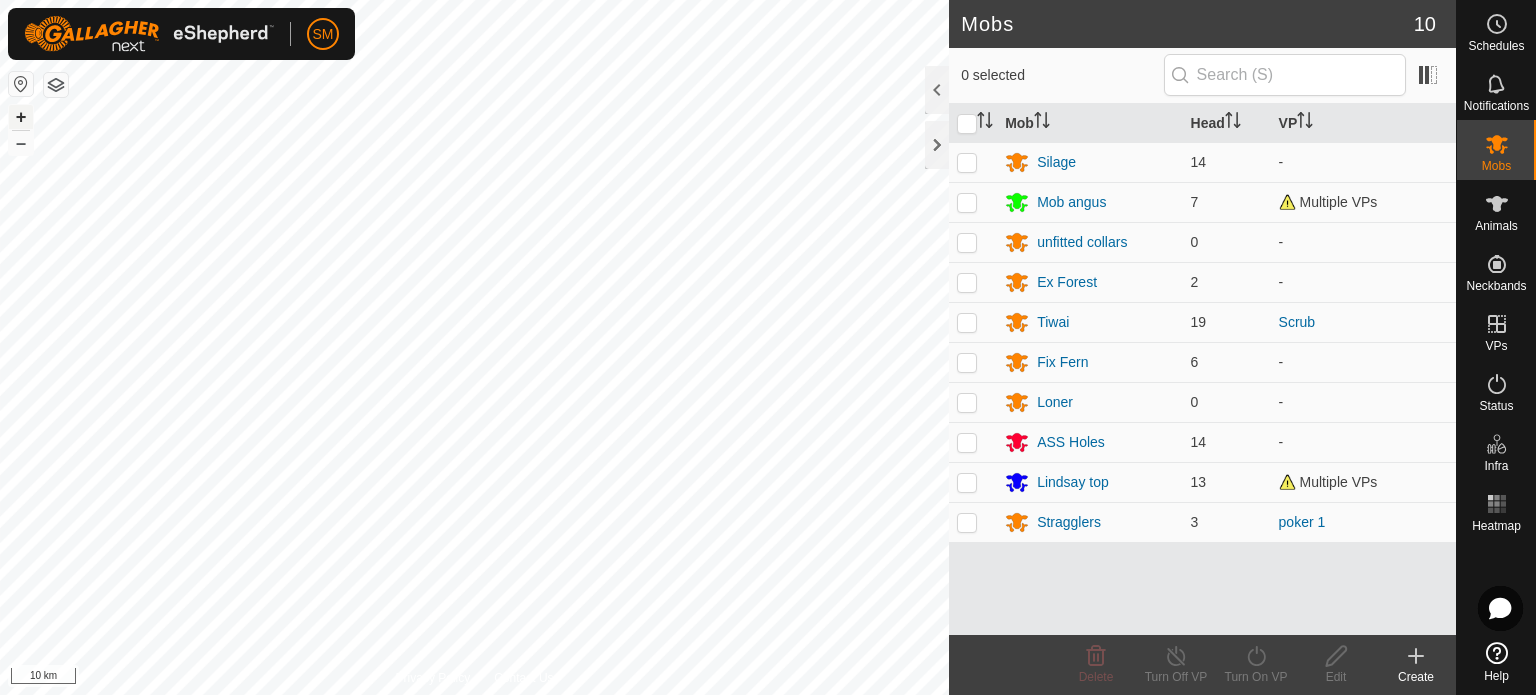 click on "+" at bounding box center (21, 117) 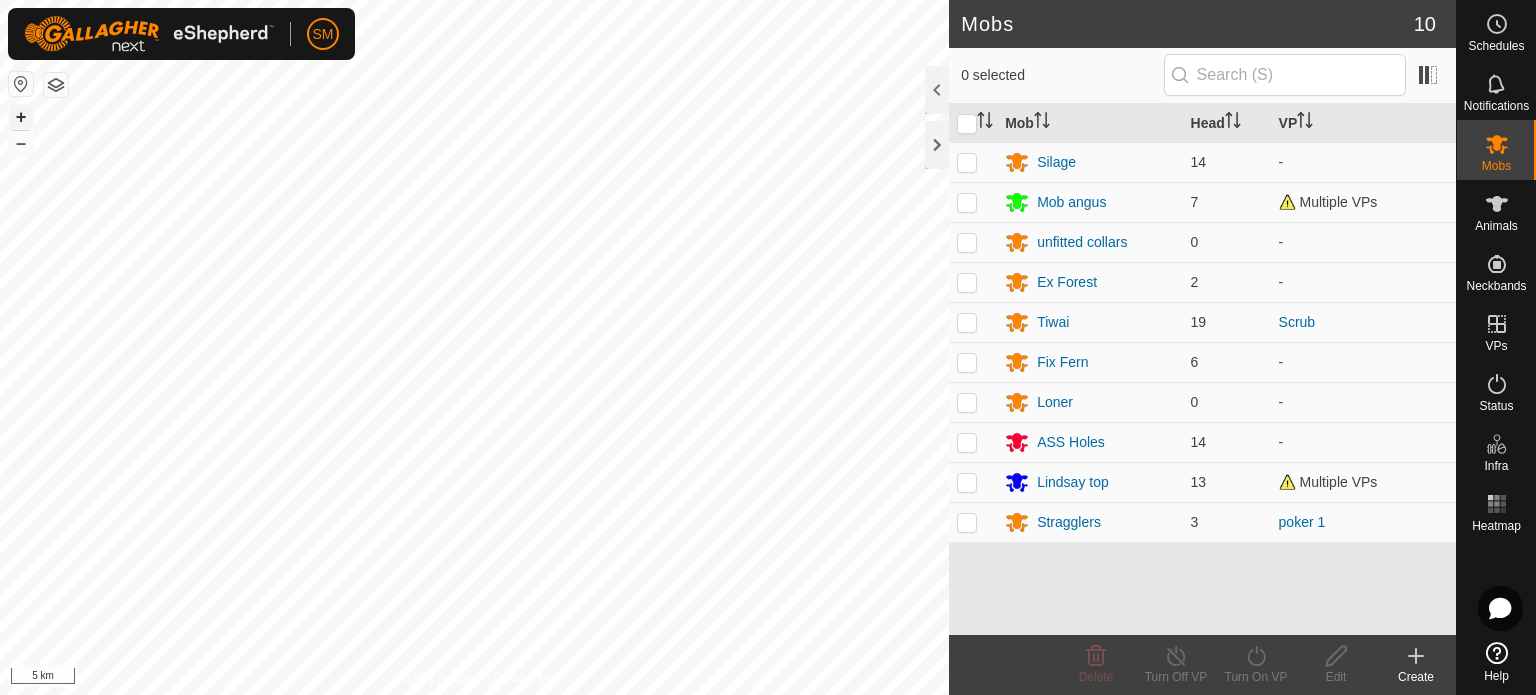 click on "+" at bounding box center [21, 117] 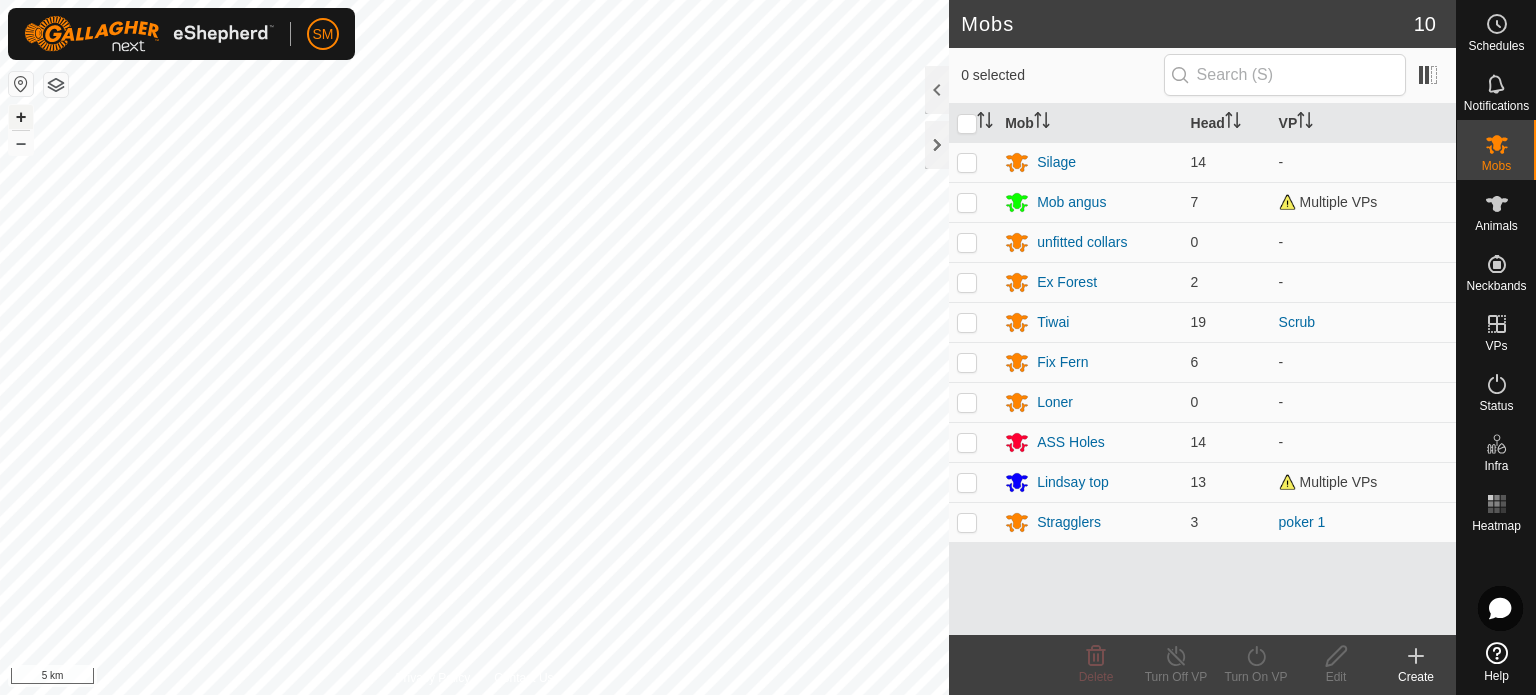 click on "+" at bounding box center [21, 117] 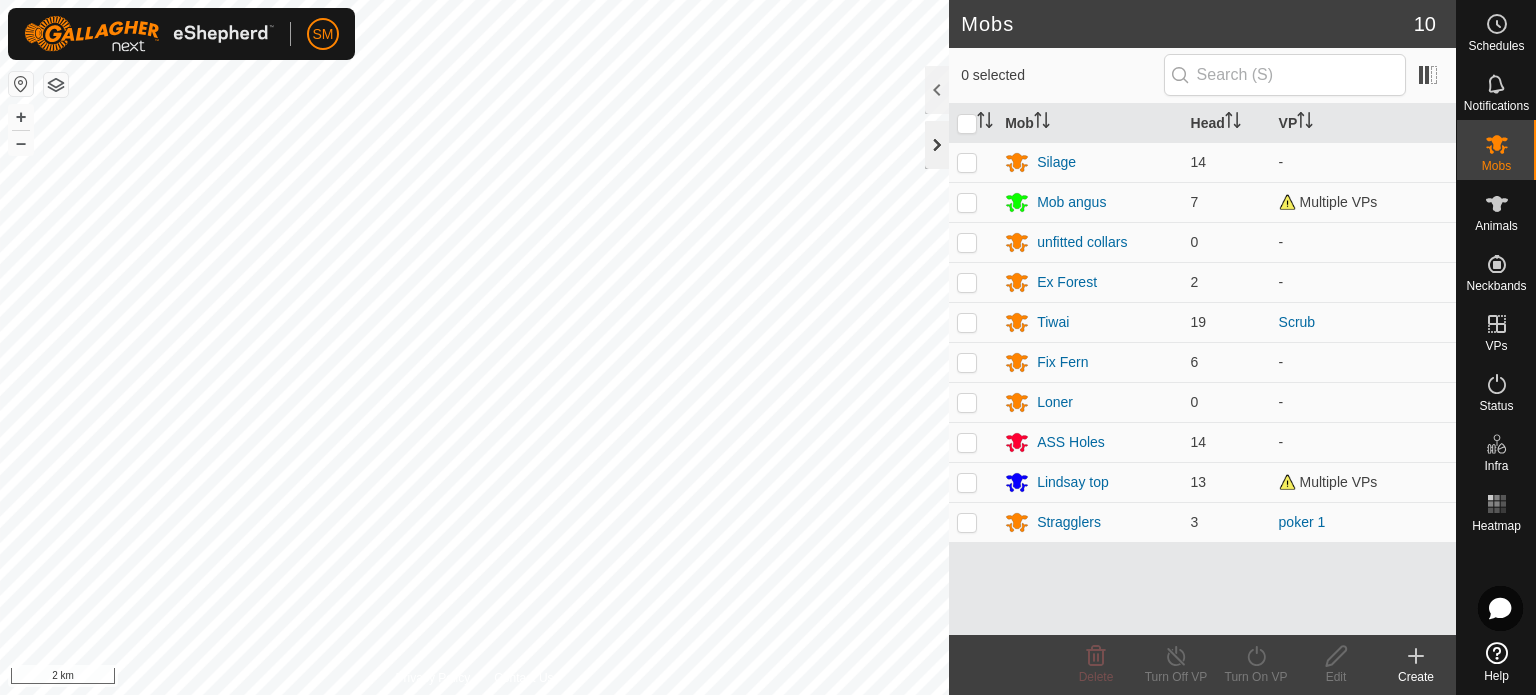 click 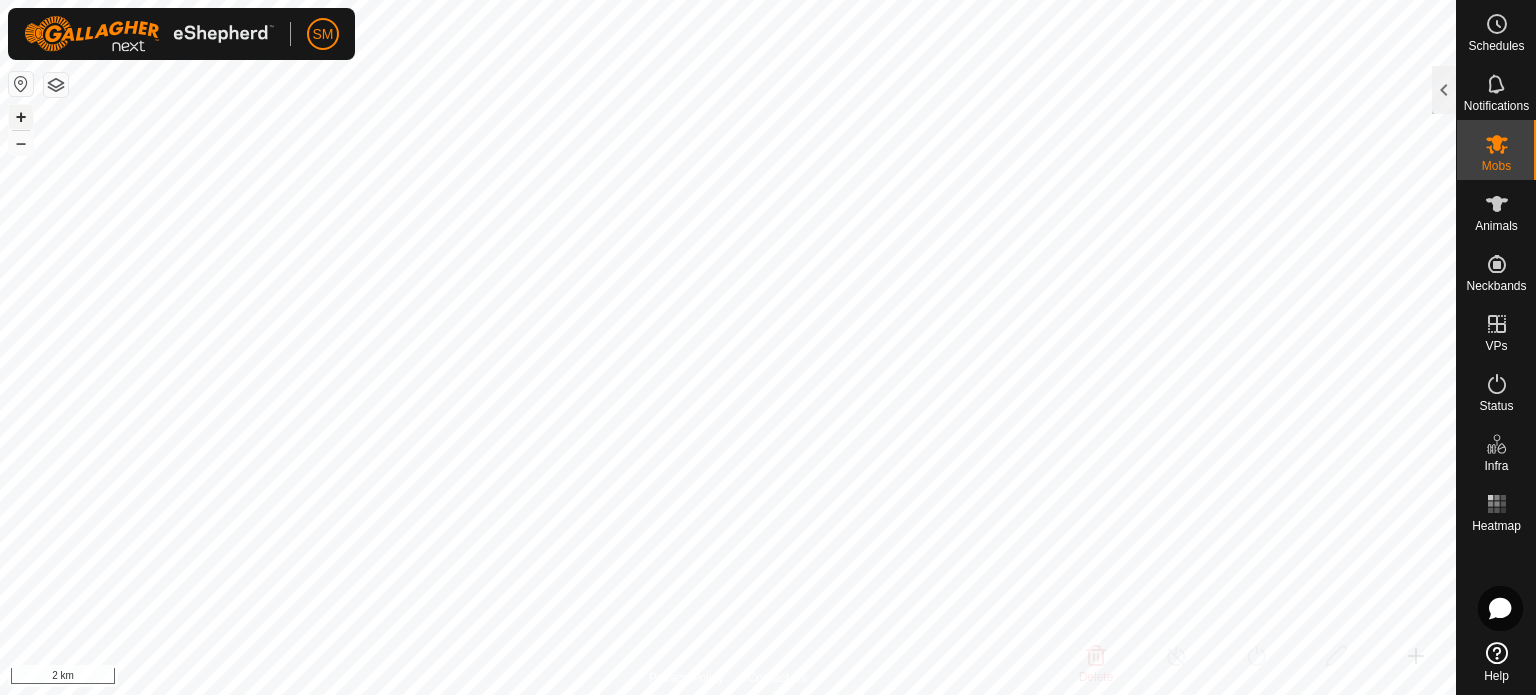 click on "+" at bounding box center (21, 117) 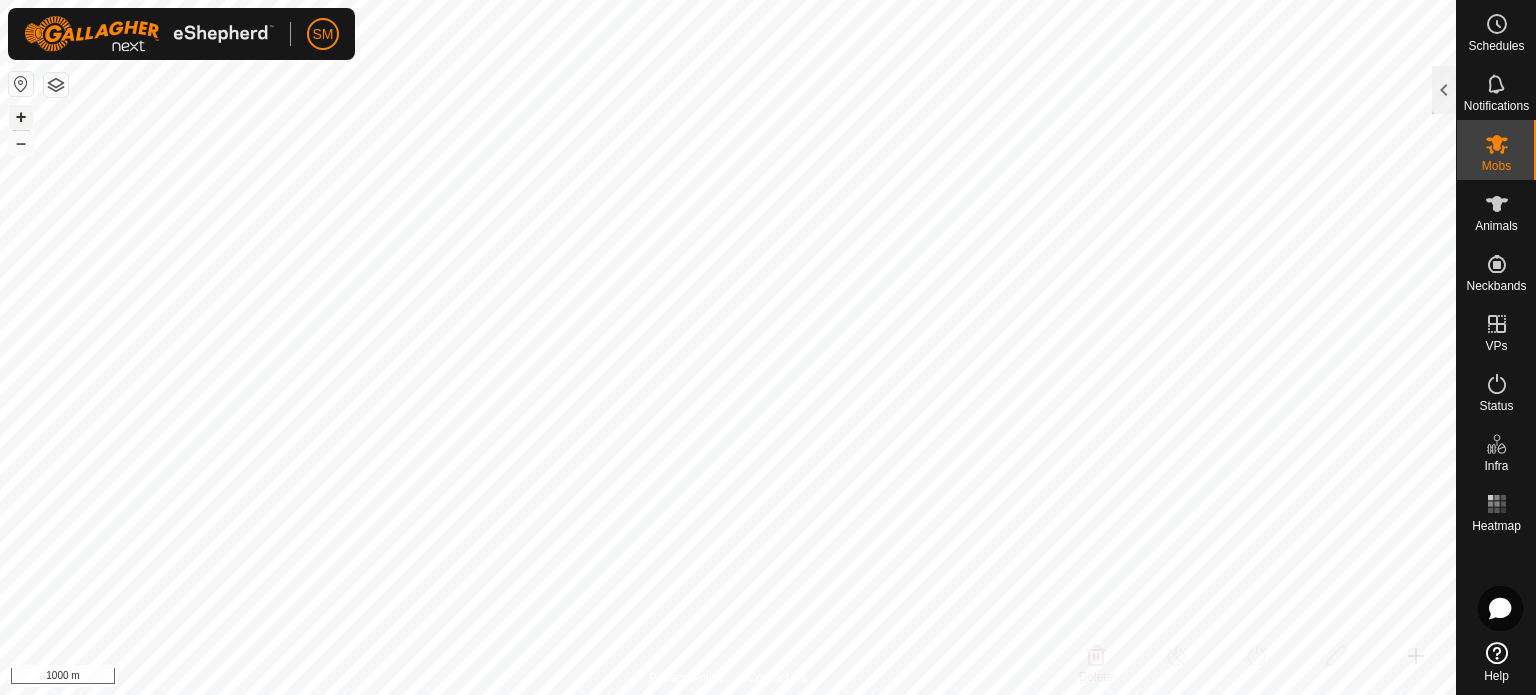 click on "+" at bounding box center [21, 117] 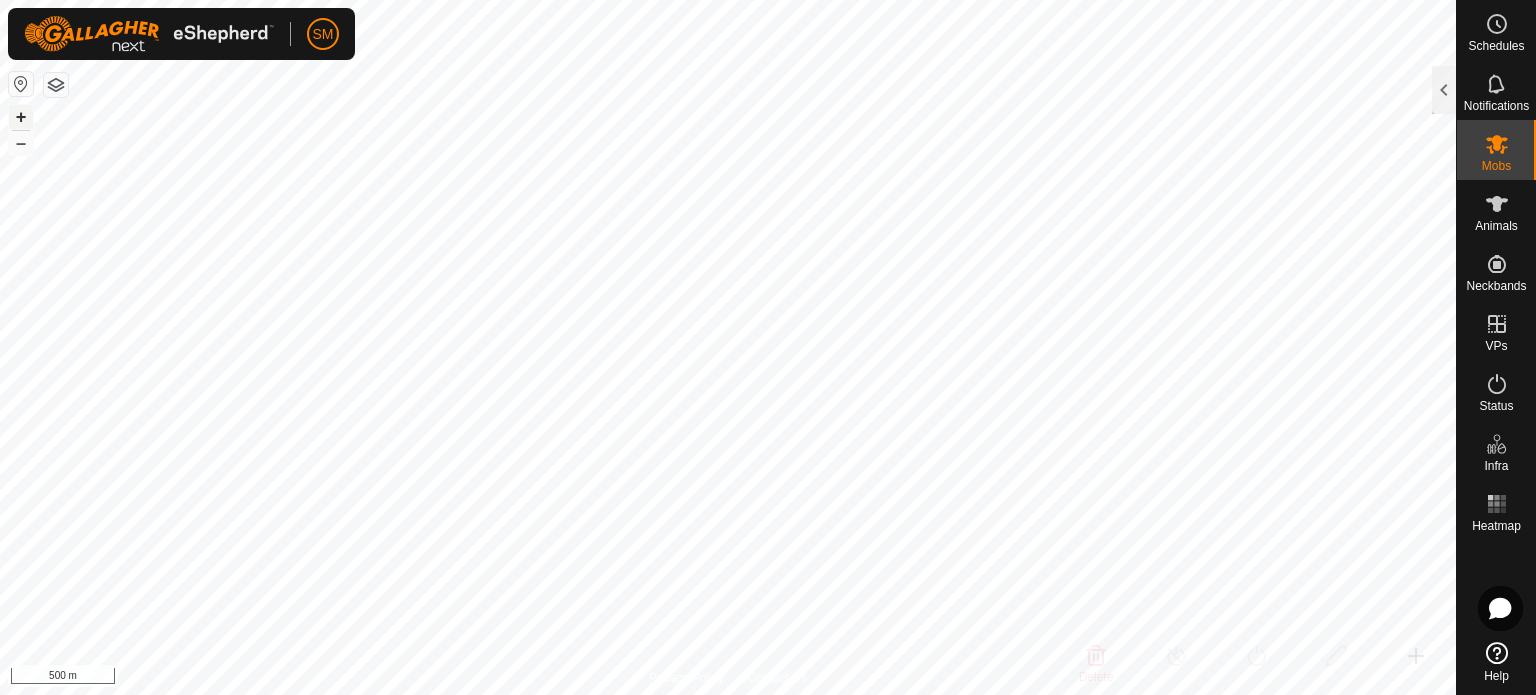 click on "+" at bounding box center (21, 117) 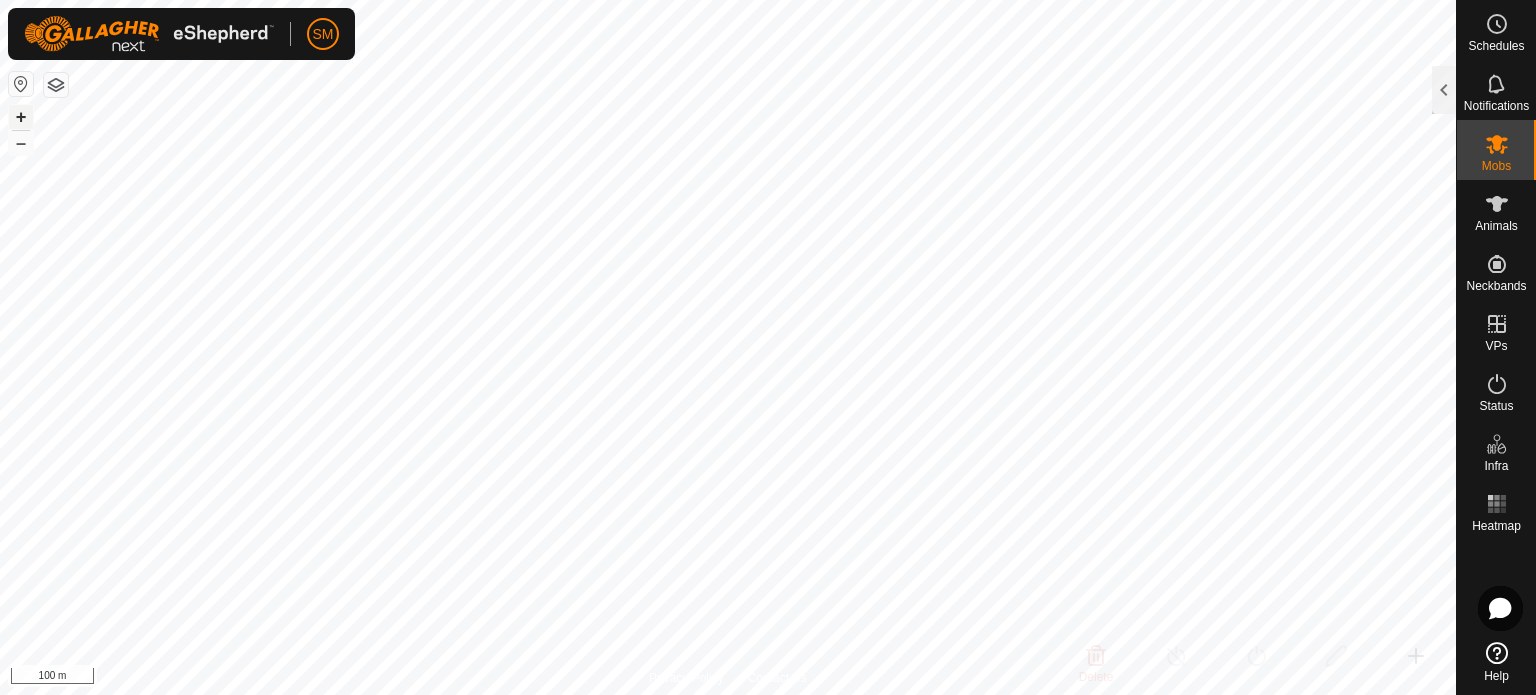 click on "+" at bounding box center (21, 117) 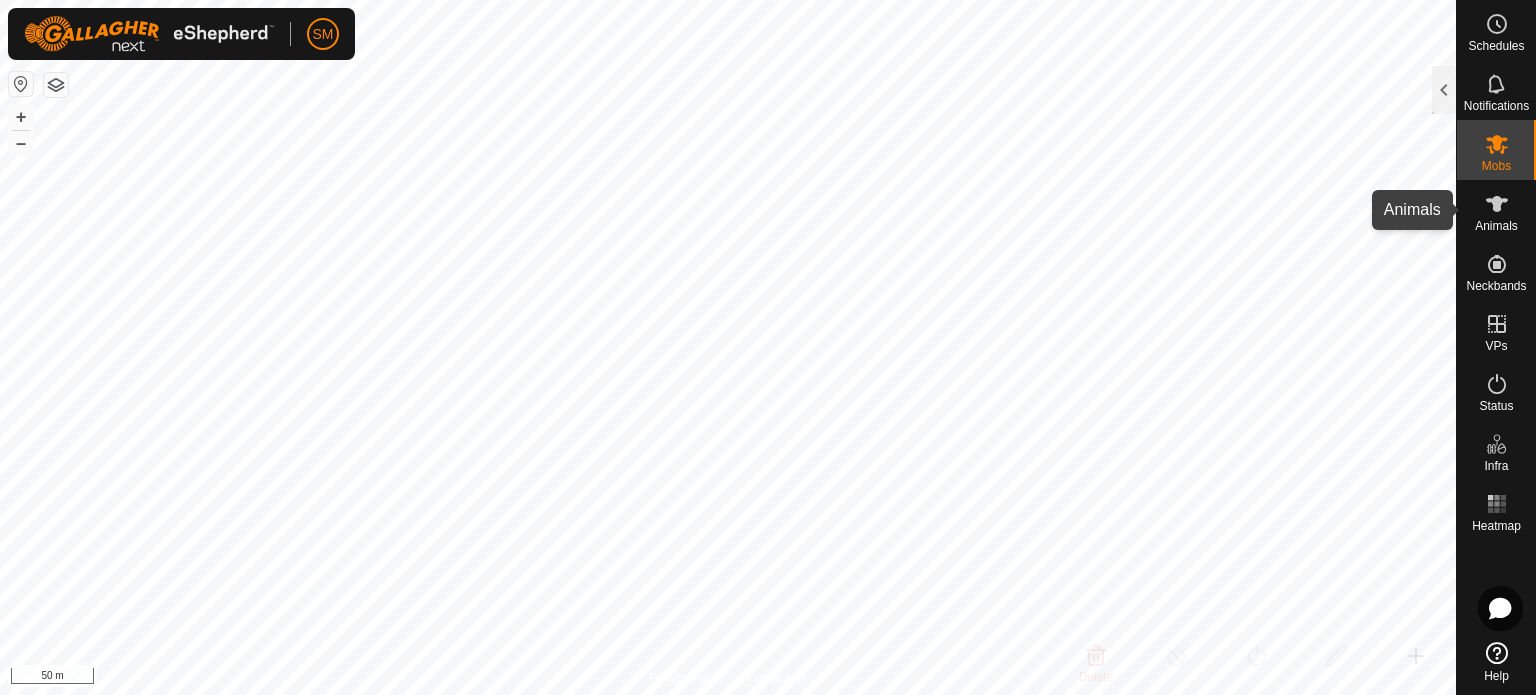 click 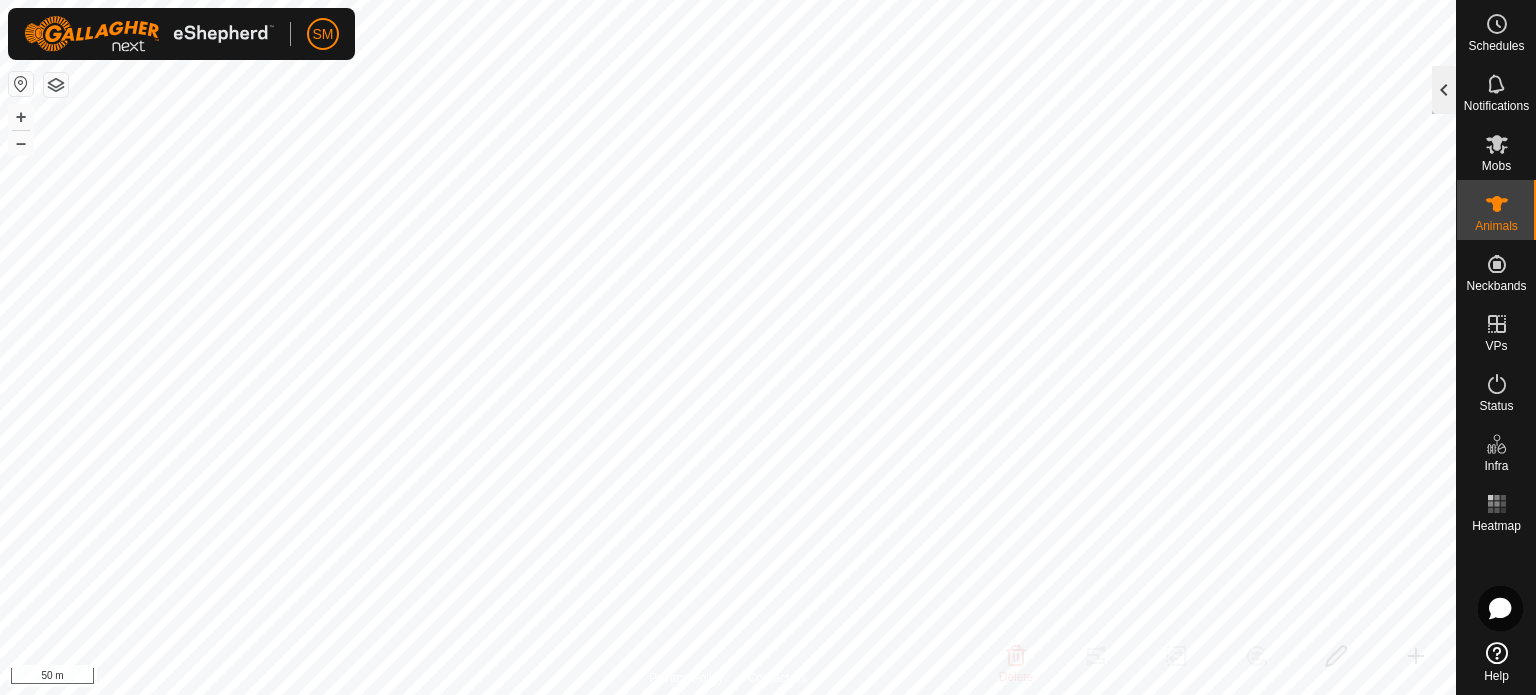 click 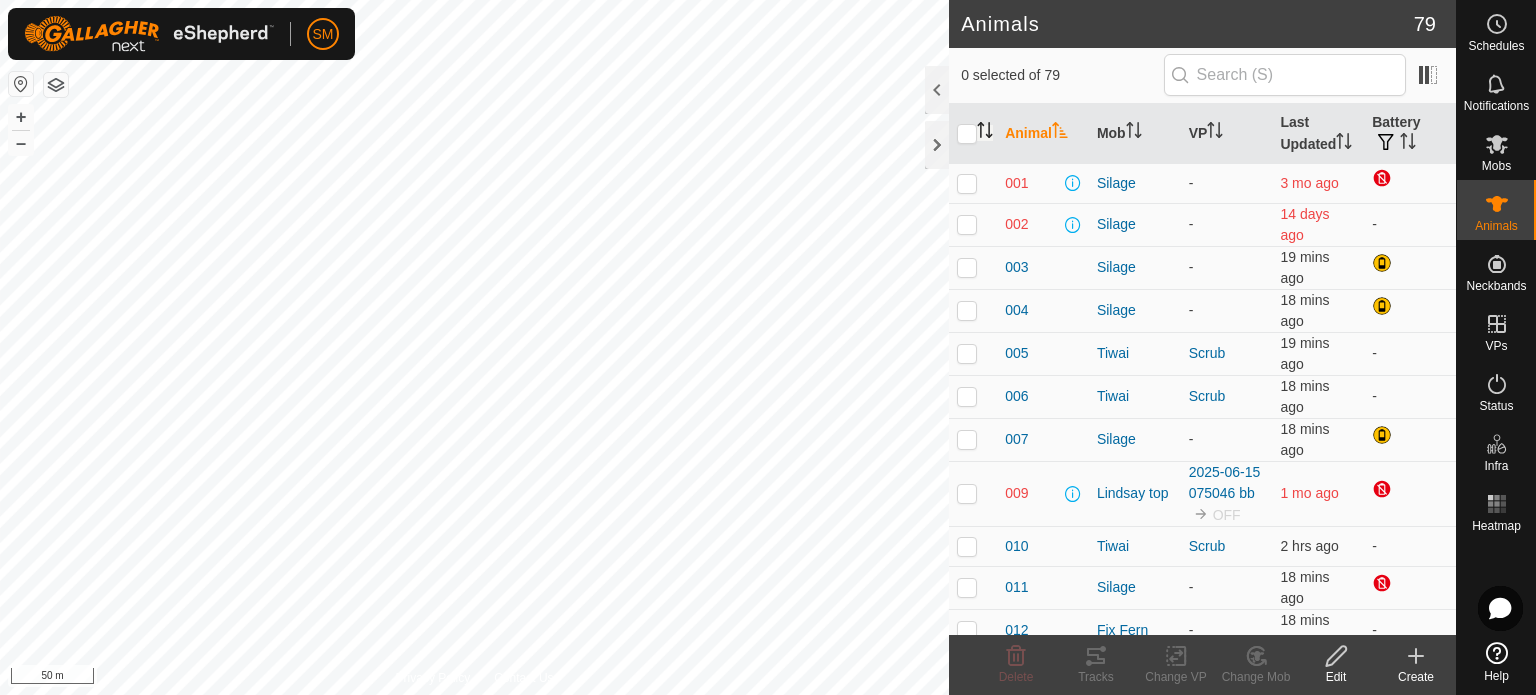 click 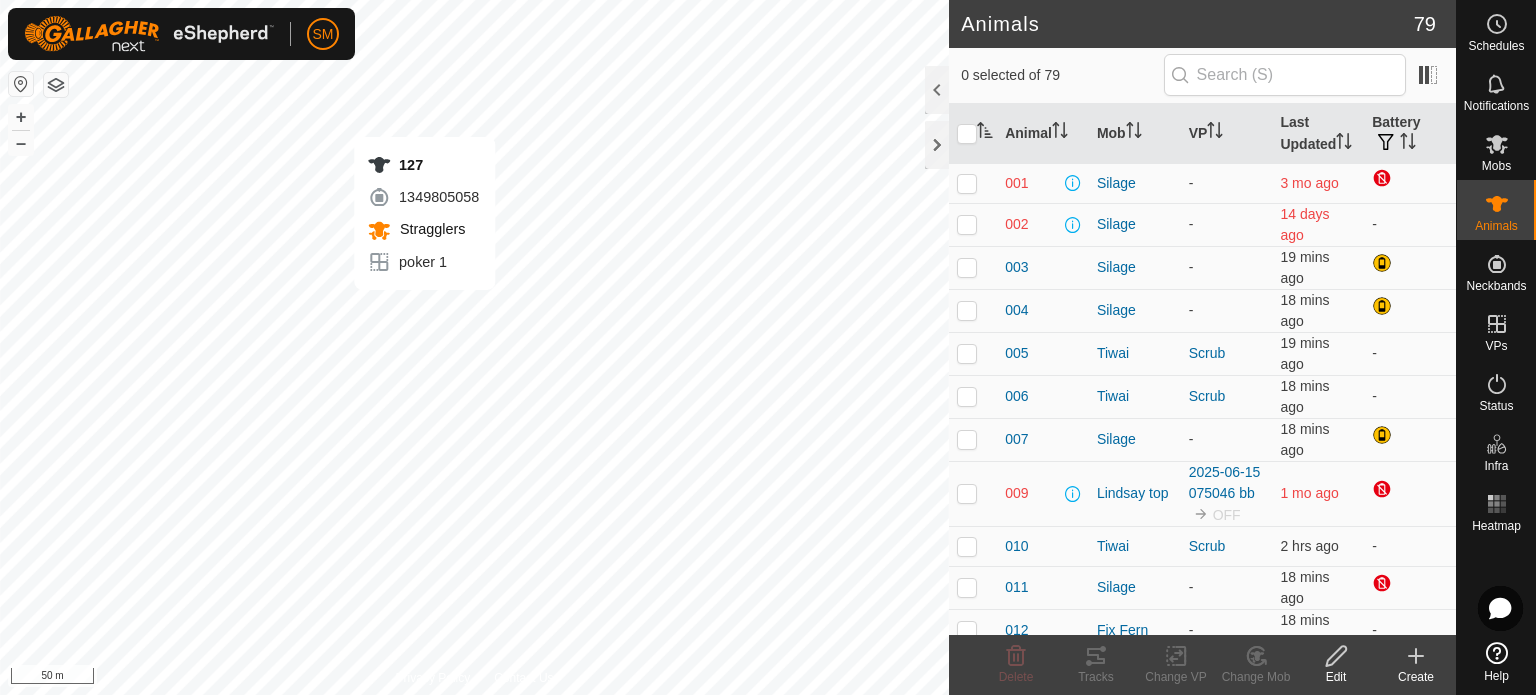 checkbox on "true" 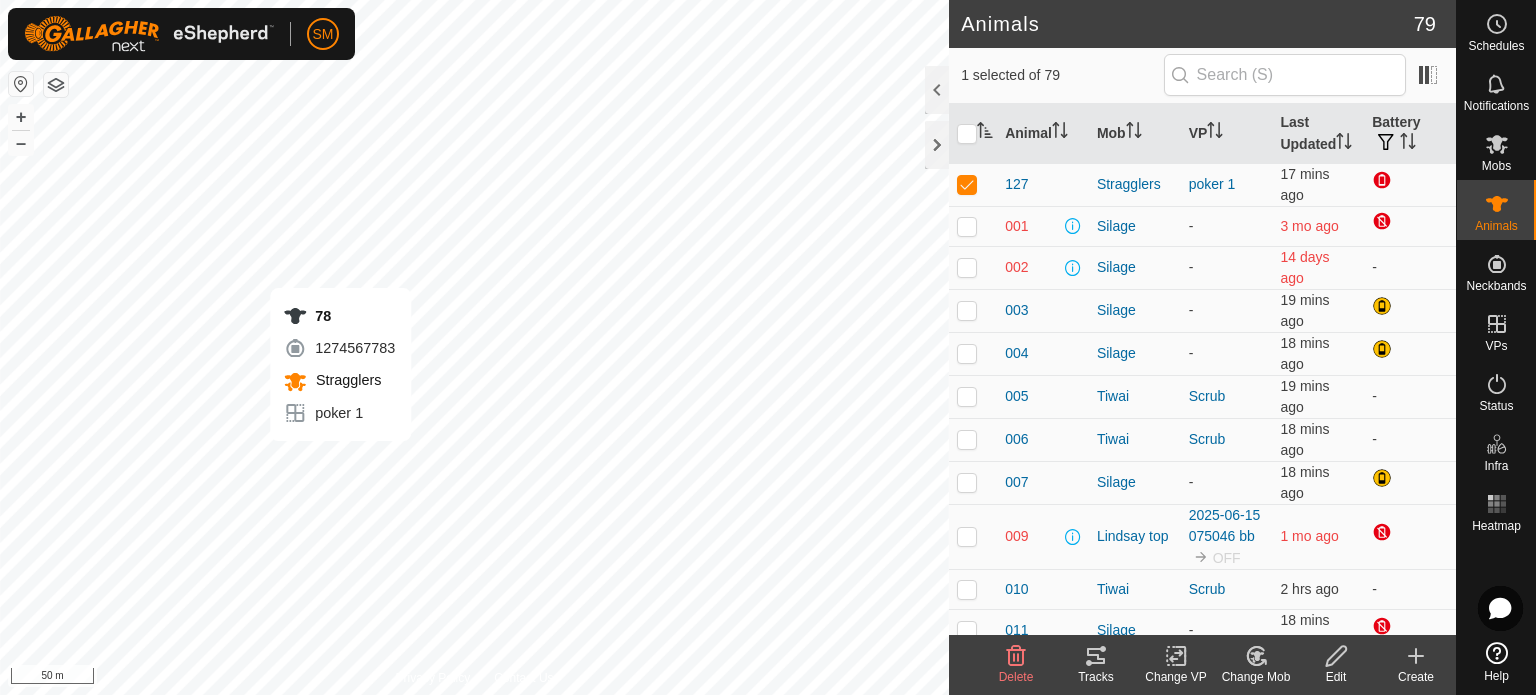 checkbox on "true" 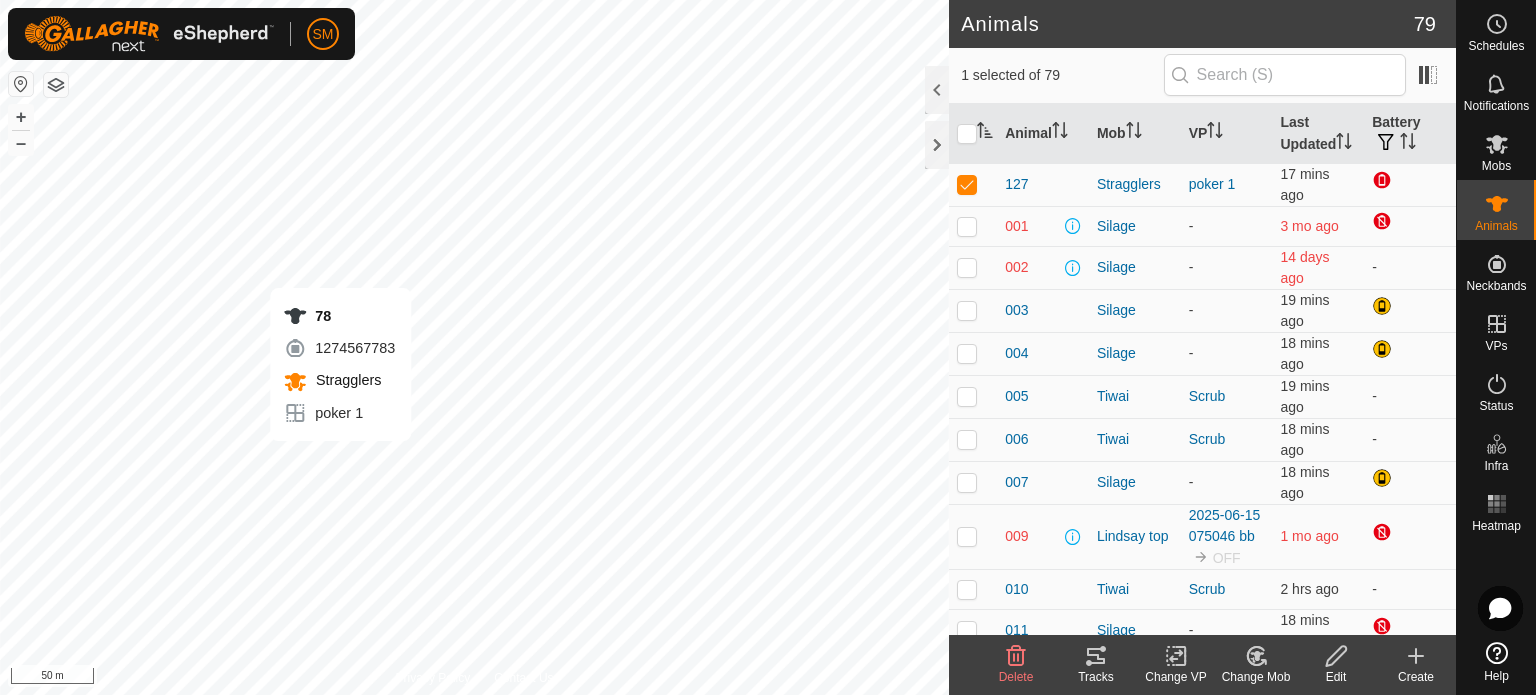 checkbox on "false" 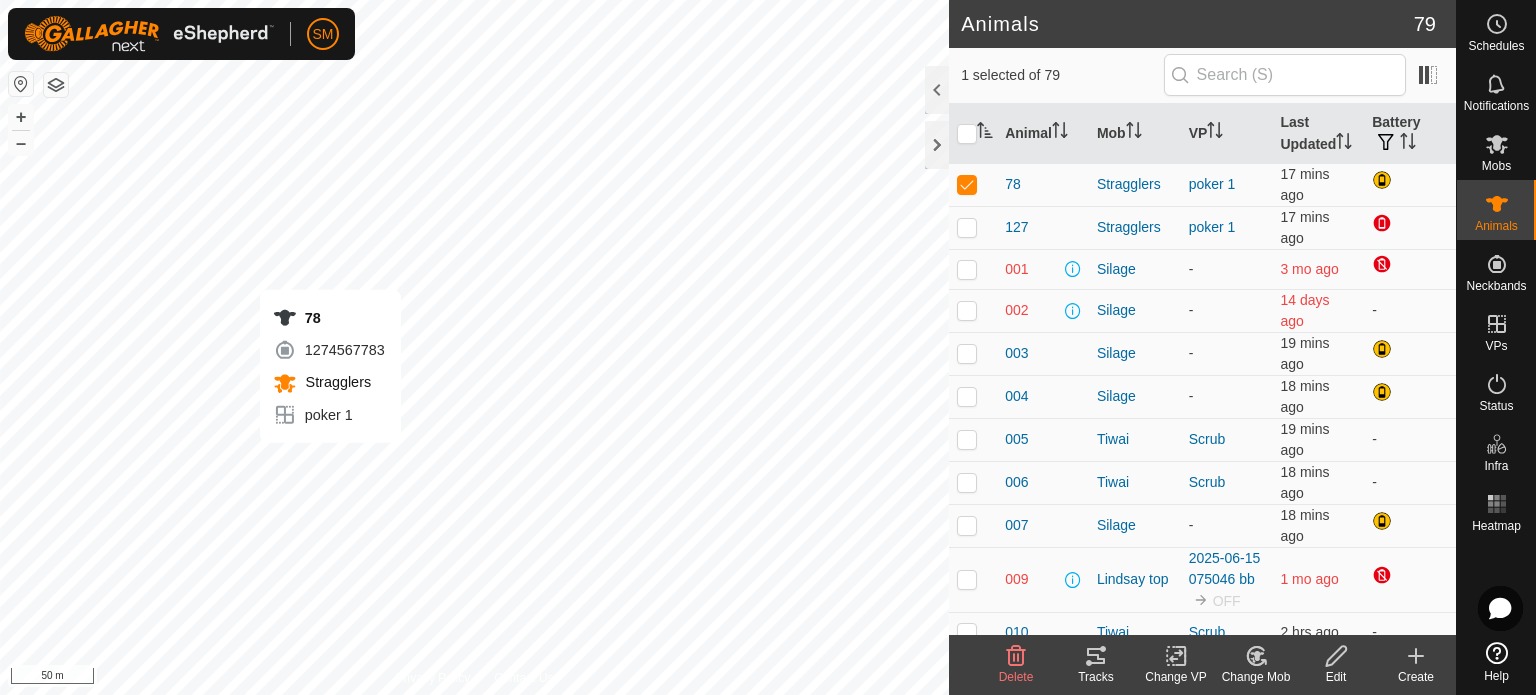 checkbox on "false" 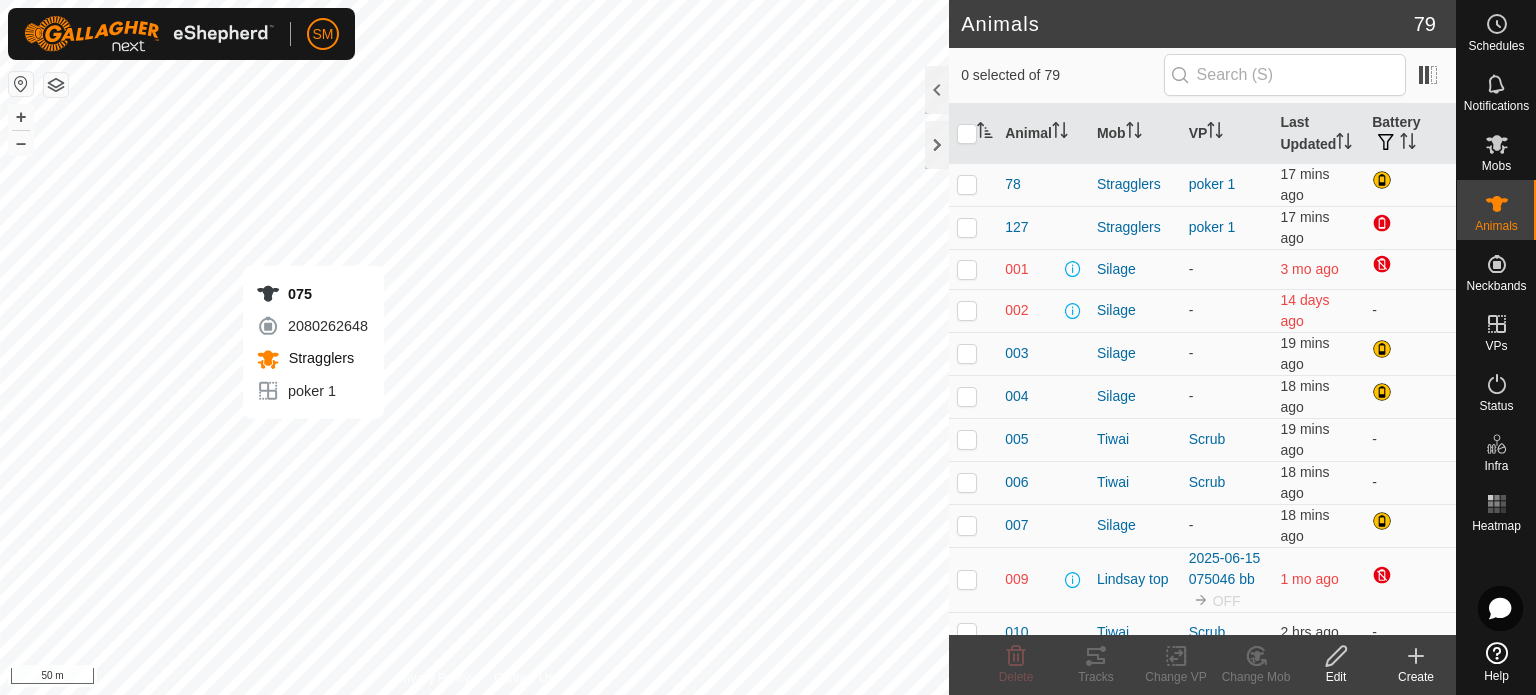 checkbox on "true" 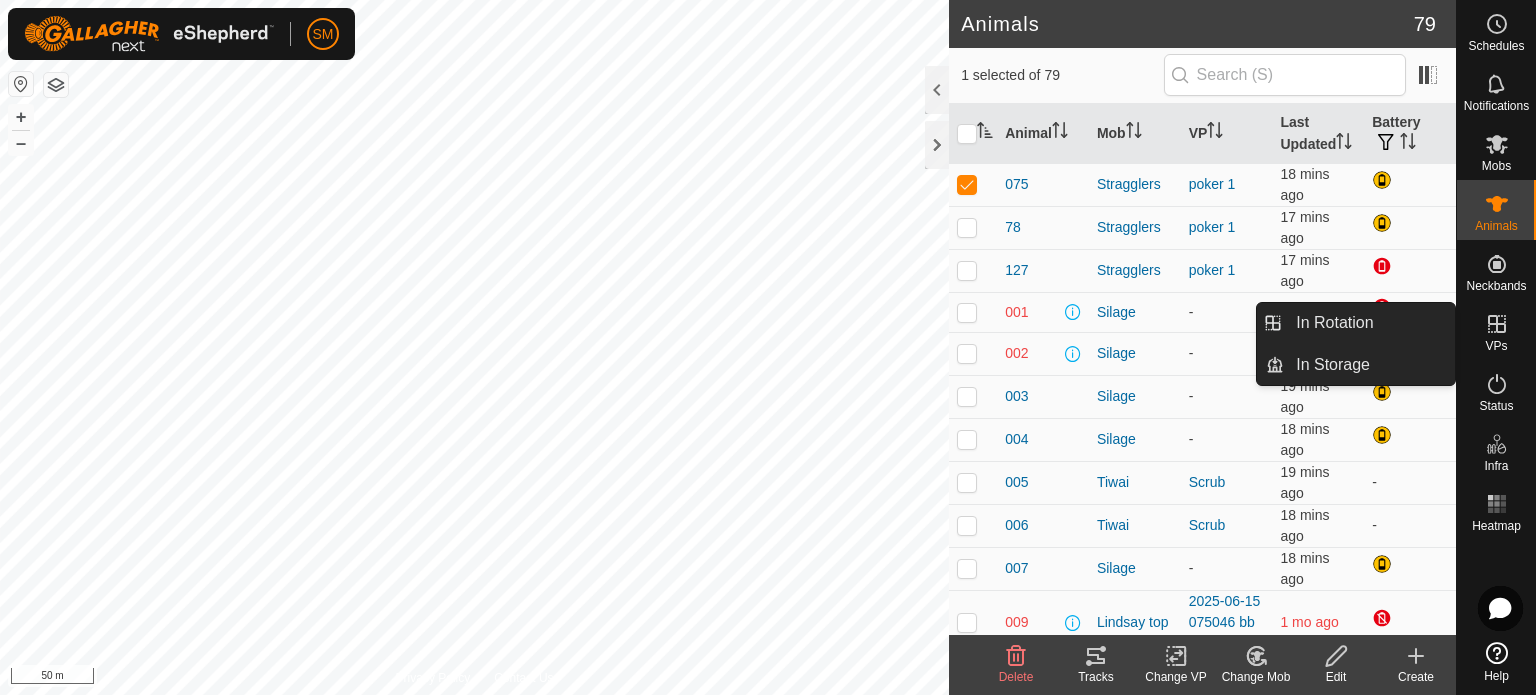click at bounding box center [1497, 324] 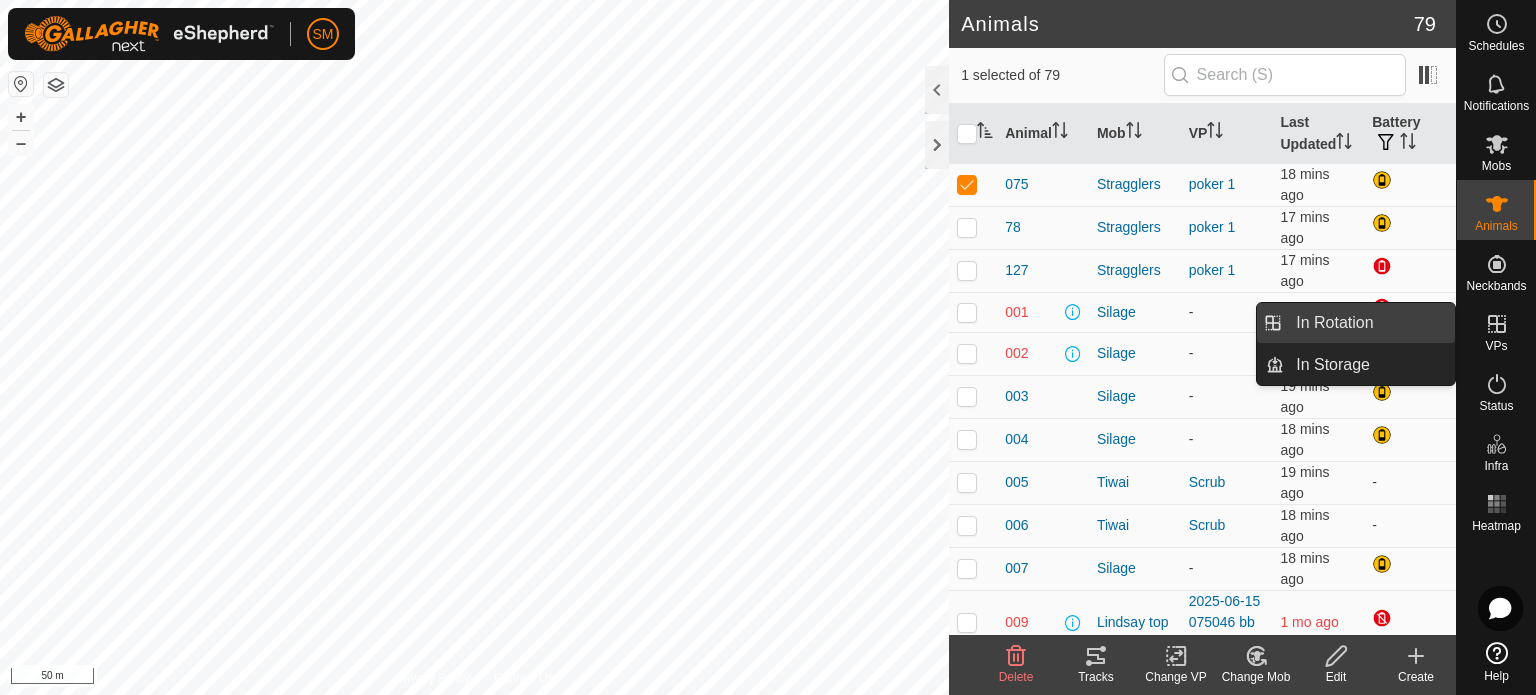 click on "In Rotation" at bounding box center [1369, 323] 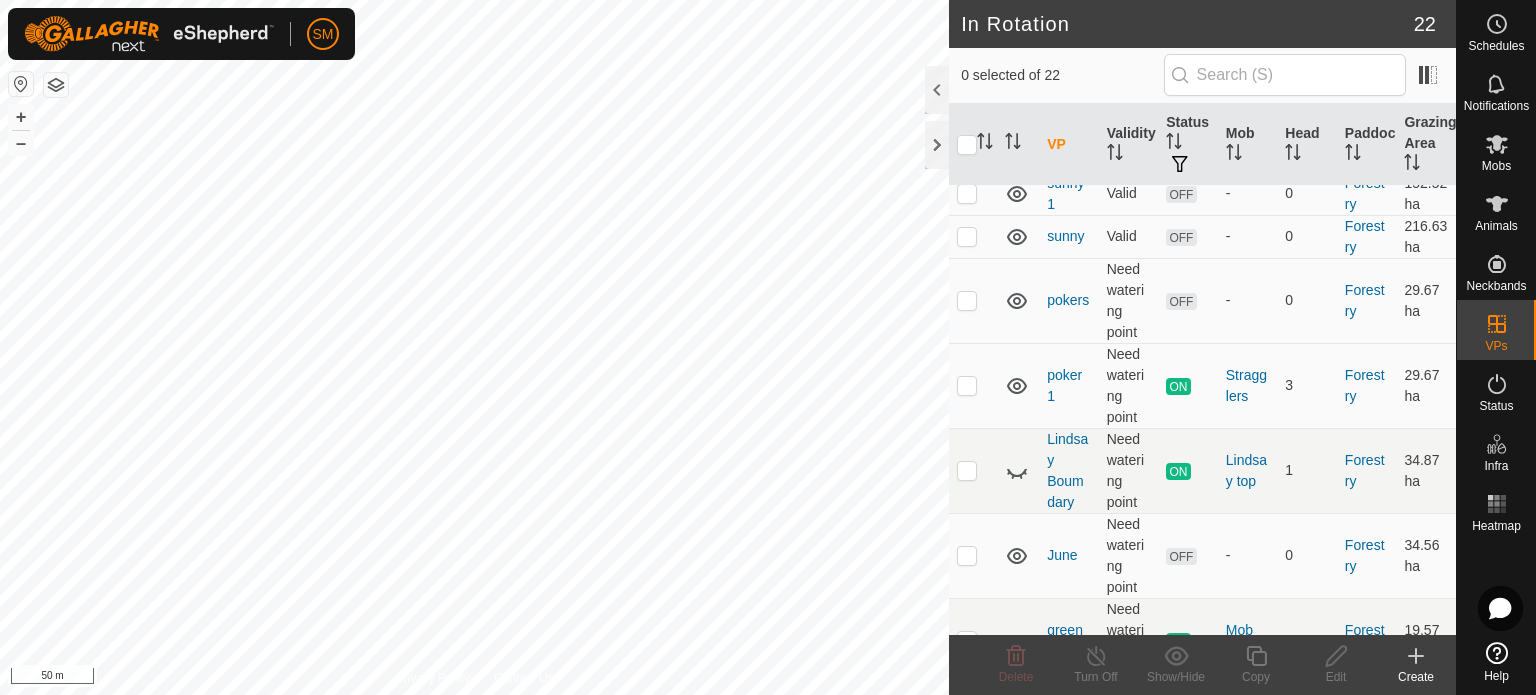 scroll, scrollTop: 1201, scrollLeft: 0, axis: vertical 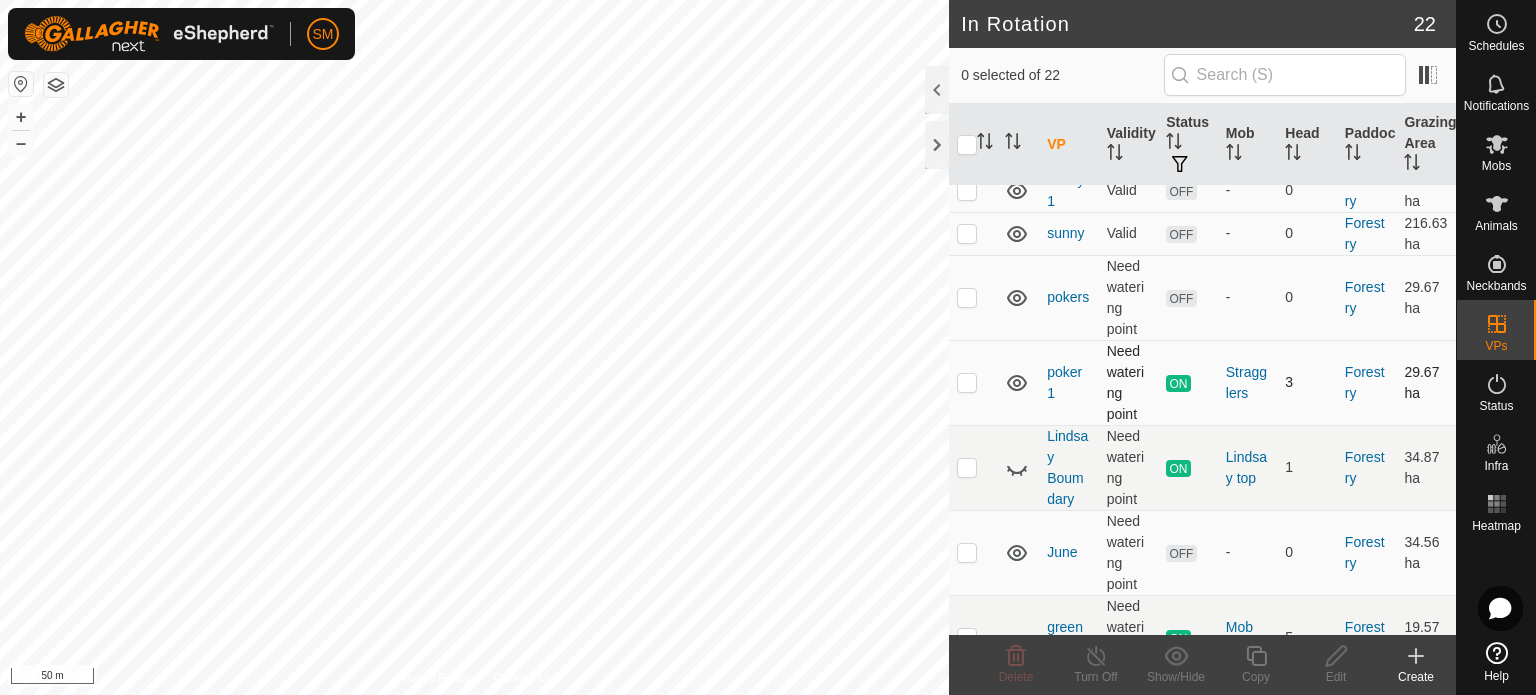 click at bounding box center [967, 382] 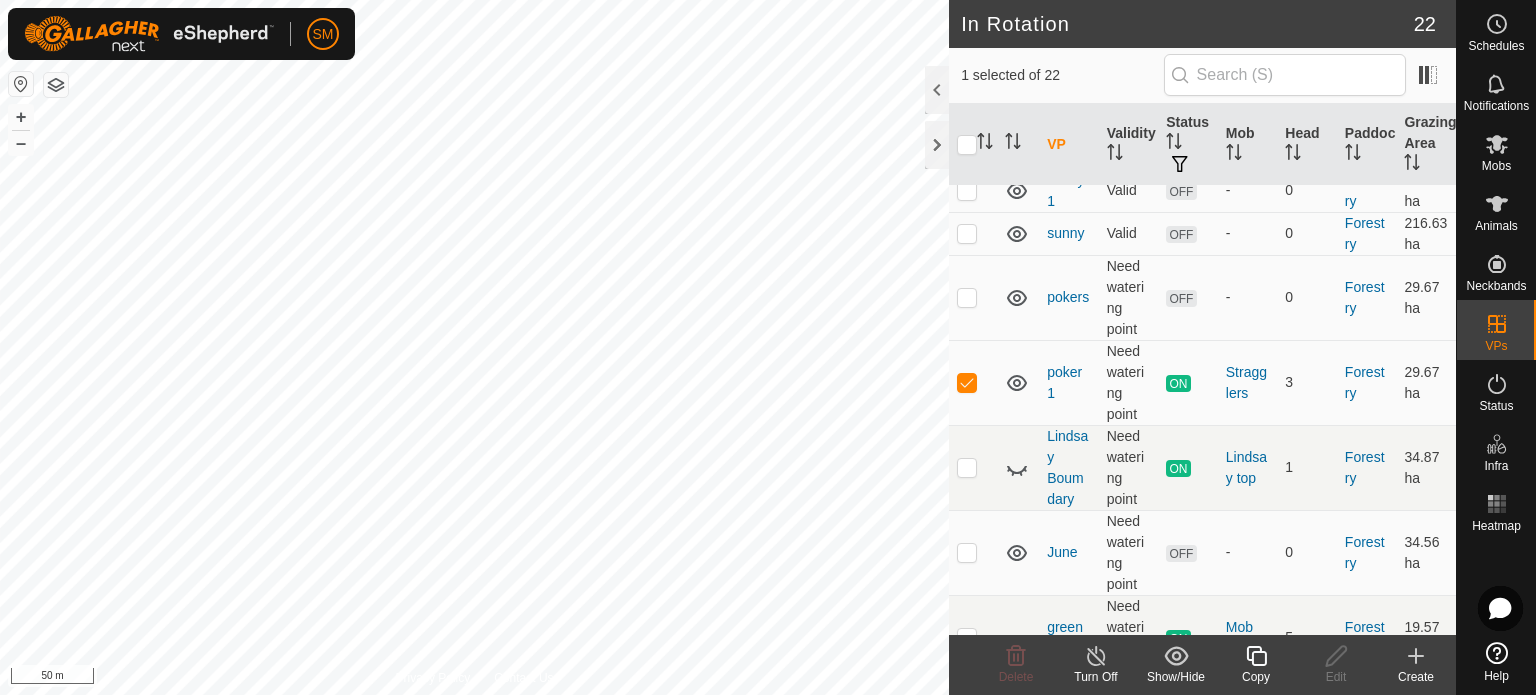 click on "Copy" 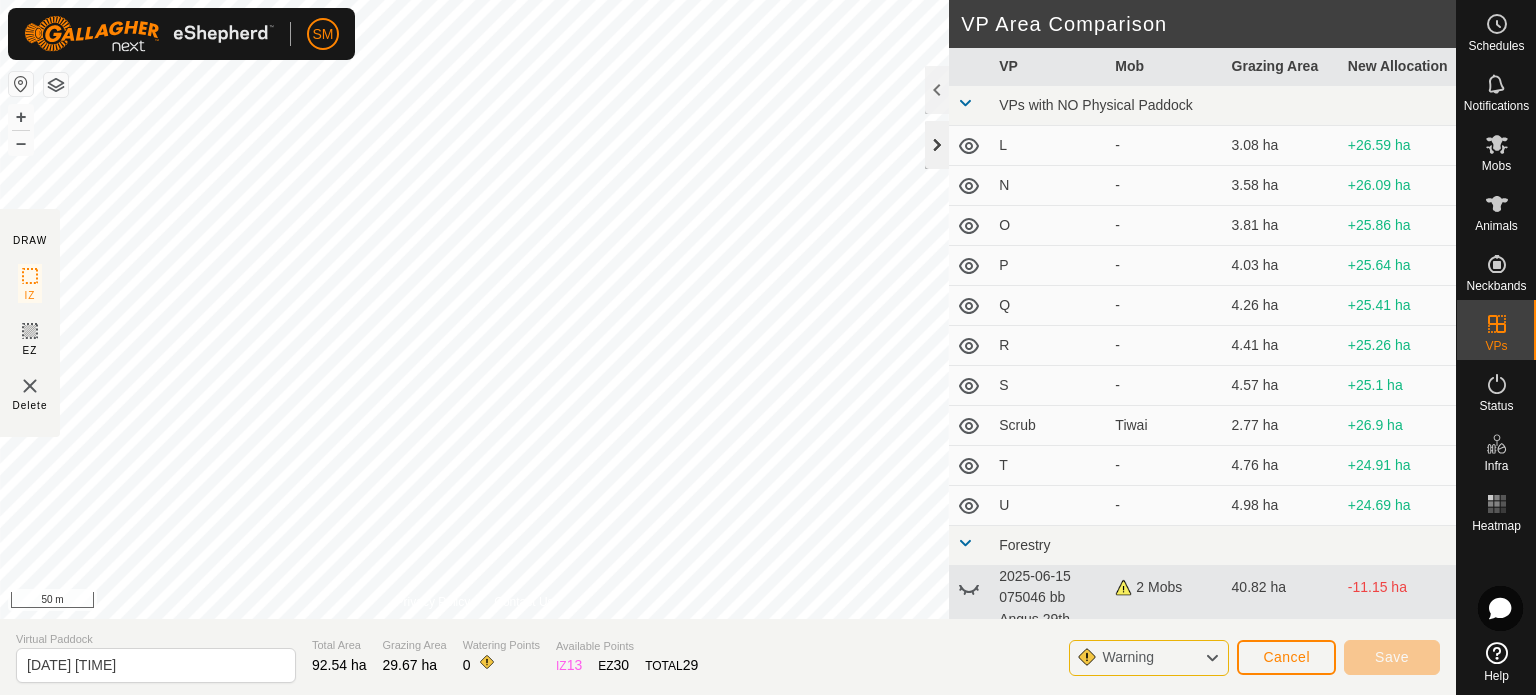 click 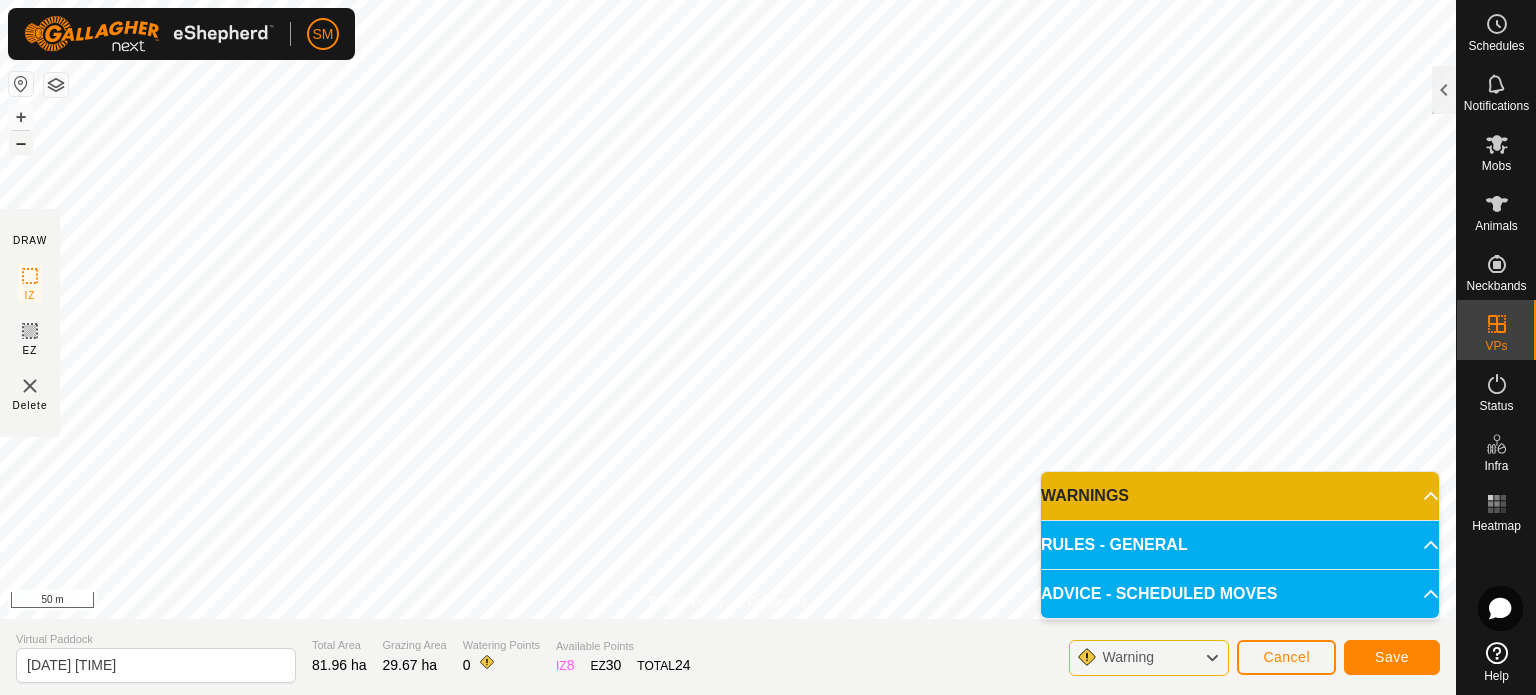 click on "–" at bounding box center [21, 143] 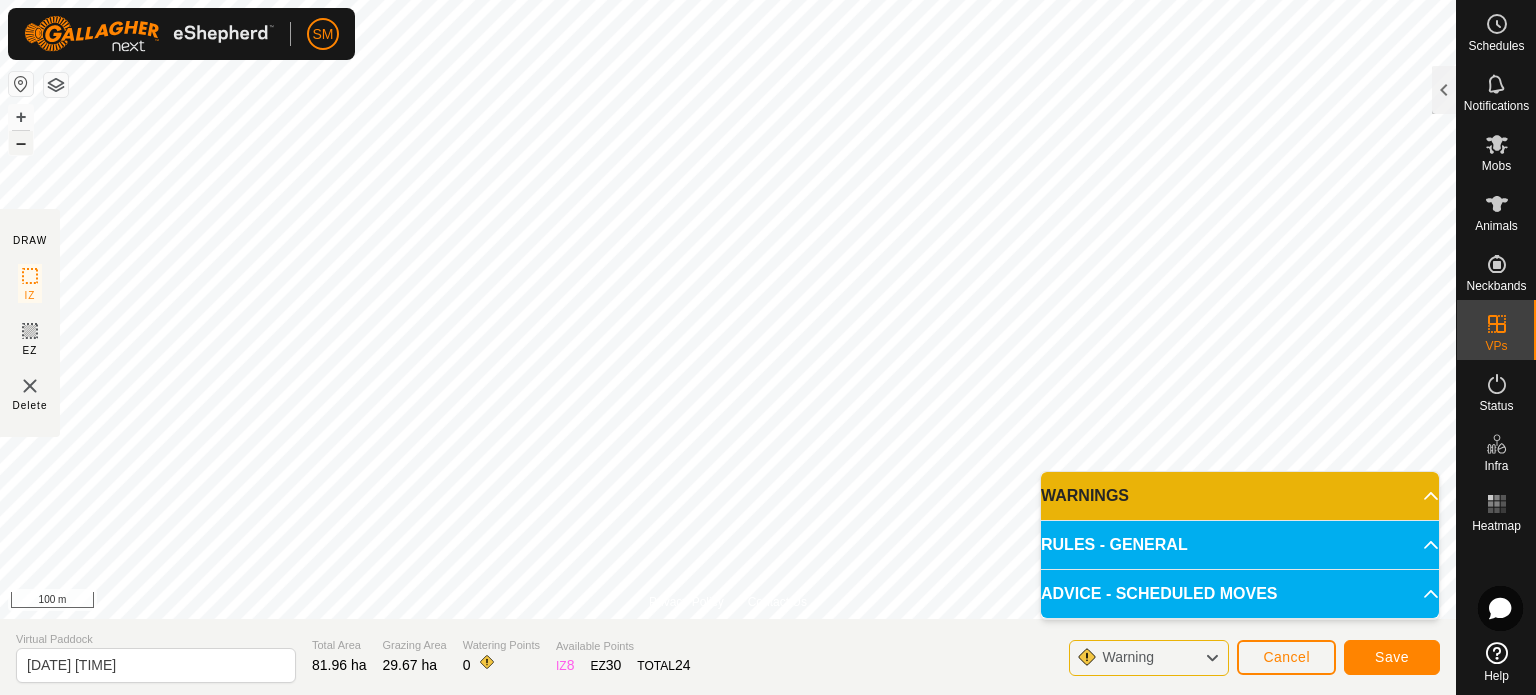 click on "–" at bounding box center [21, 143] 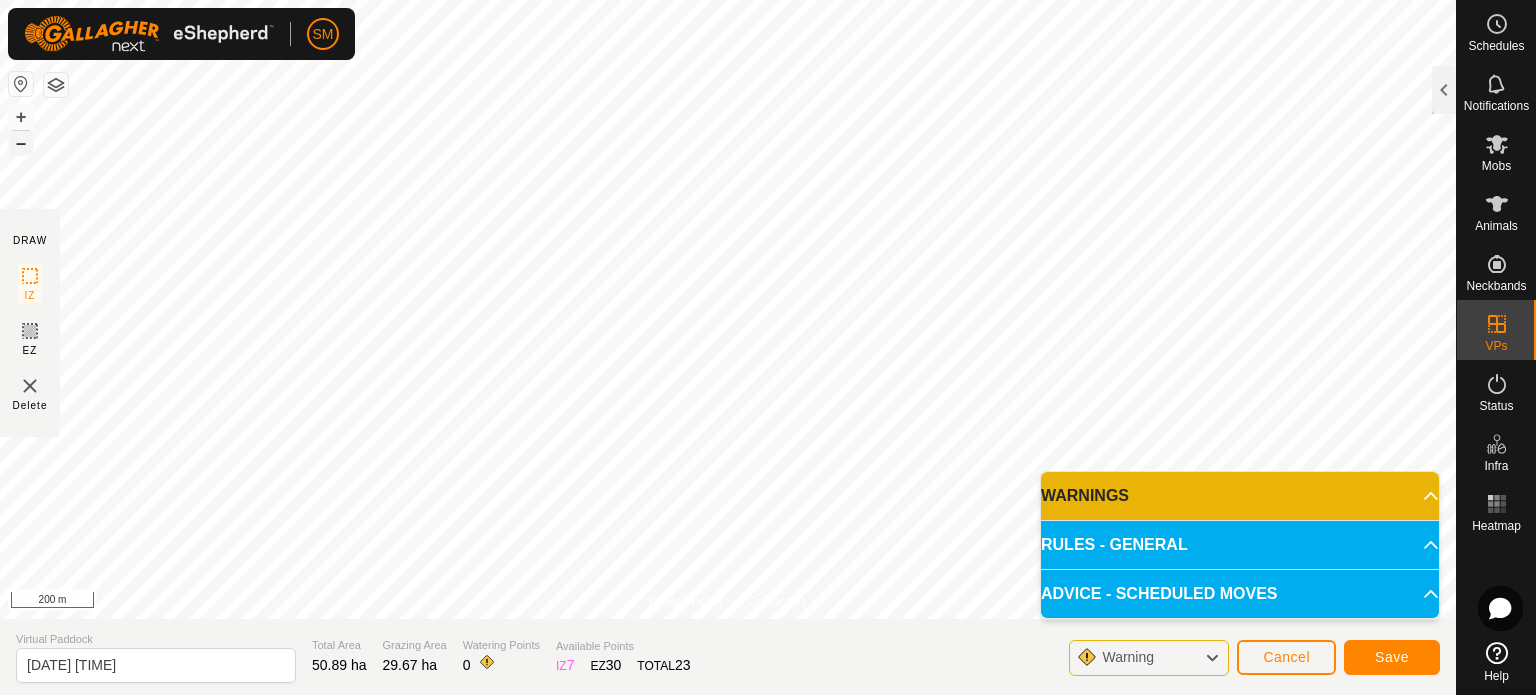 click on "–" at bounding box center (21, 143) 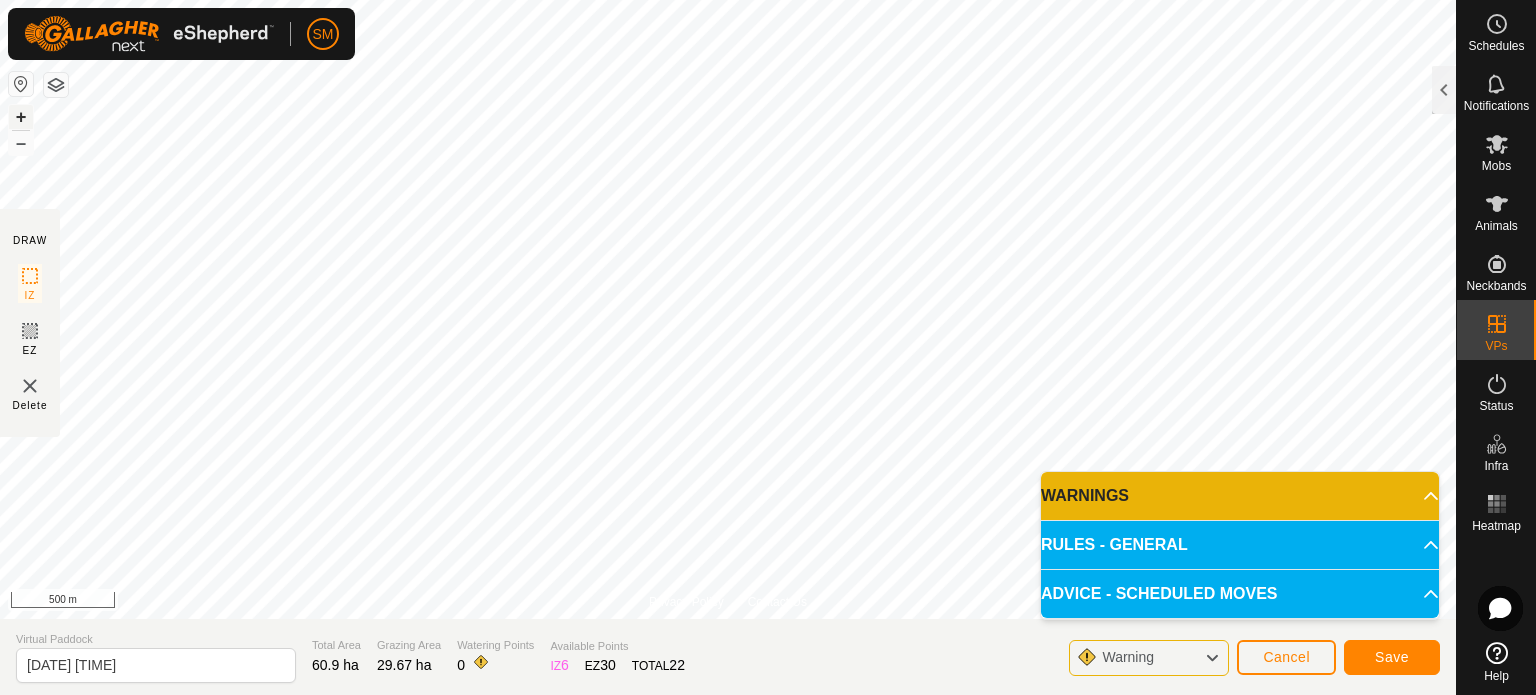 click on "+" at bounding box center [21, 117] 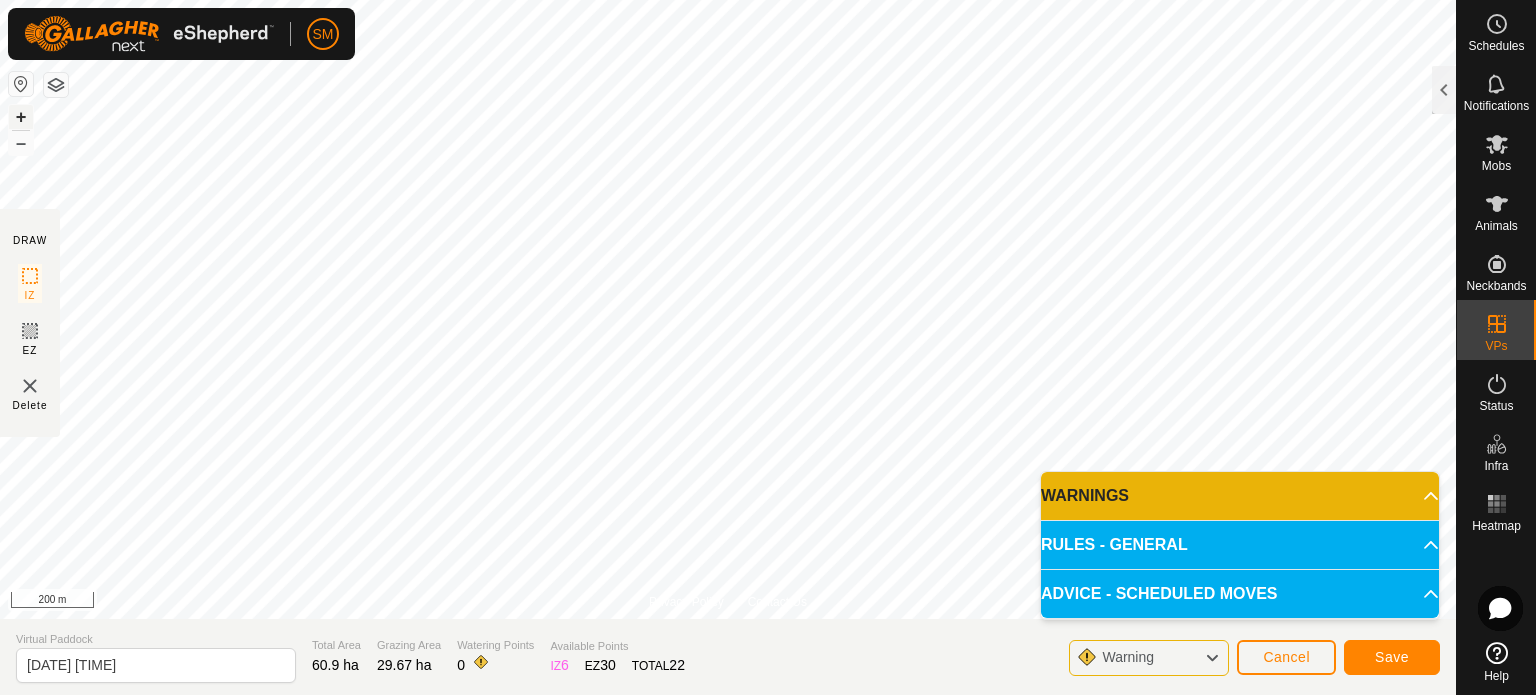 click on "+" at bounding box center (21, 117) 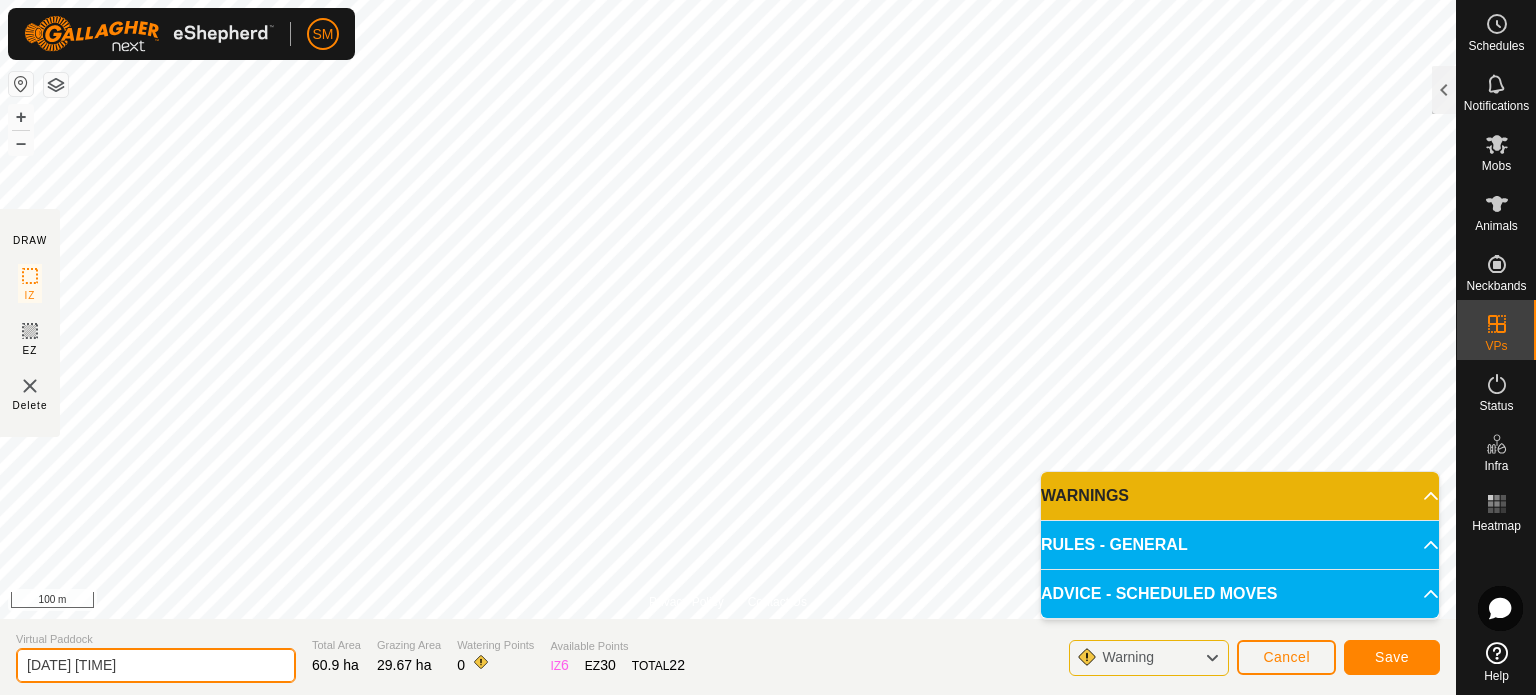 click on "[DATE] [TIME]" 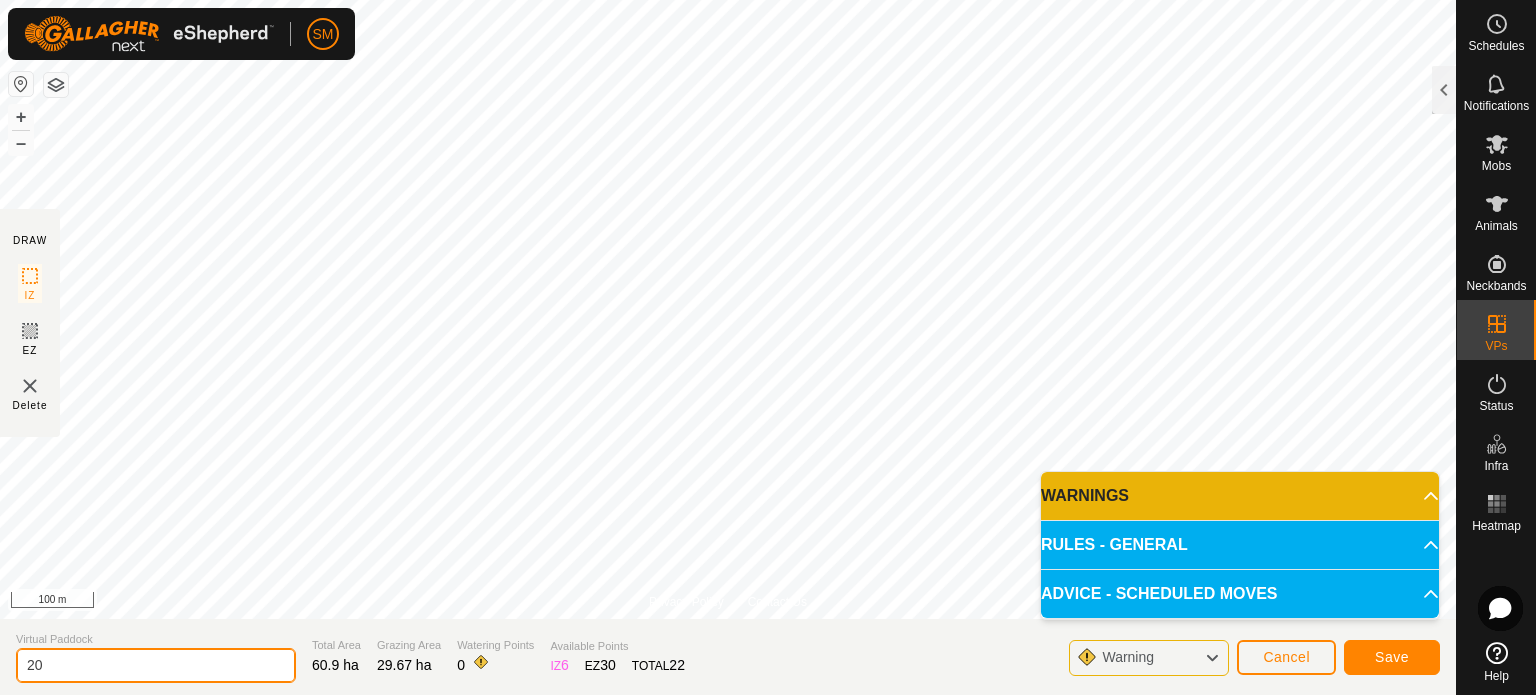 type on "2" 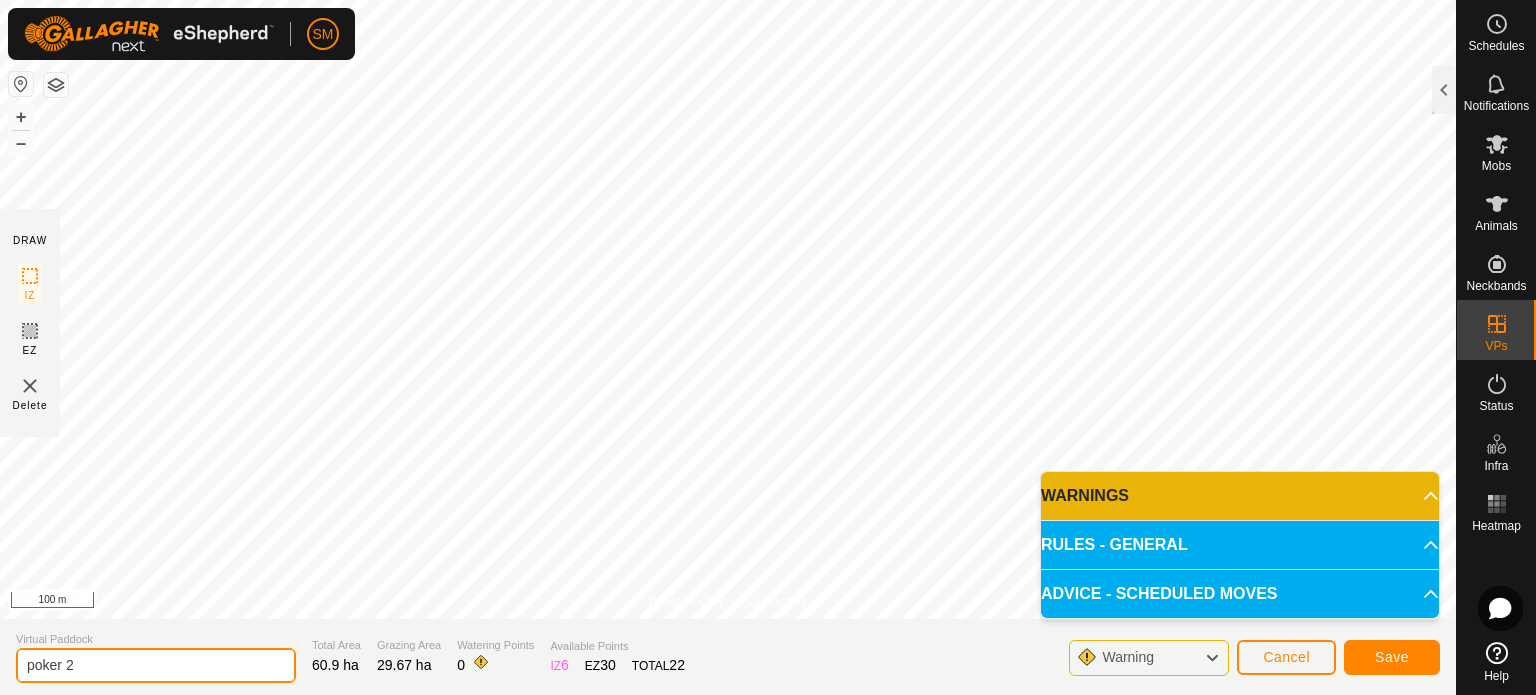 type on "poker 2" 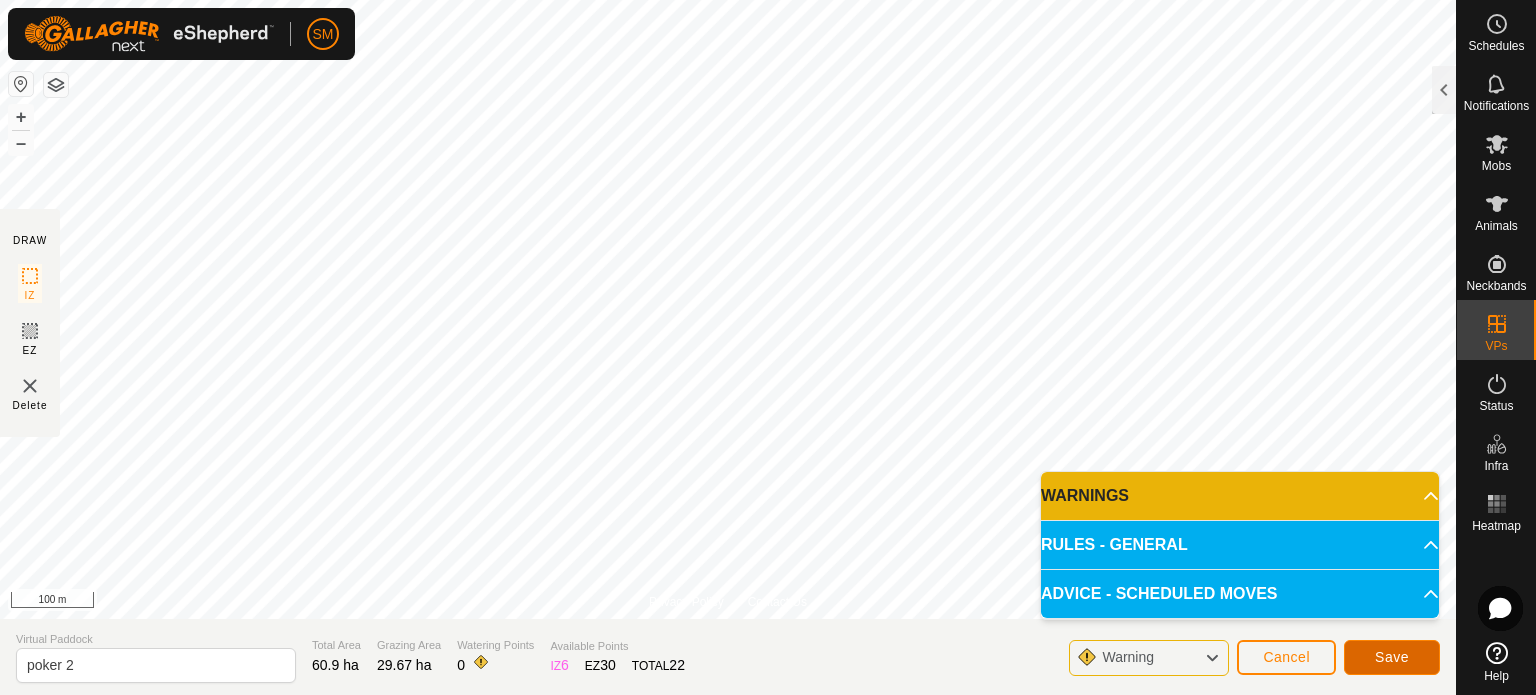 click on "Save" 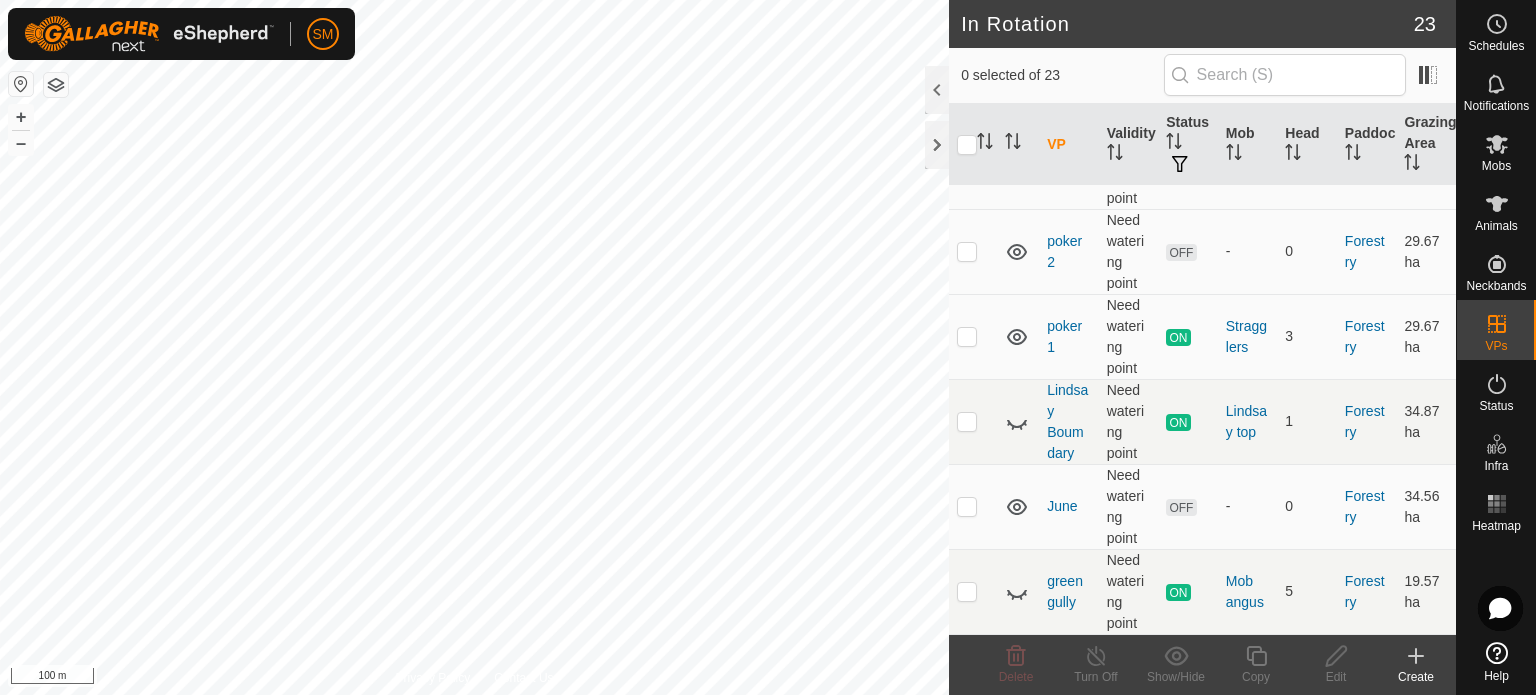 scroll, scrollTop: 1496, scrollLeft: 0, axis: vertical 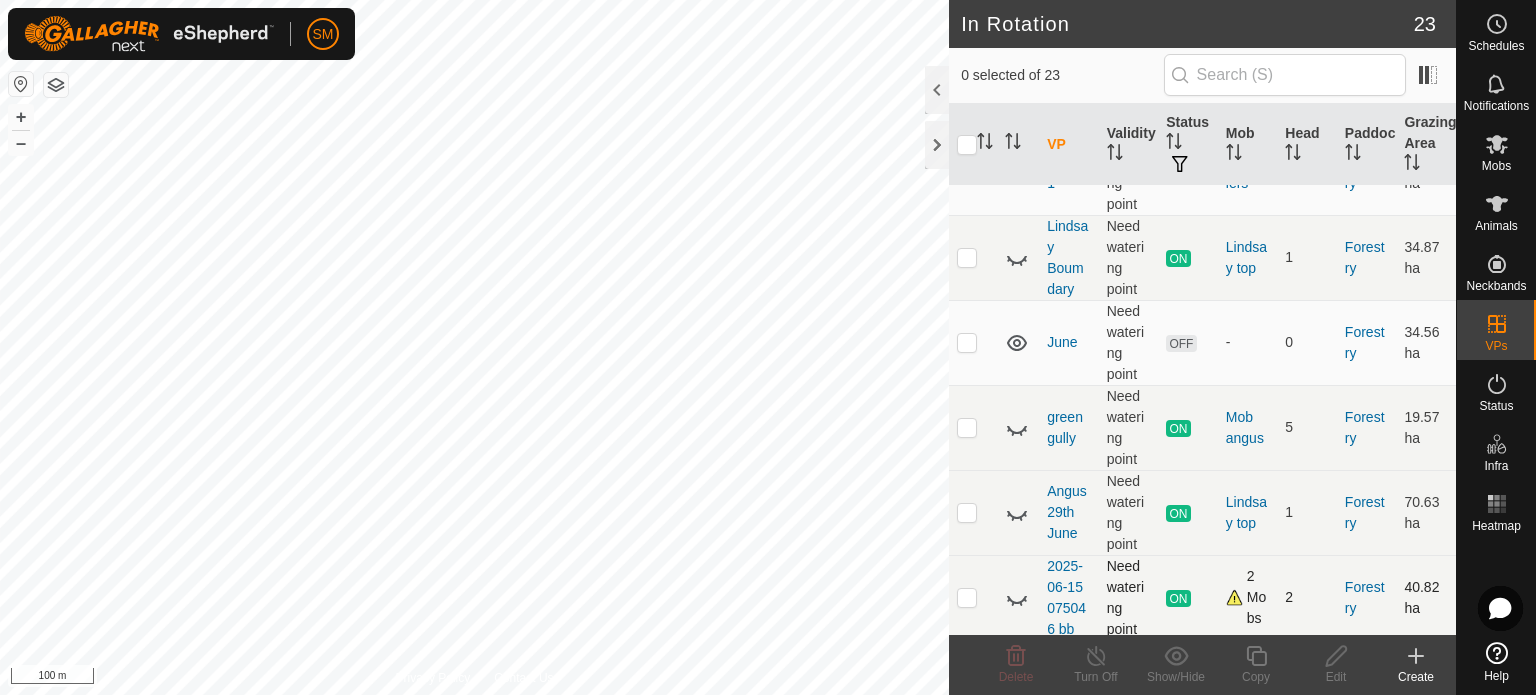 click at bounding box center [967, 597] 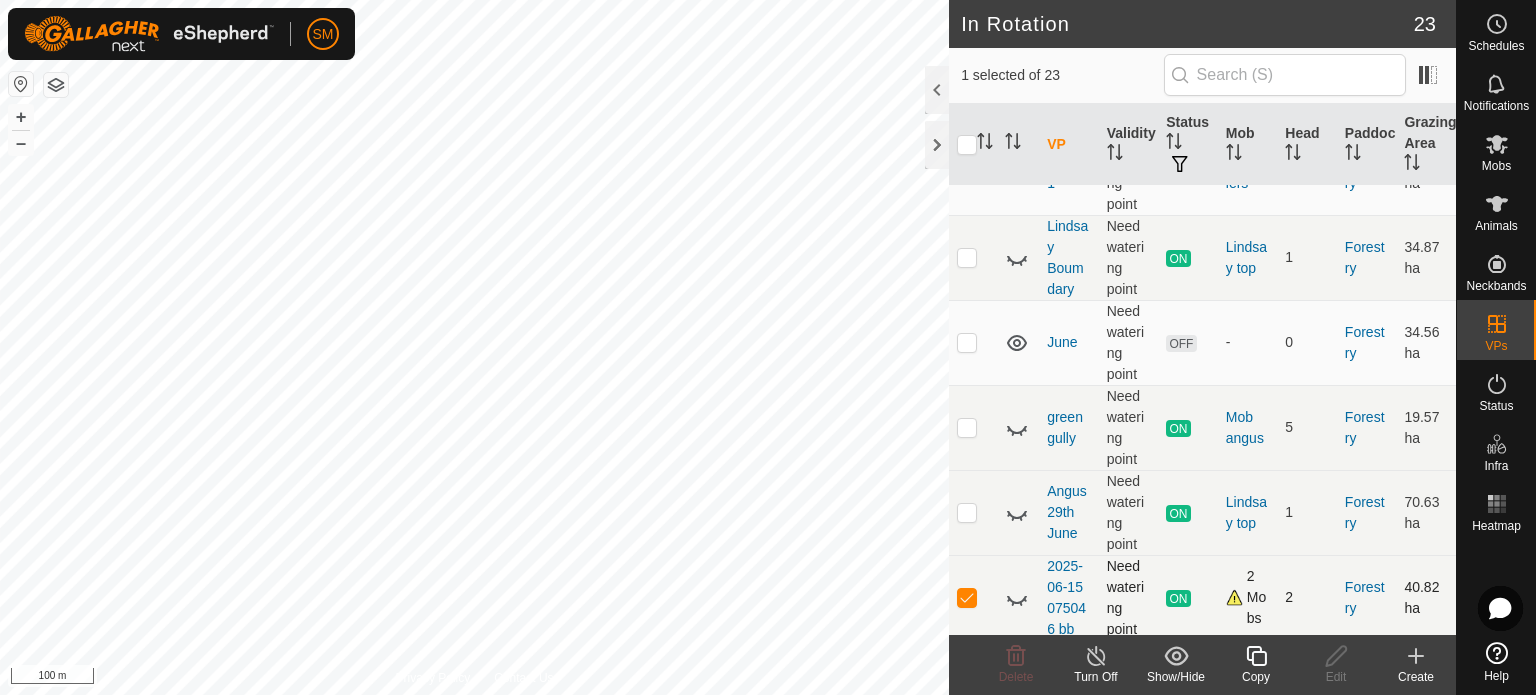 click at bounding box center [967, 597] 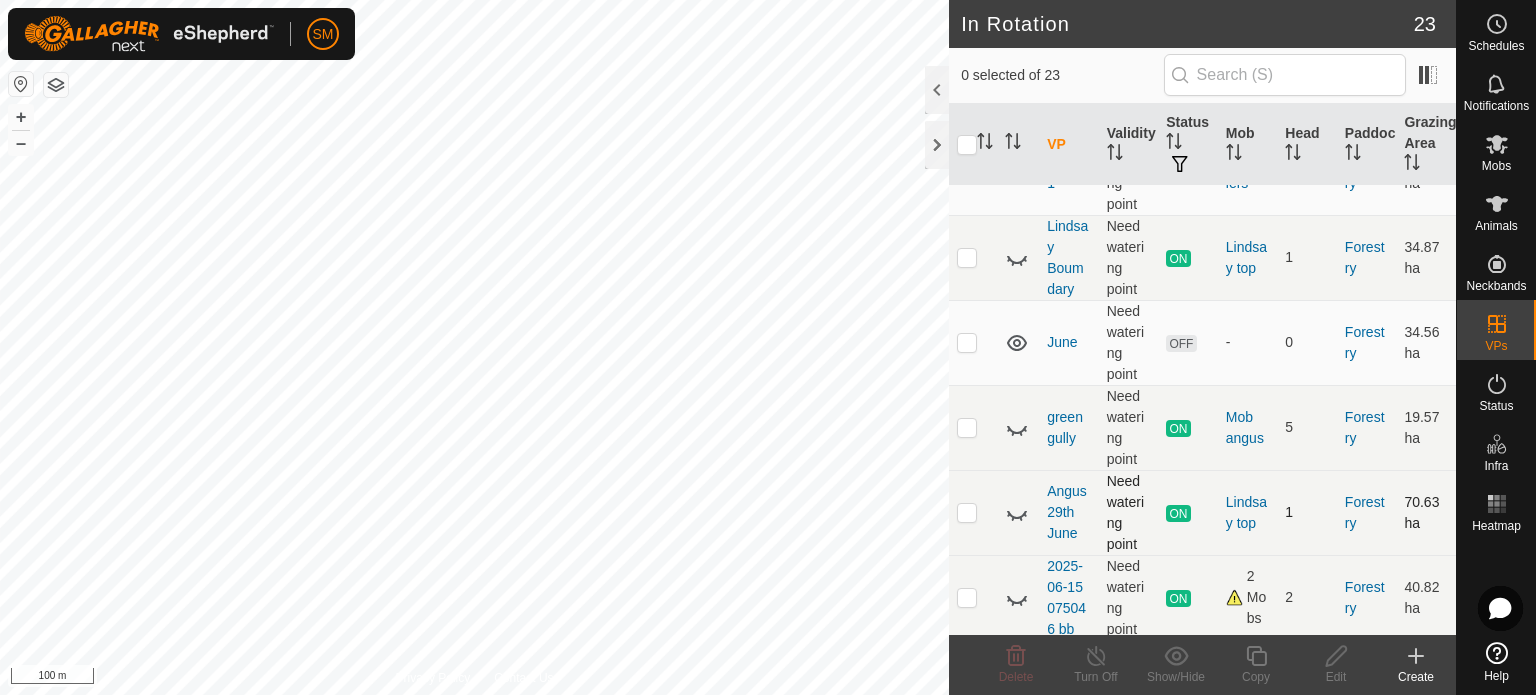 click at bounding box center (967, 512) 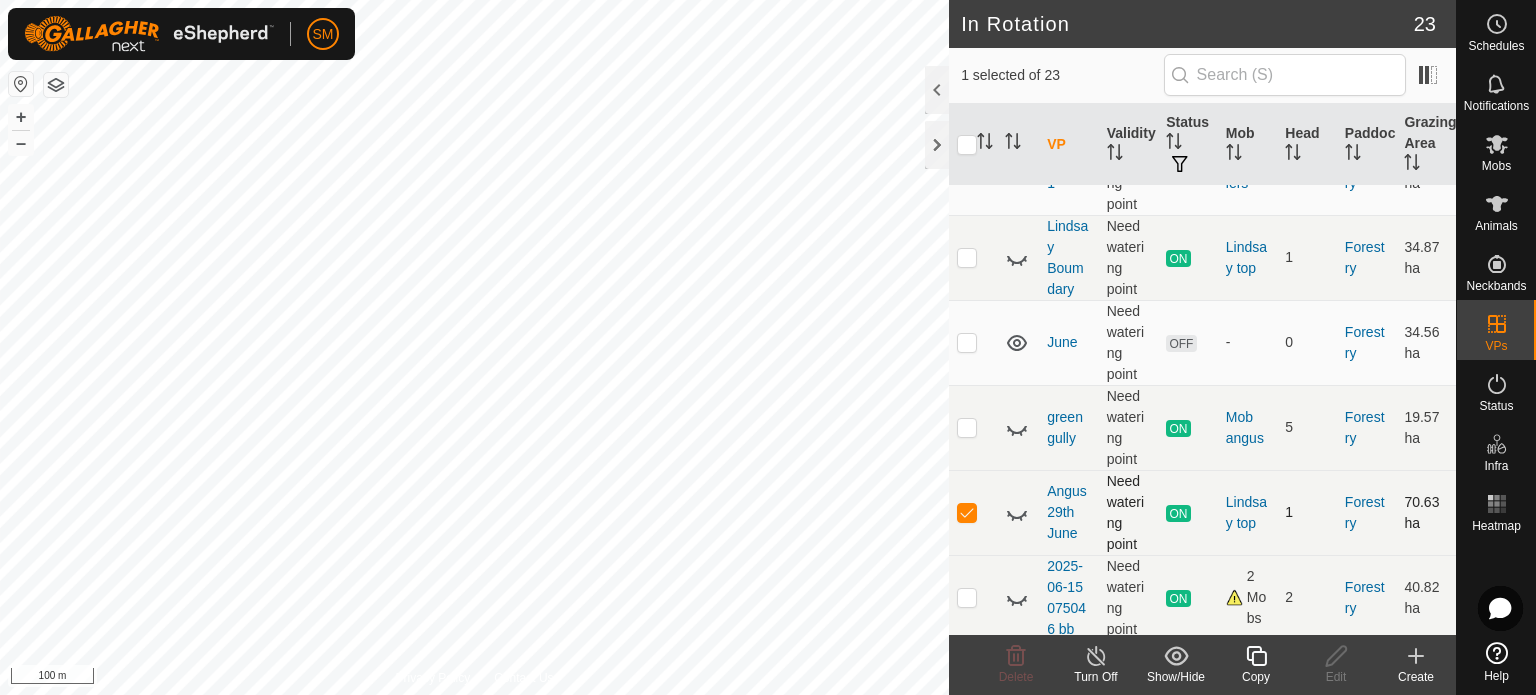 click at bounding box center (967, 512) 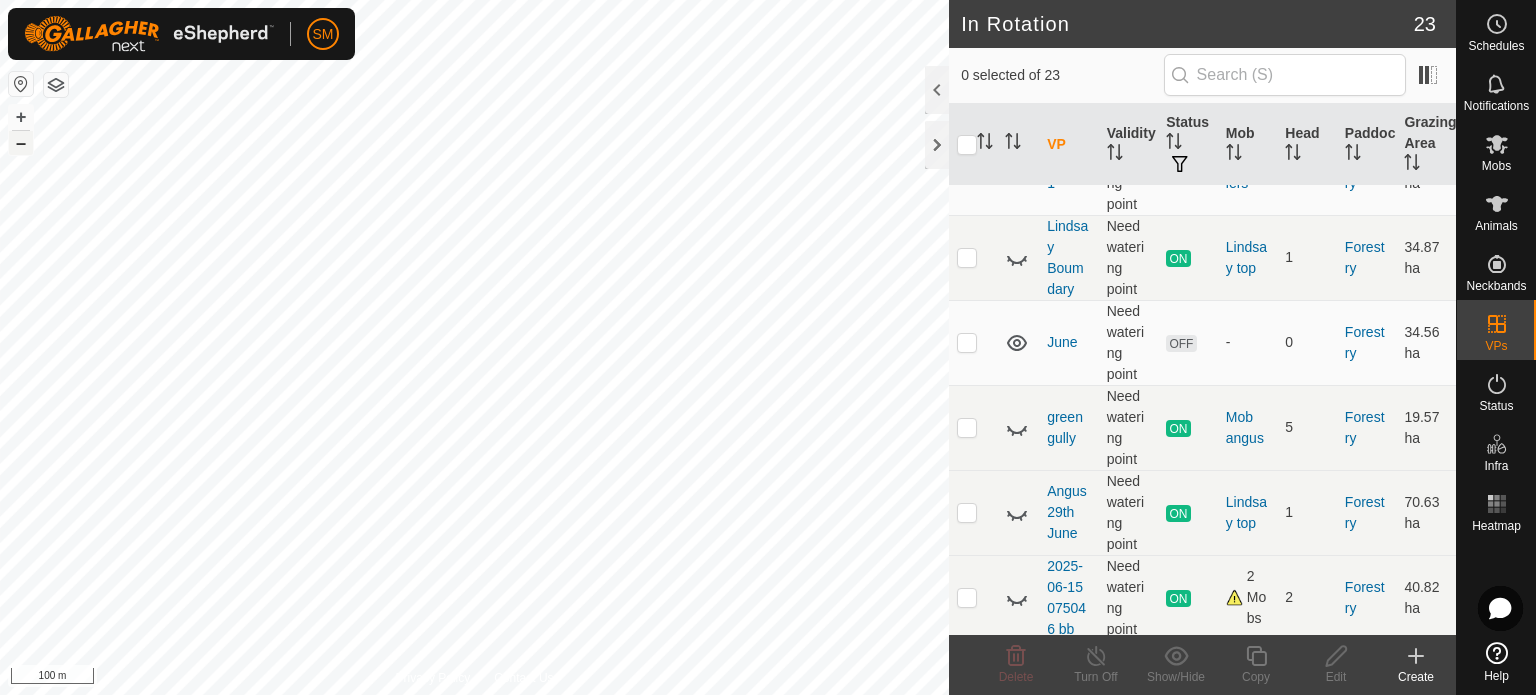 click on "+ – ⇧ i 100 m" at bounding box center (474, 347) 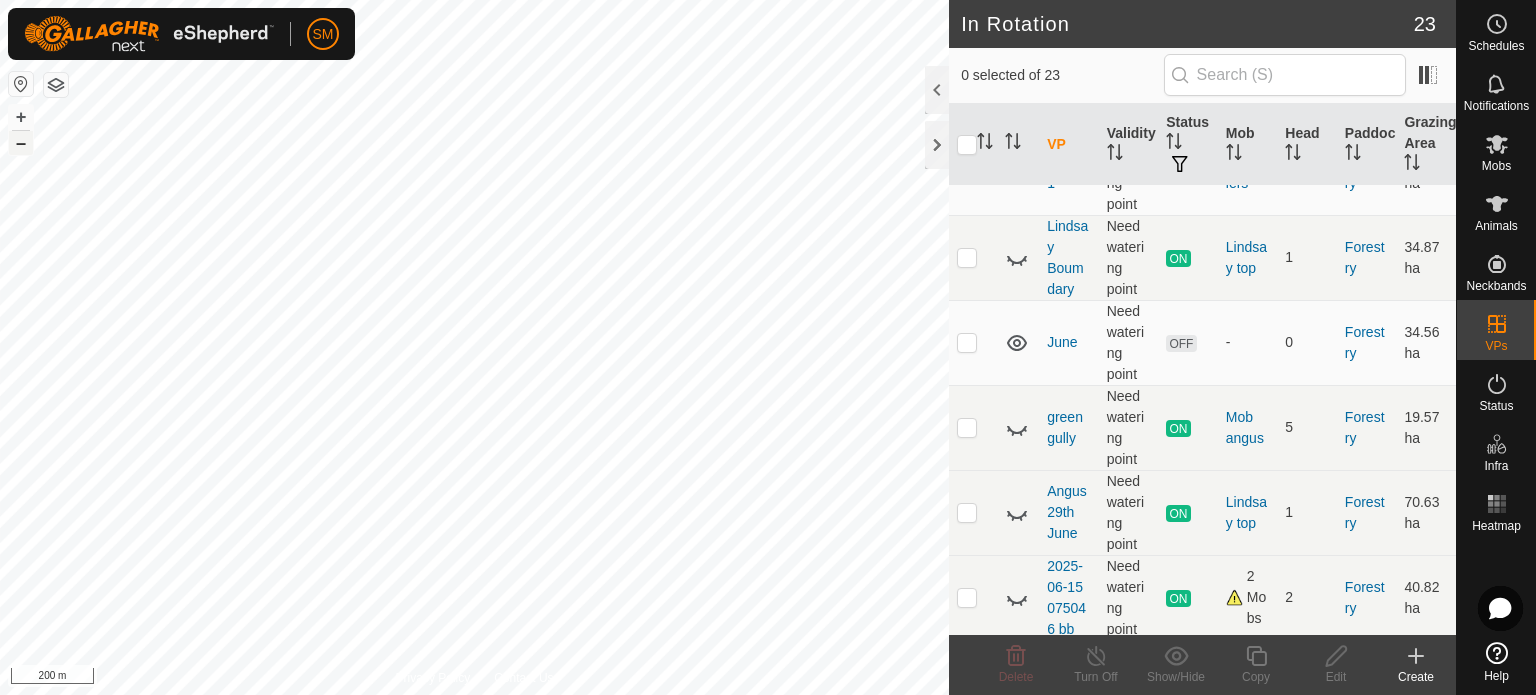 click on "–" at bounding box center [21, 143] 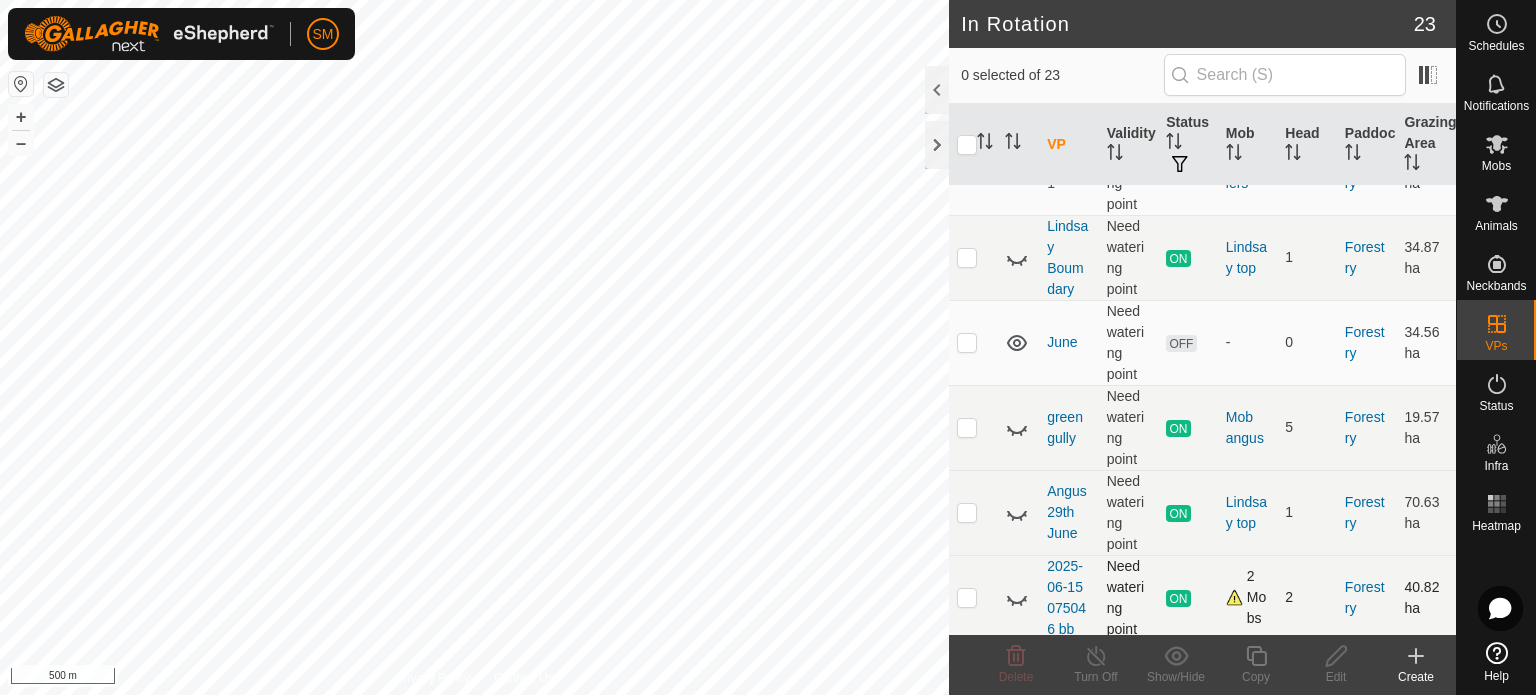 click at bounding box center [967, 597] 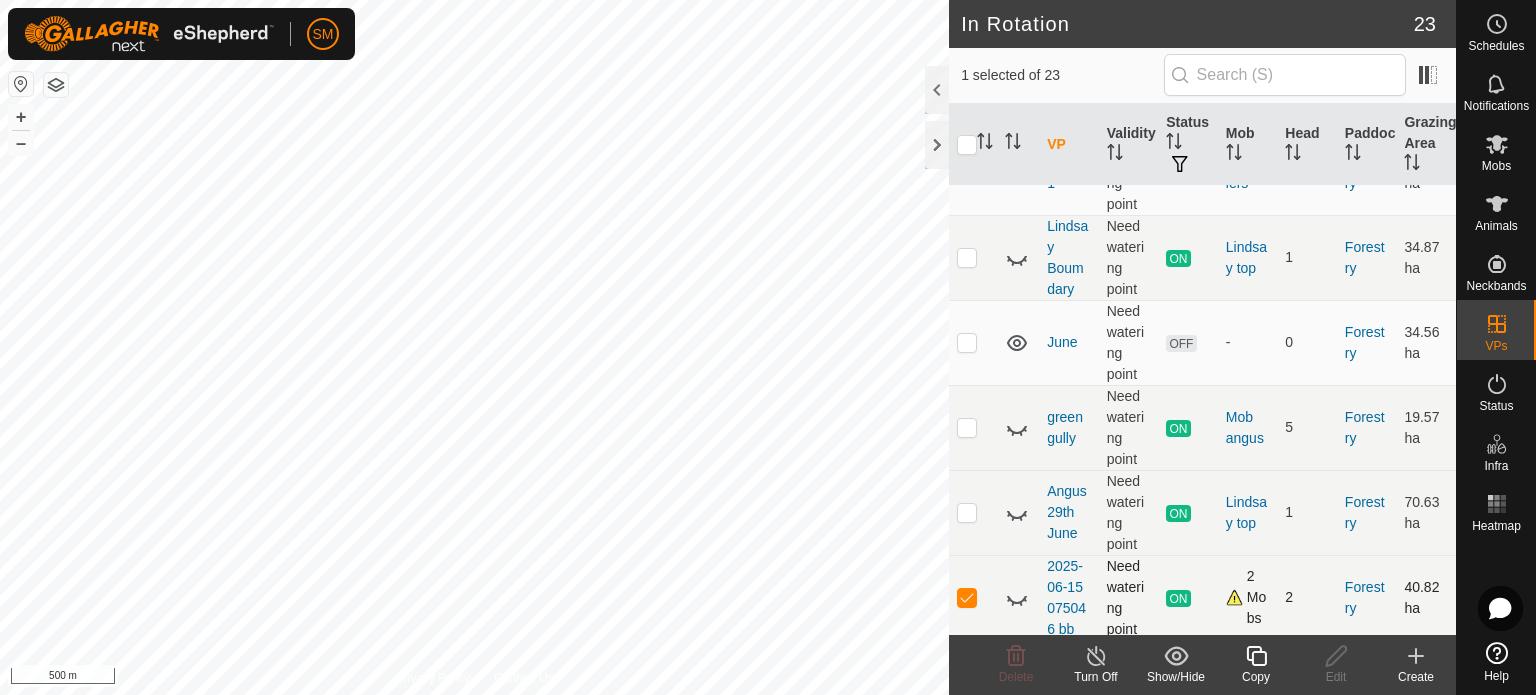 click at bounding box center [967, 597] 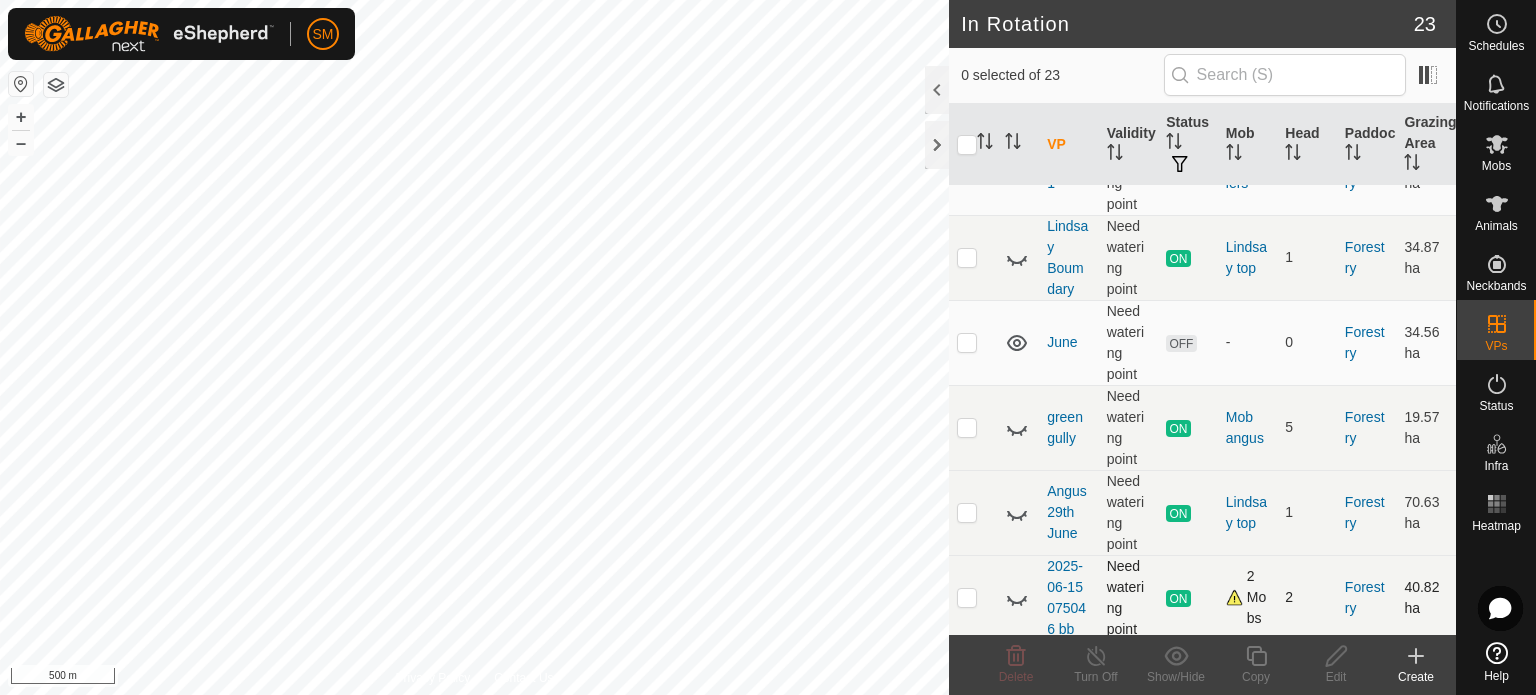 click 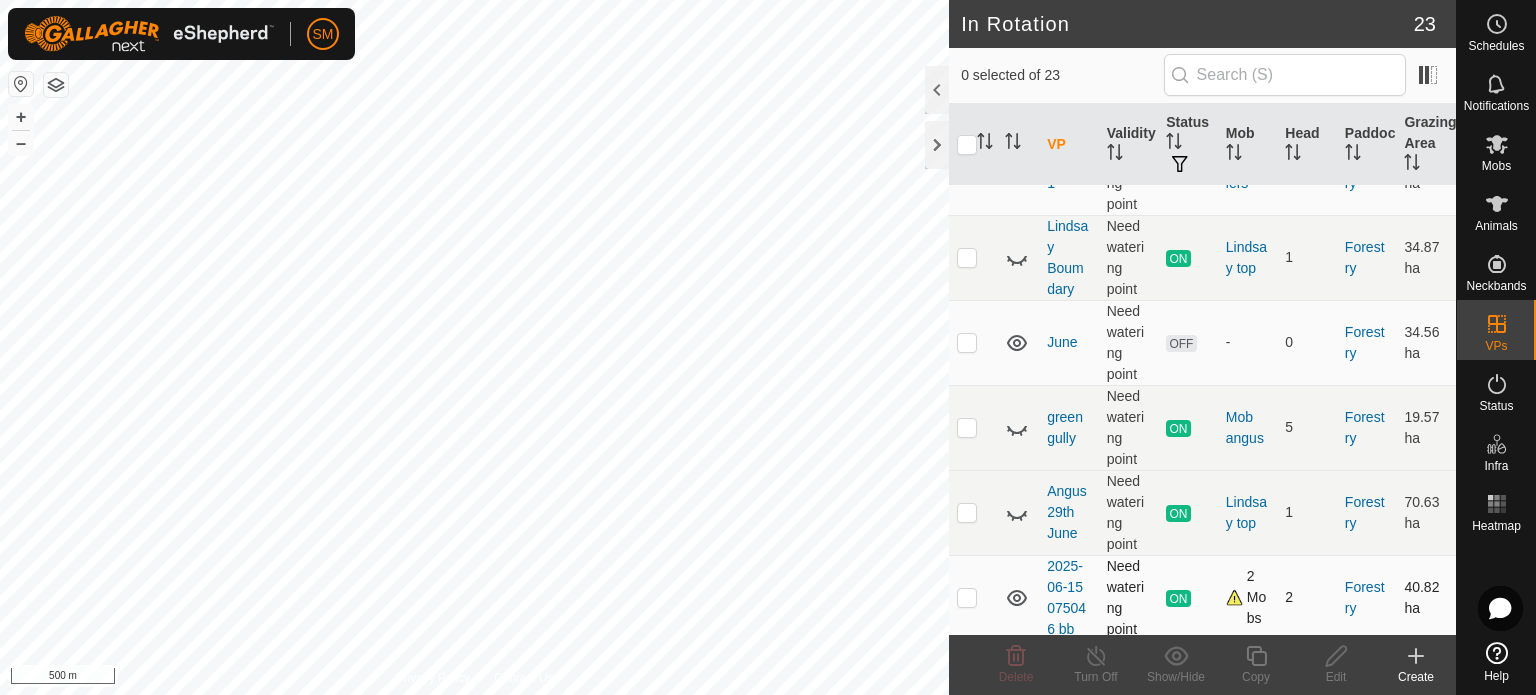 click at bounding box center (967, 597) 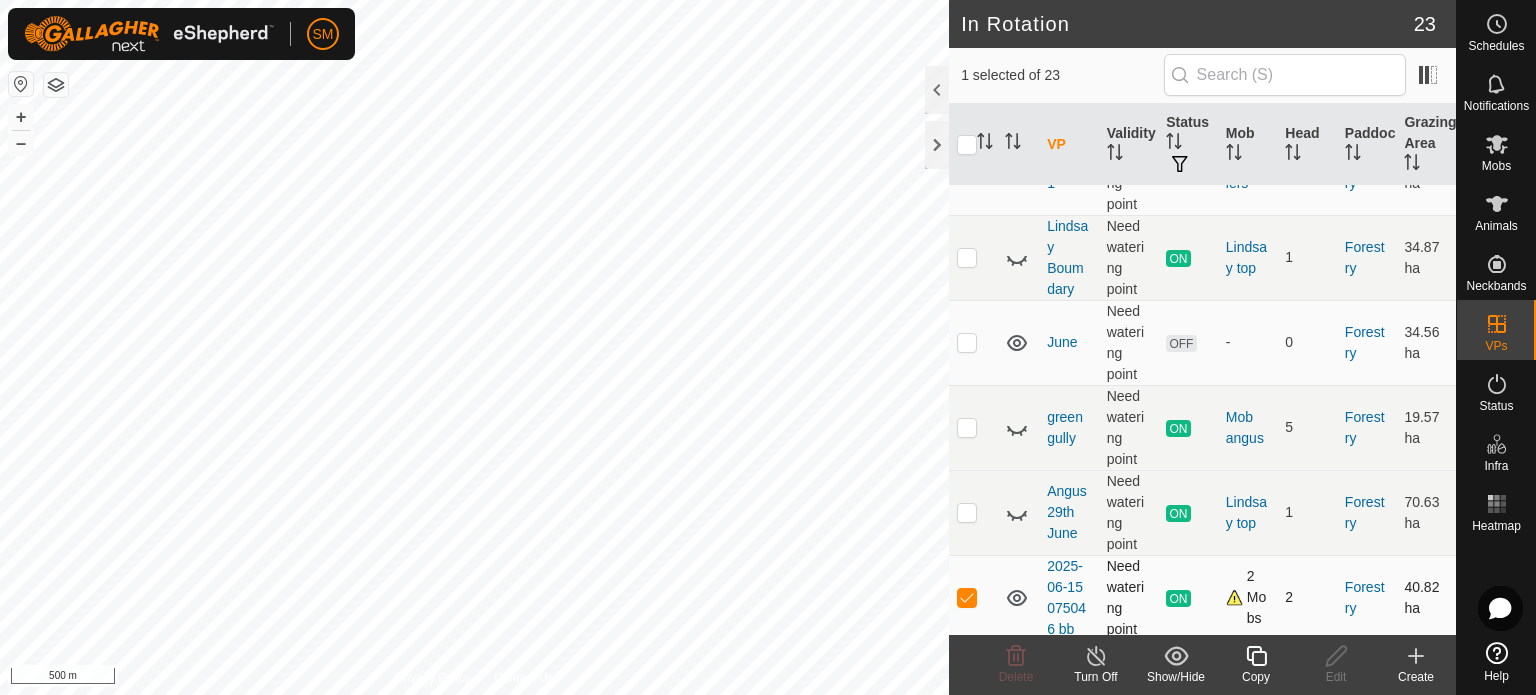 checkbox on "true" 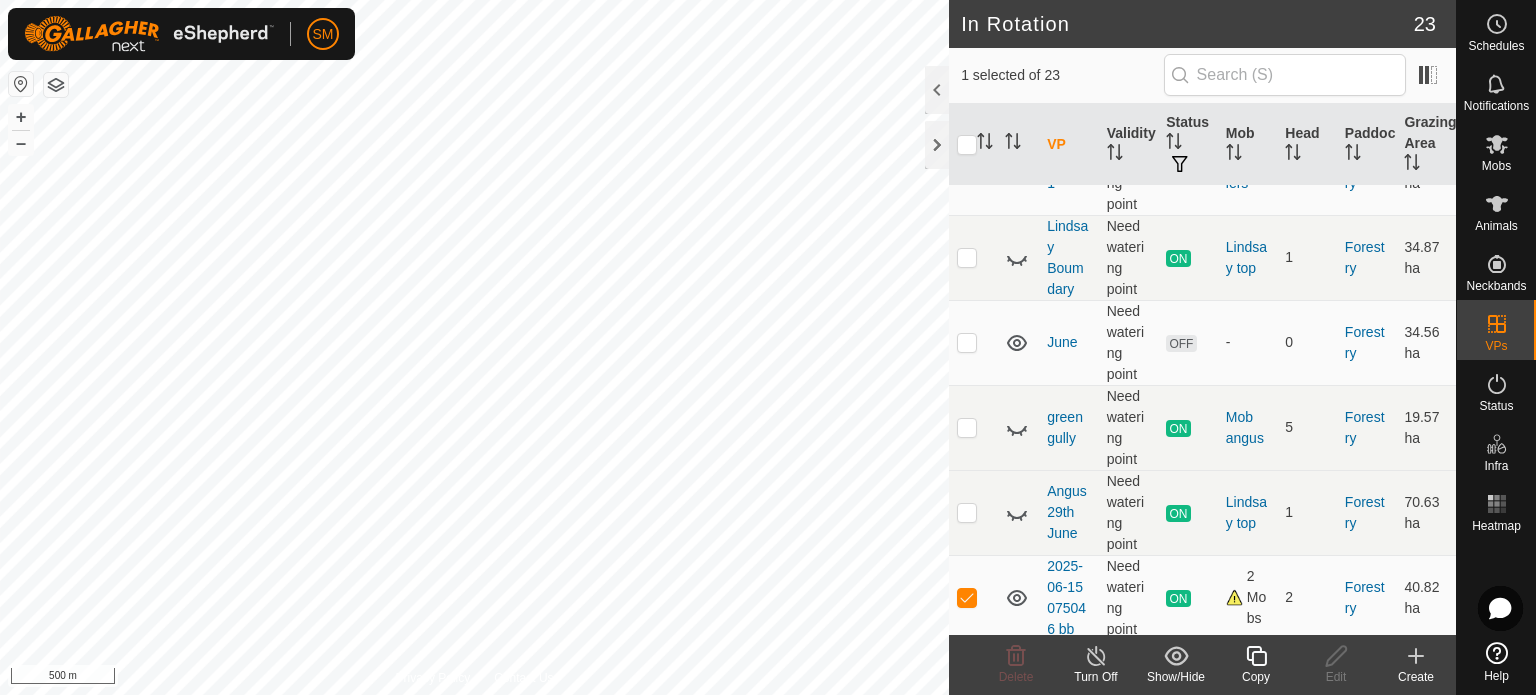click 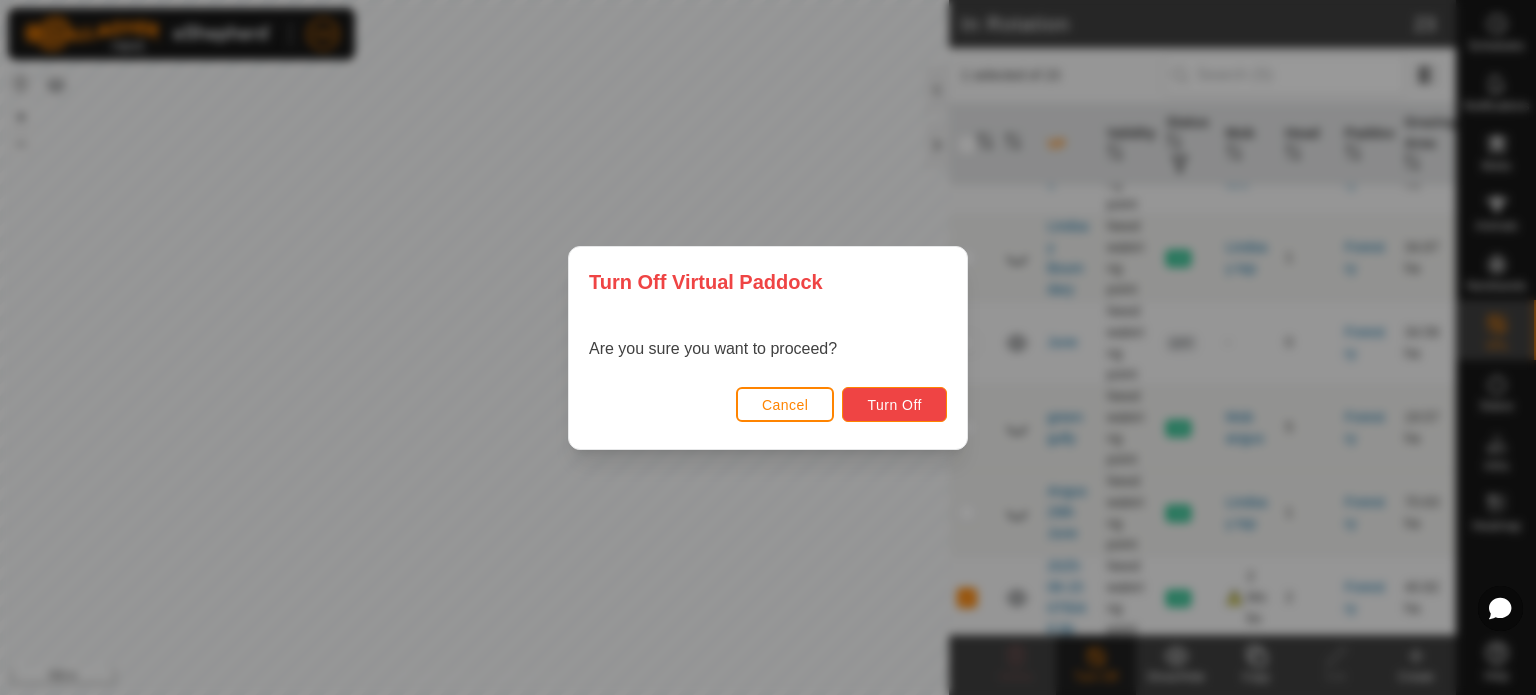 click on "Turn Off" at bounding box center (894, 405) 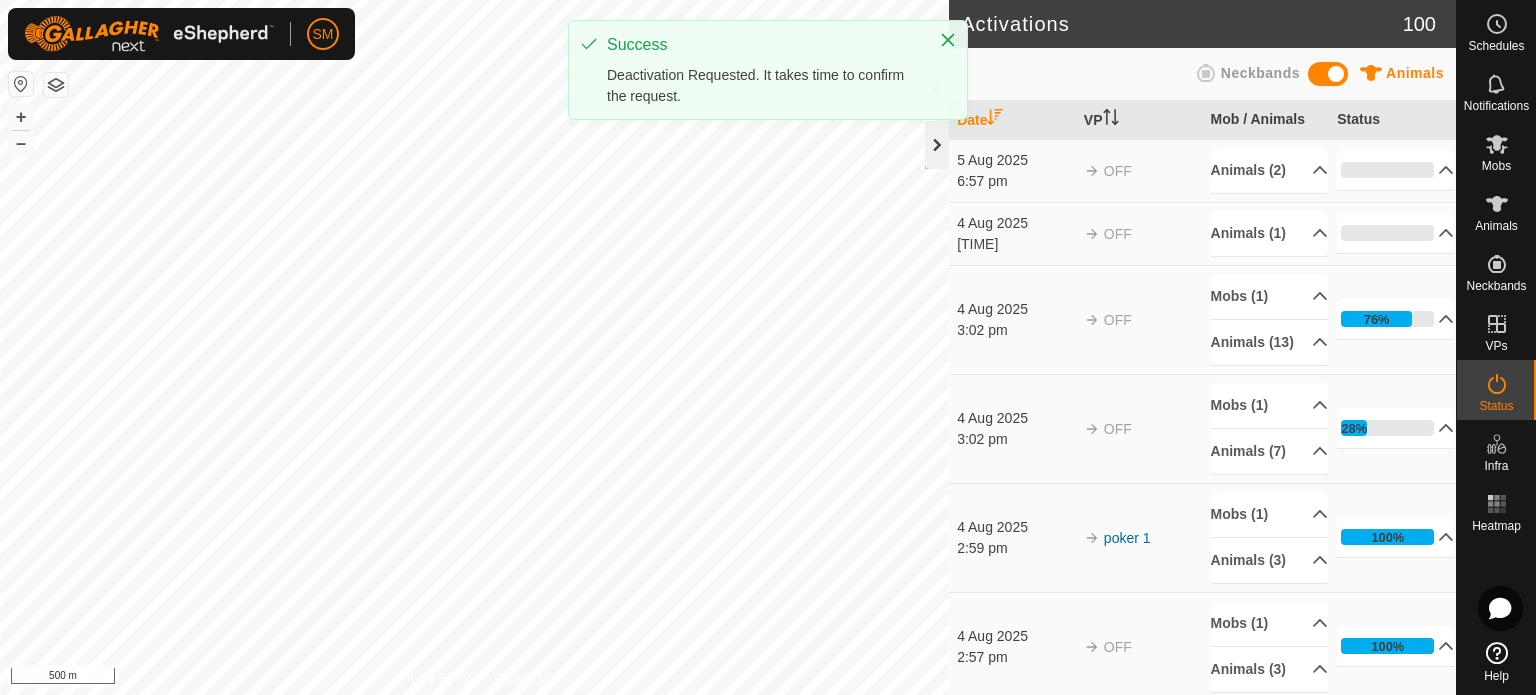 click 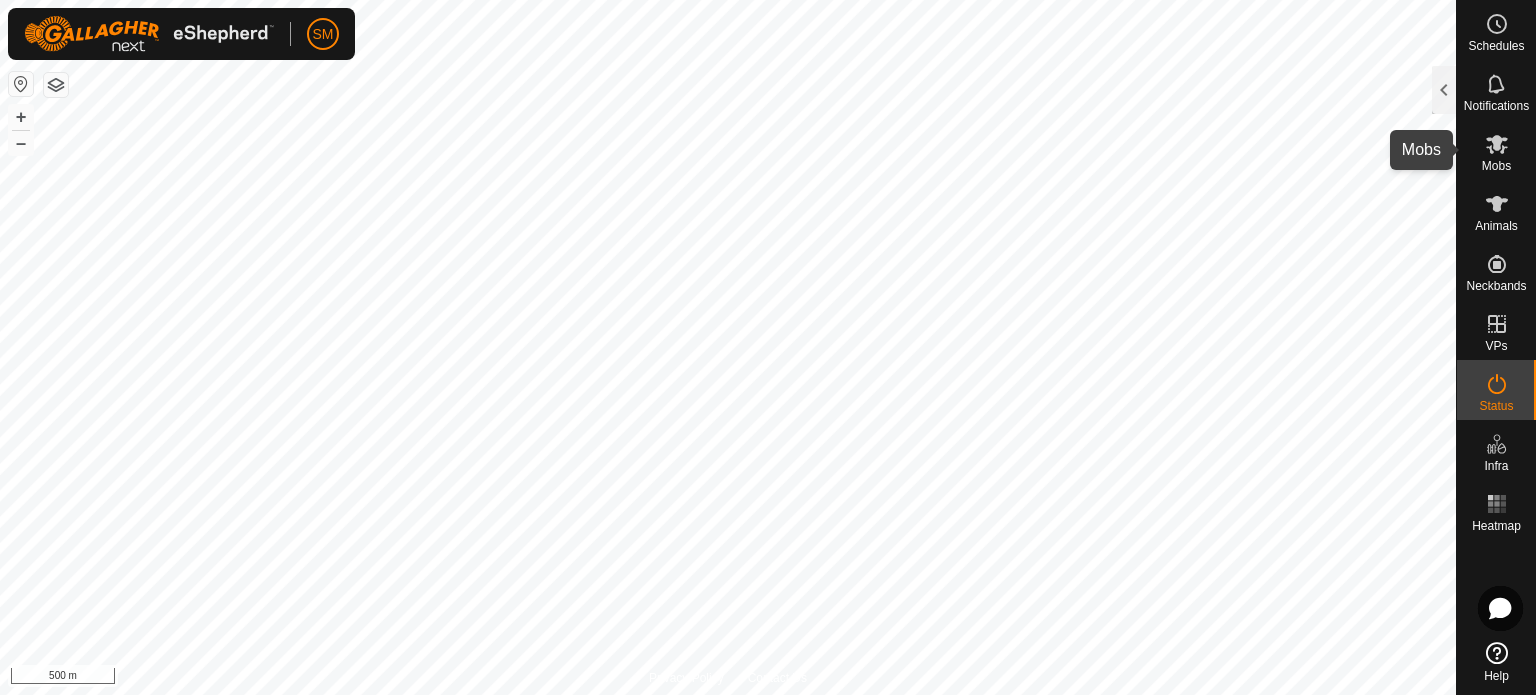 click 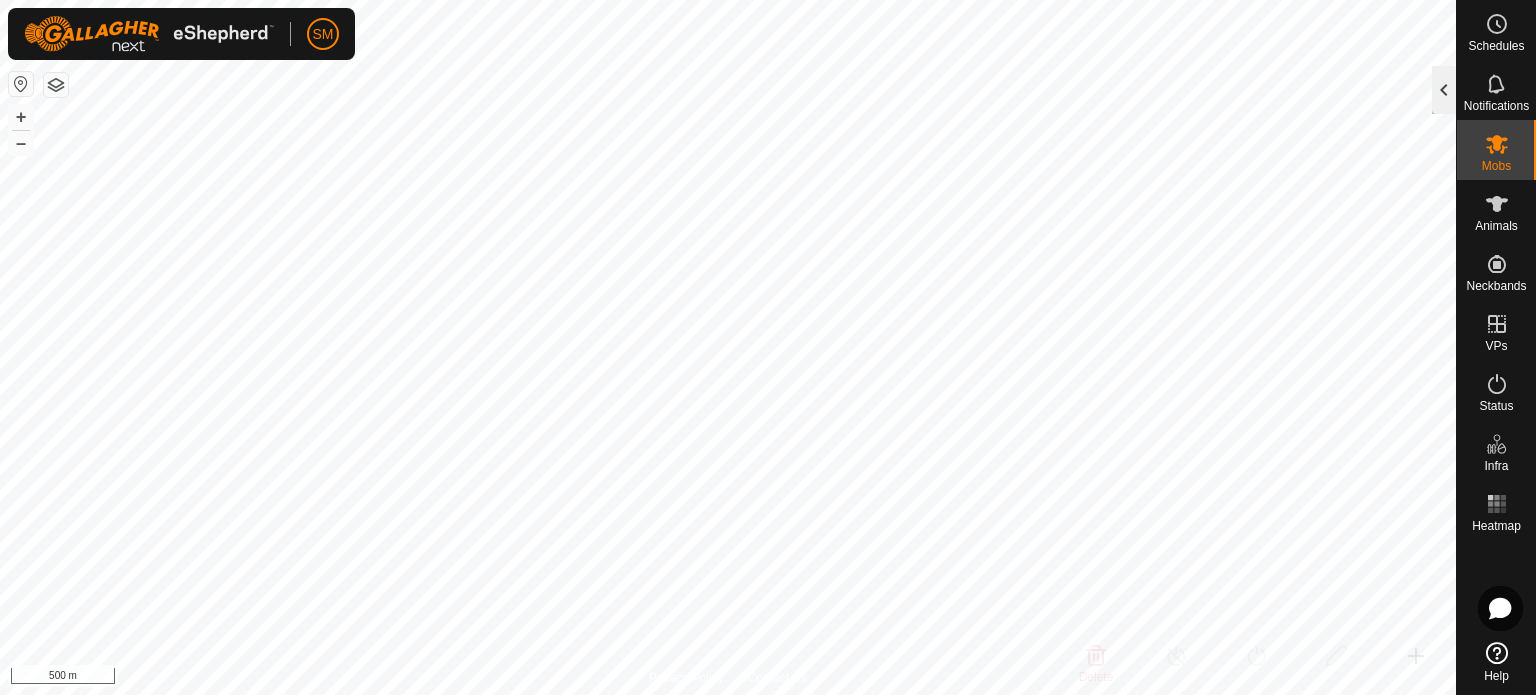 click 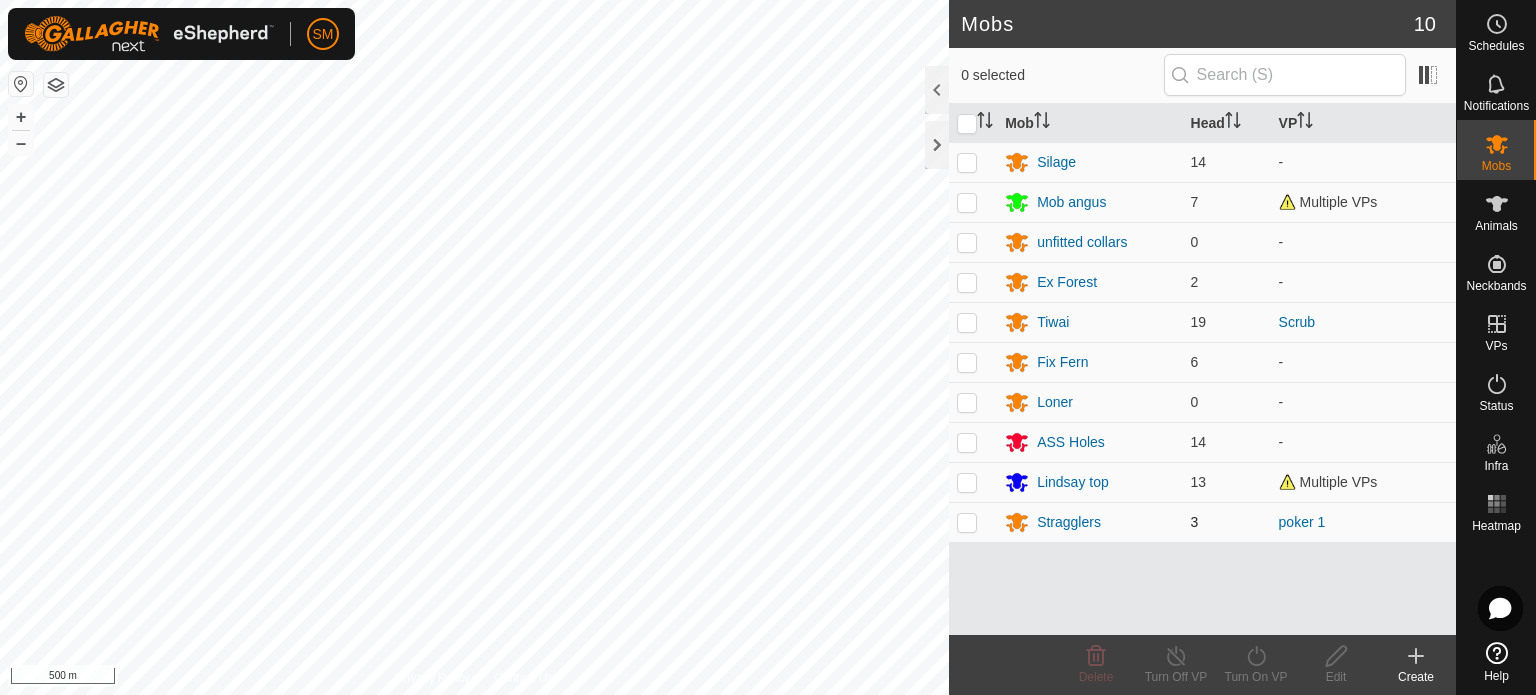 click at bounding box center (967, 522) 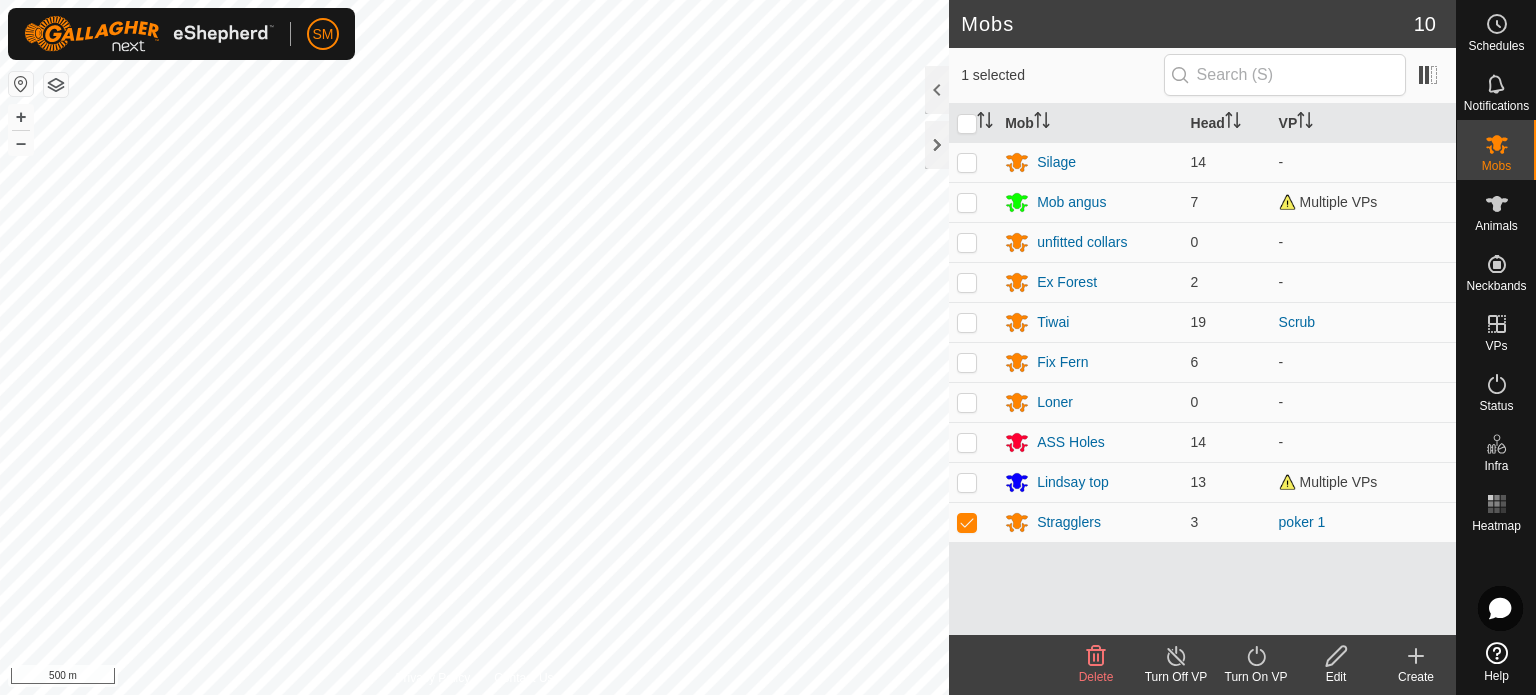 click 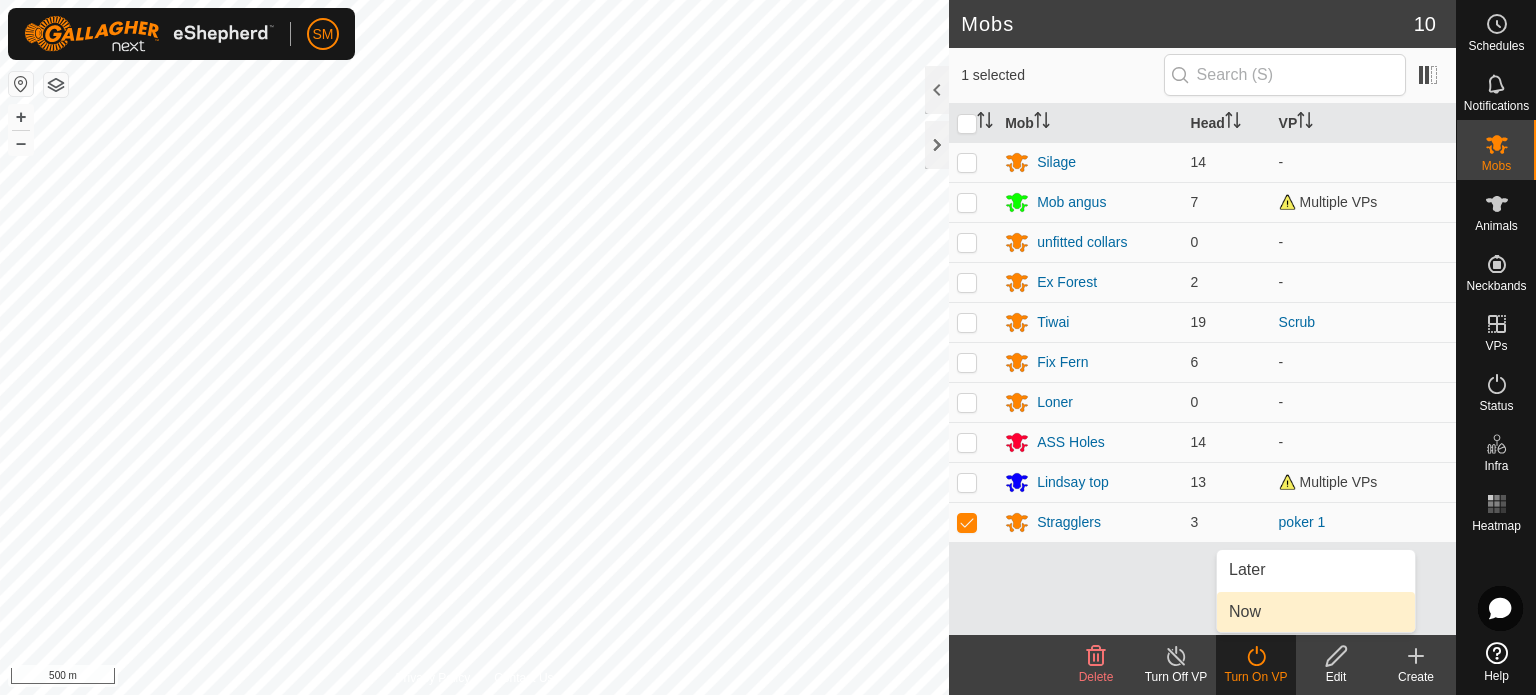 click on "Now" at bounding box center (1316, 612) 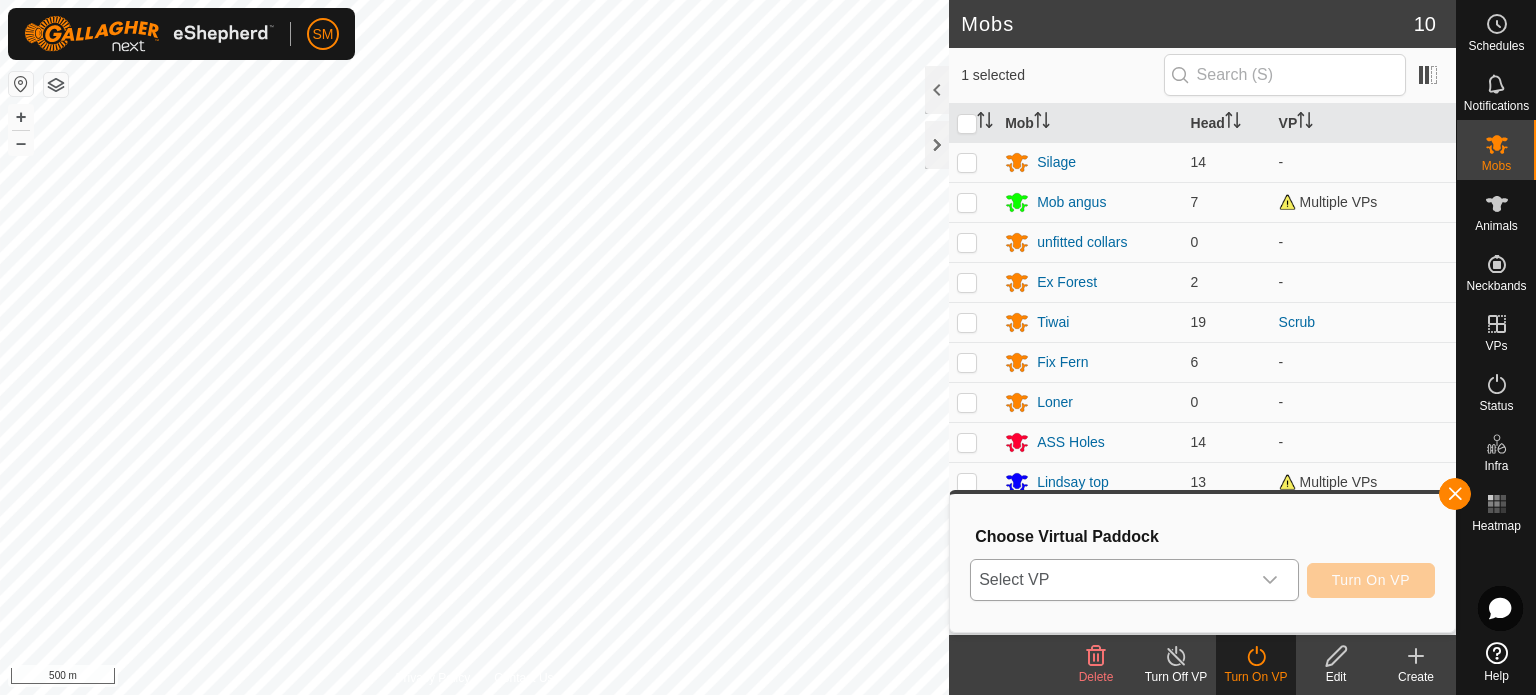 click 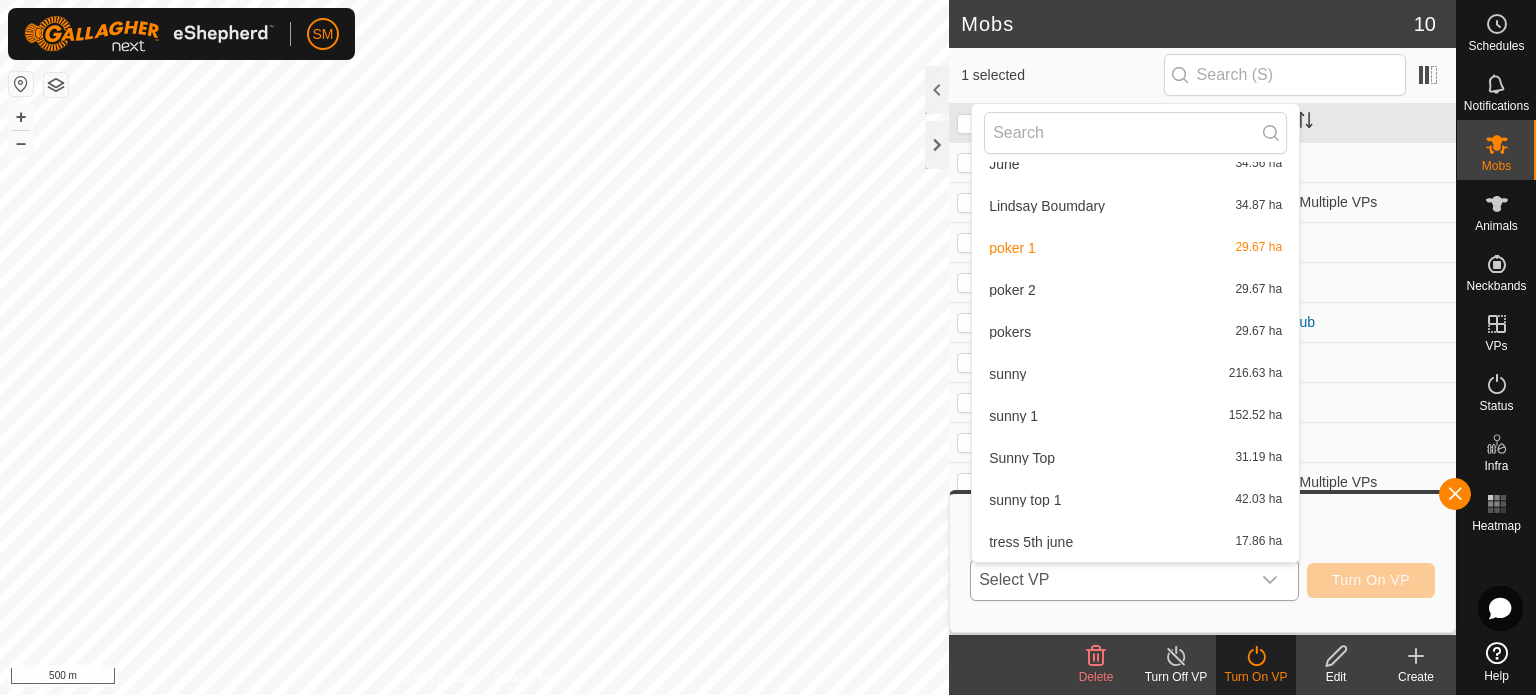 scroll, scrollTop: 590, scrollLeft: 0, axis: vertical 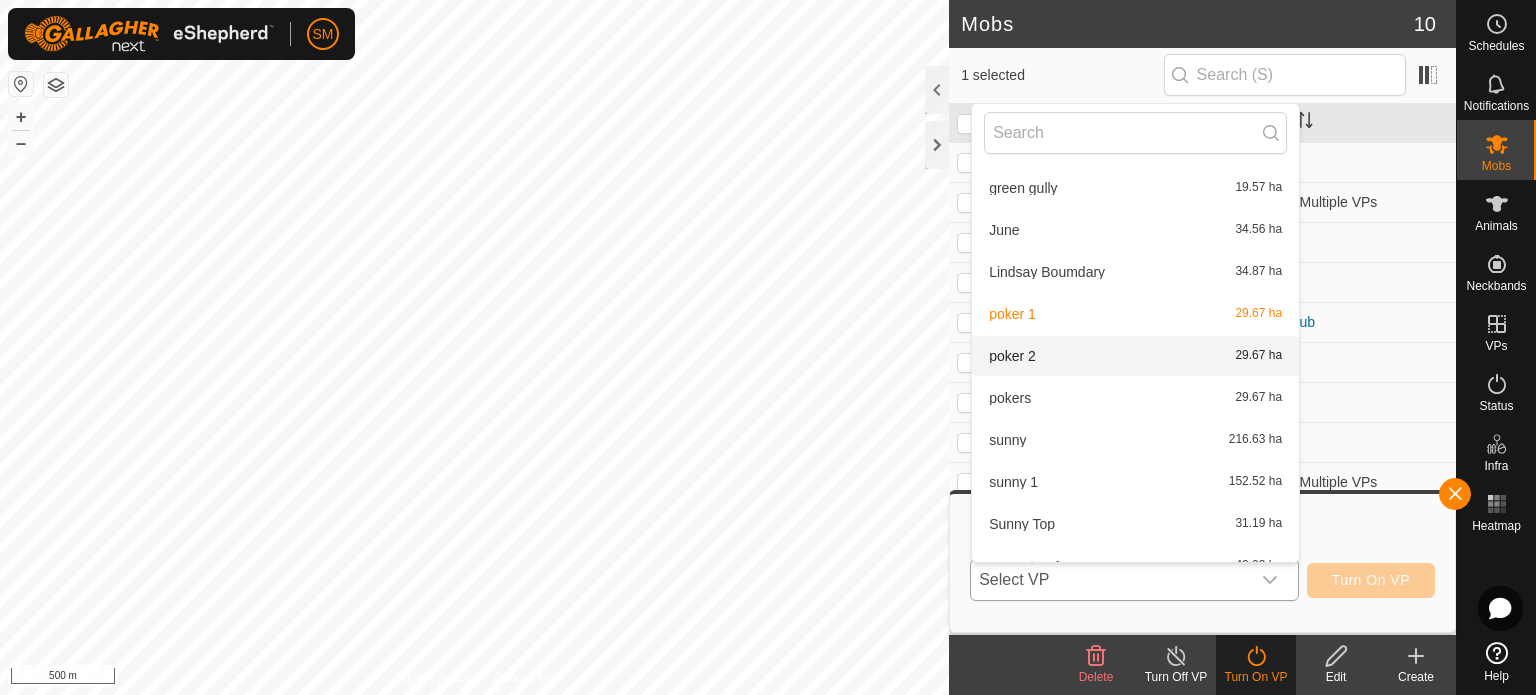 click on "poker 2  29.67 ha" at bounding box center [1135, 356] 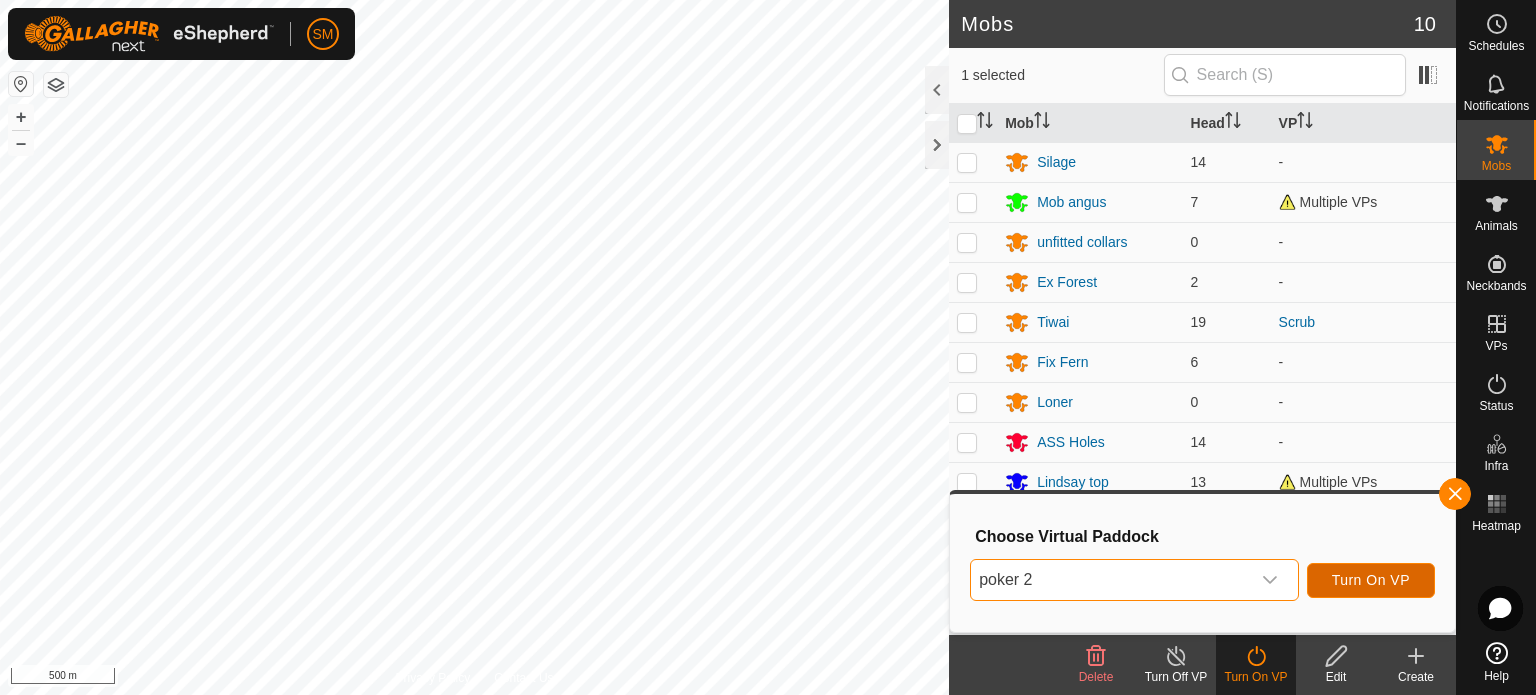 click on "Turn On VP" at bounding box center [1371, 580] 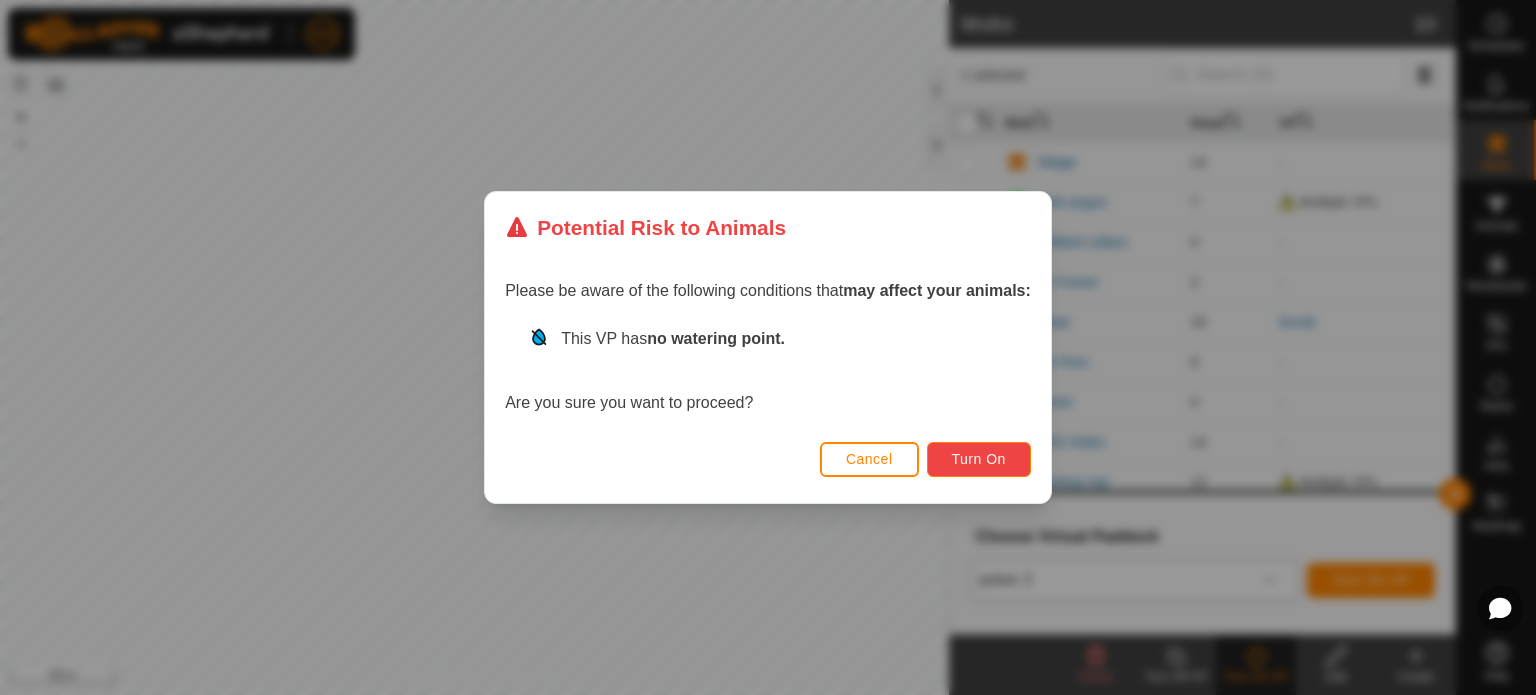 click on "Turn On" at bounding box center [979, 459] 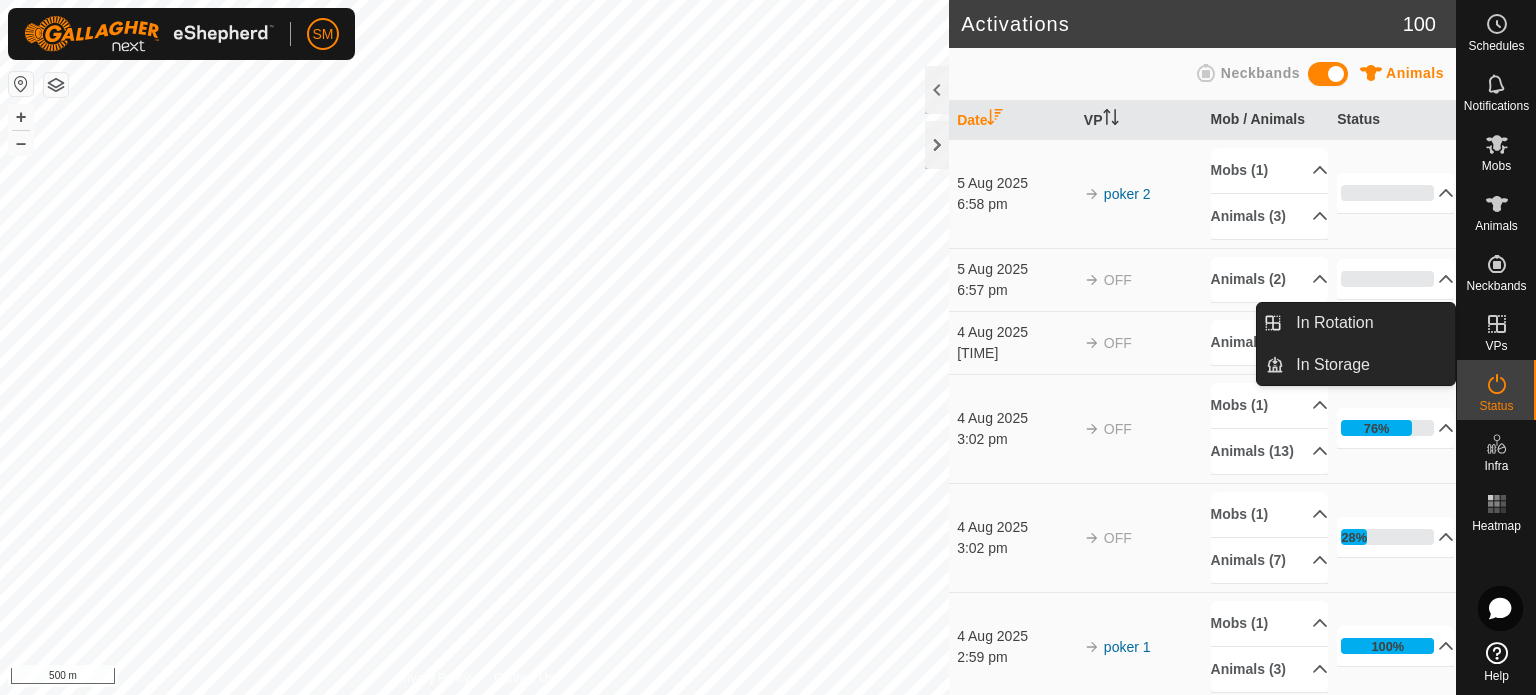 click 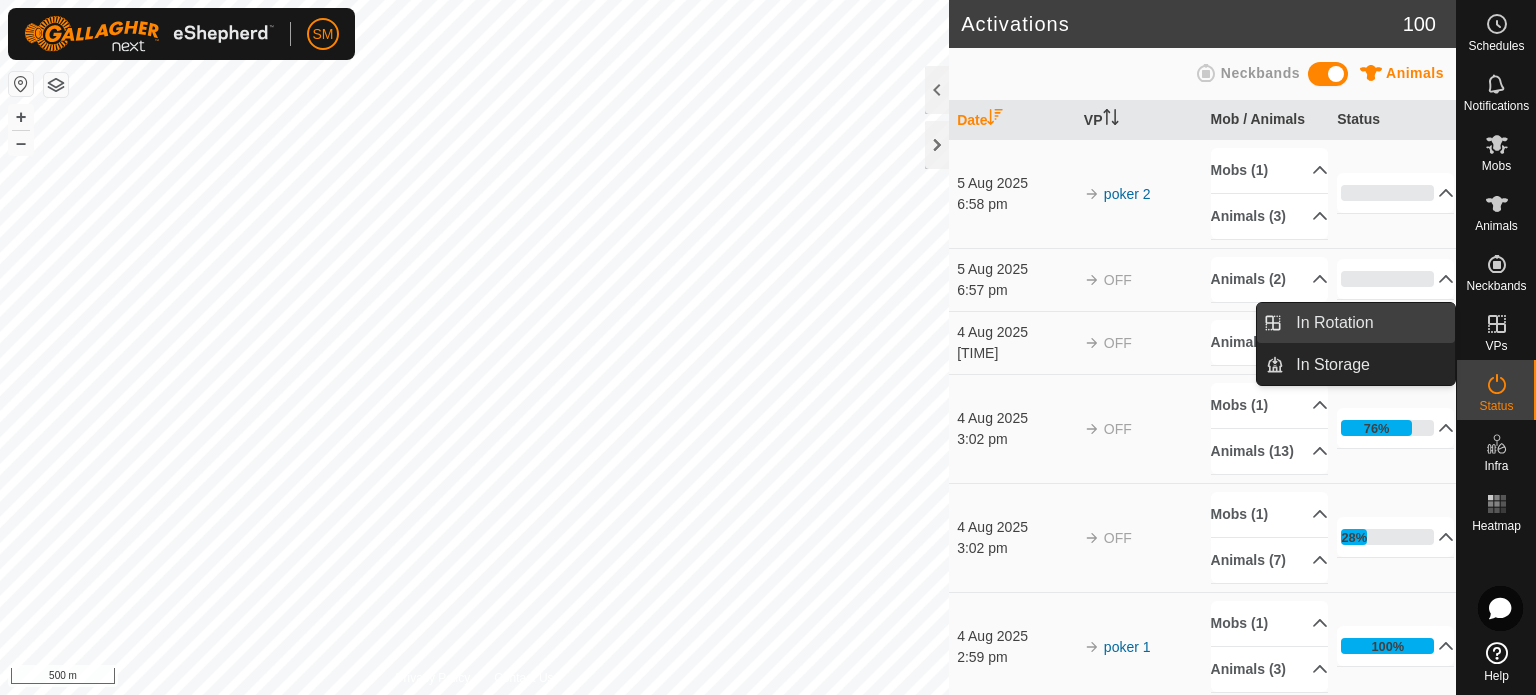 click on "In Rotation" at bounding box center [1369, 323] 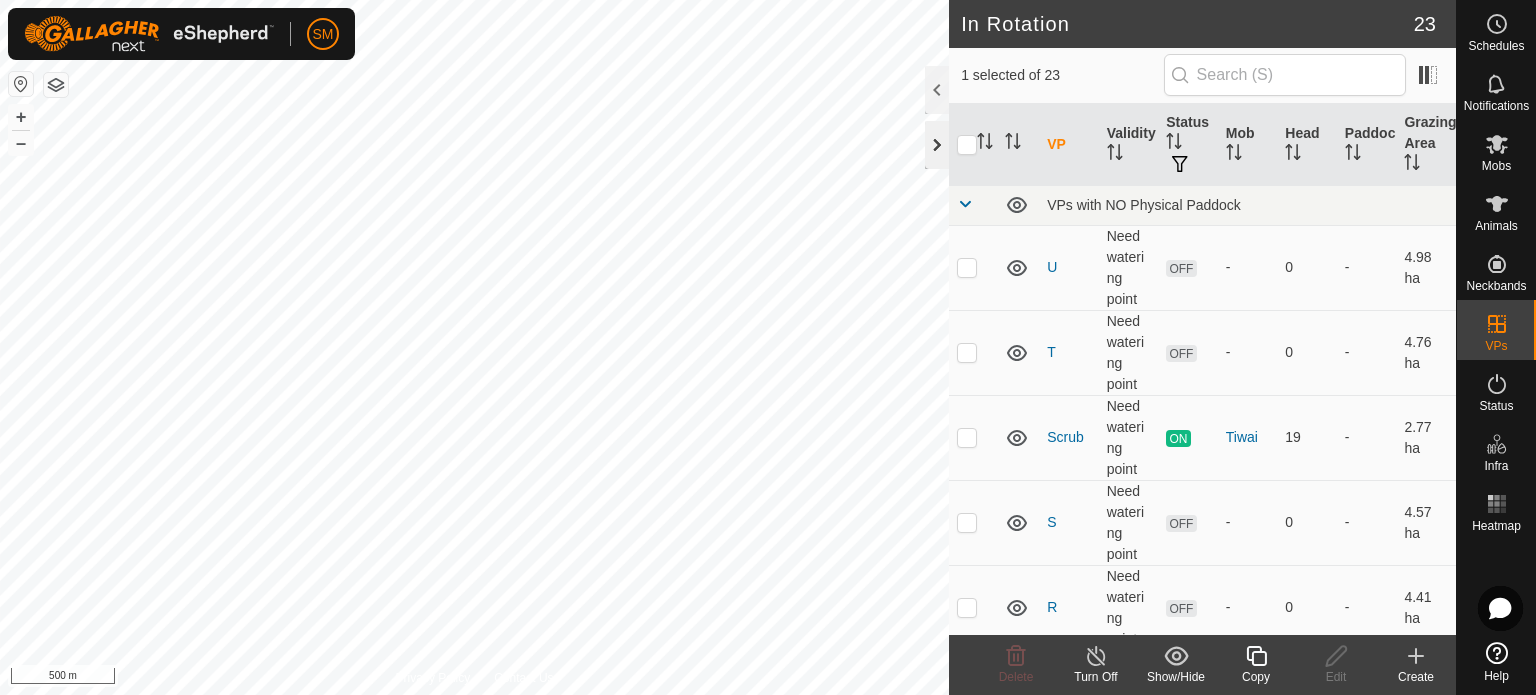 click 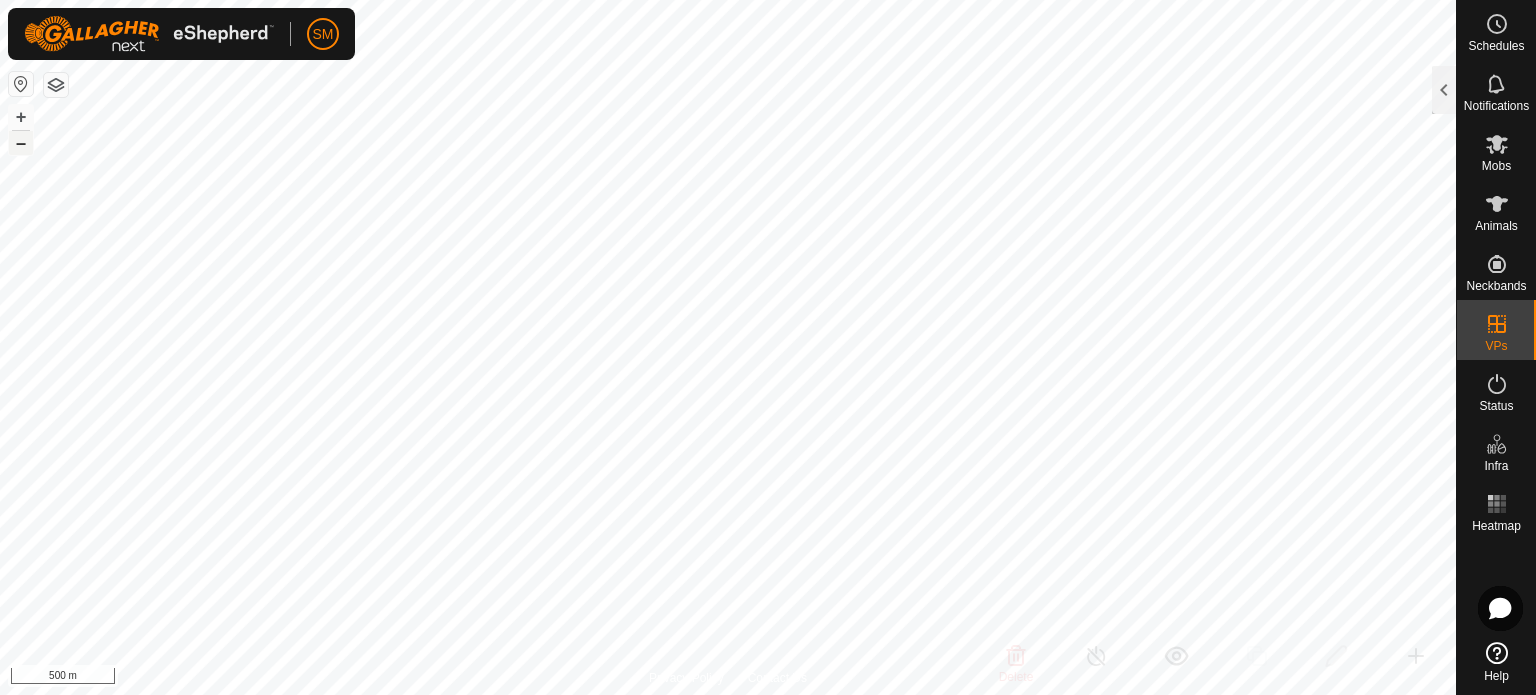 click on "–" at bounding box center [21, 143] 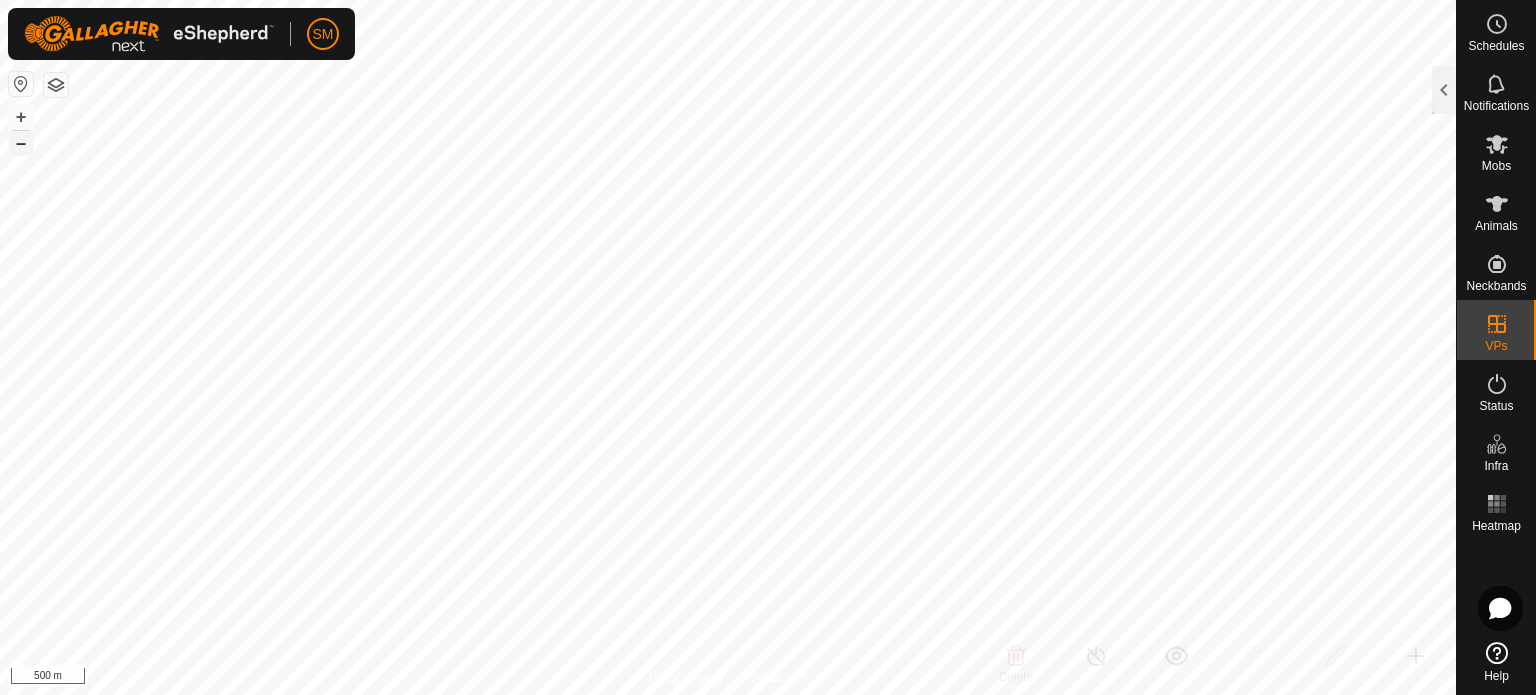 click on "–" at bounding box center [21, 143] 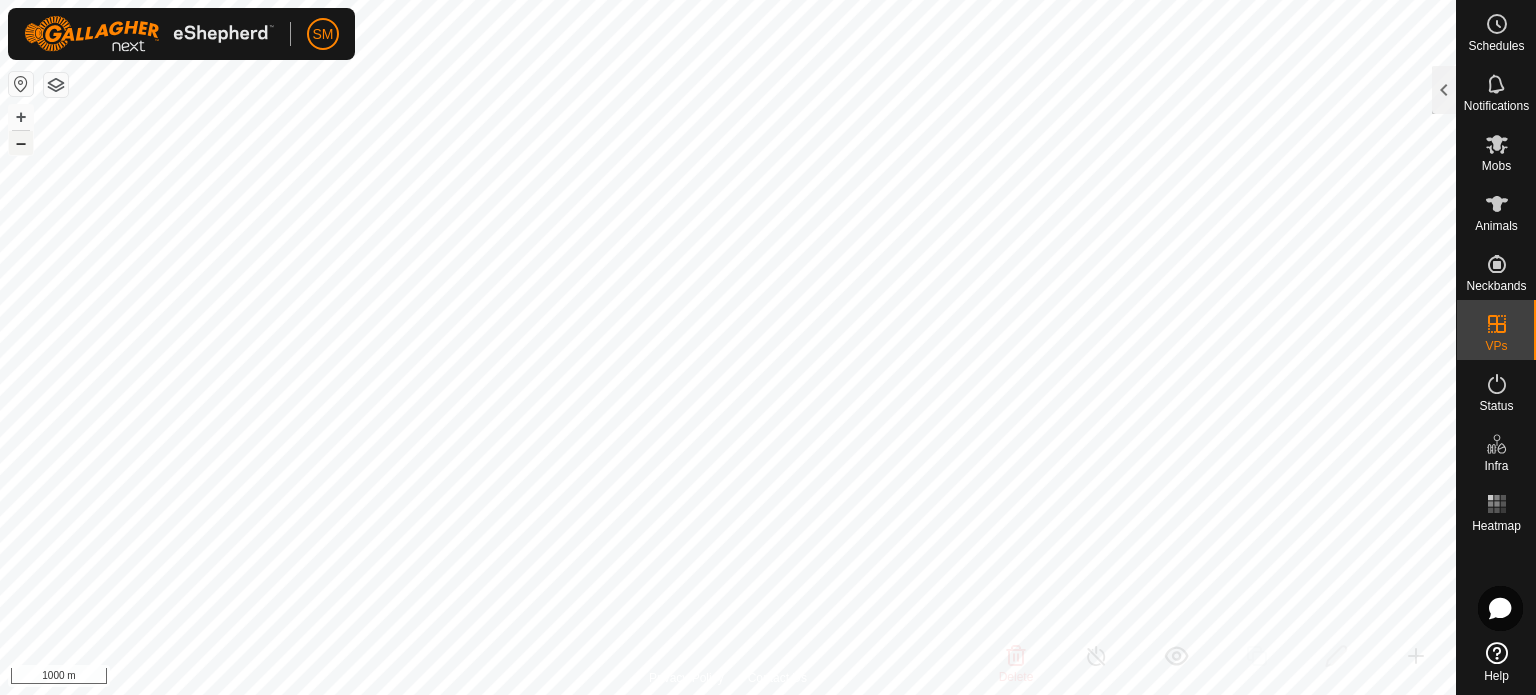 click on "–" at bounding box center [21, 143] 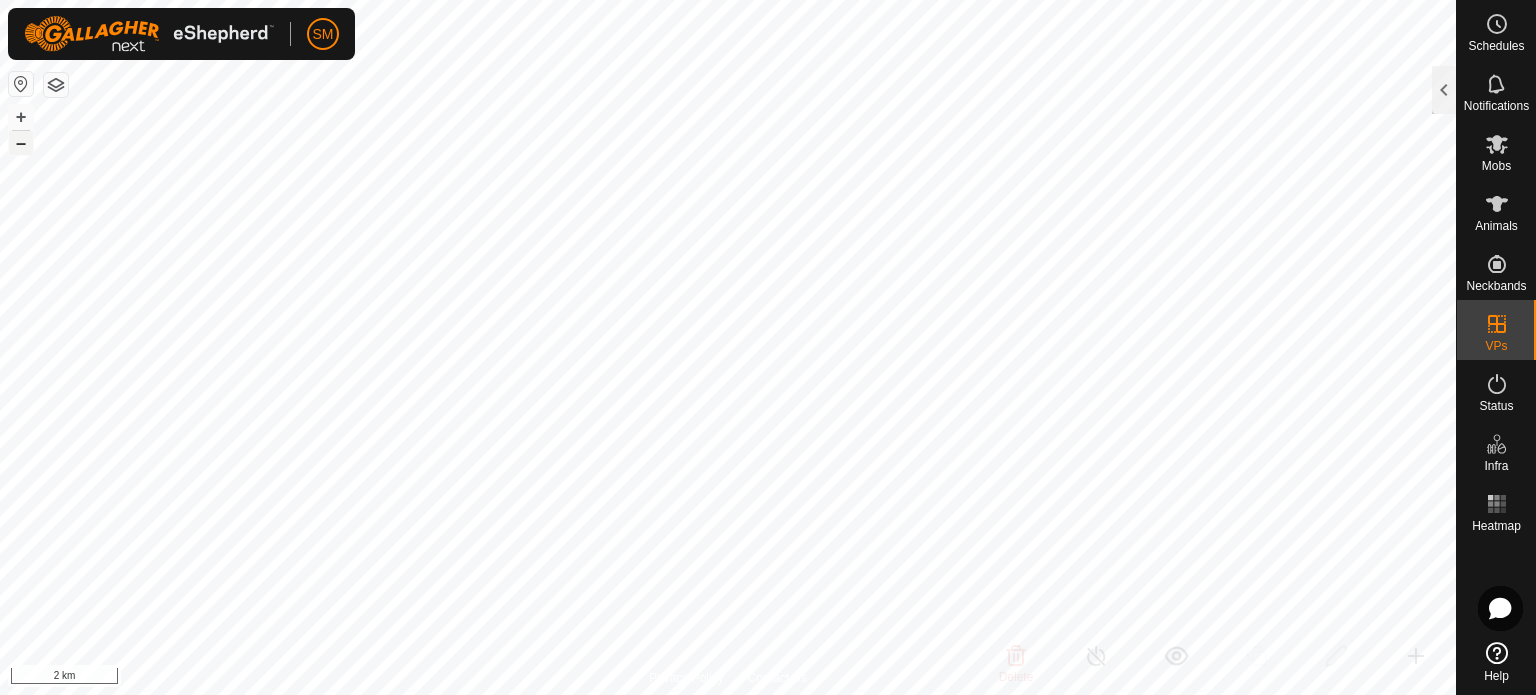 click on "–" at bounding box center [21, 143] 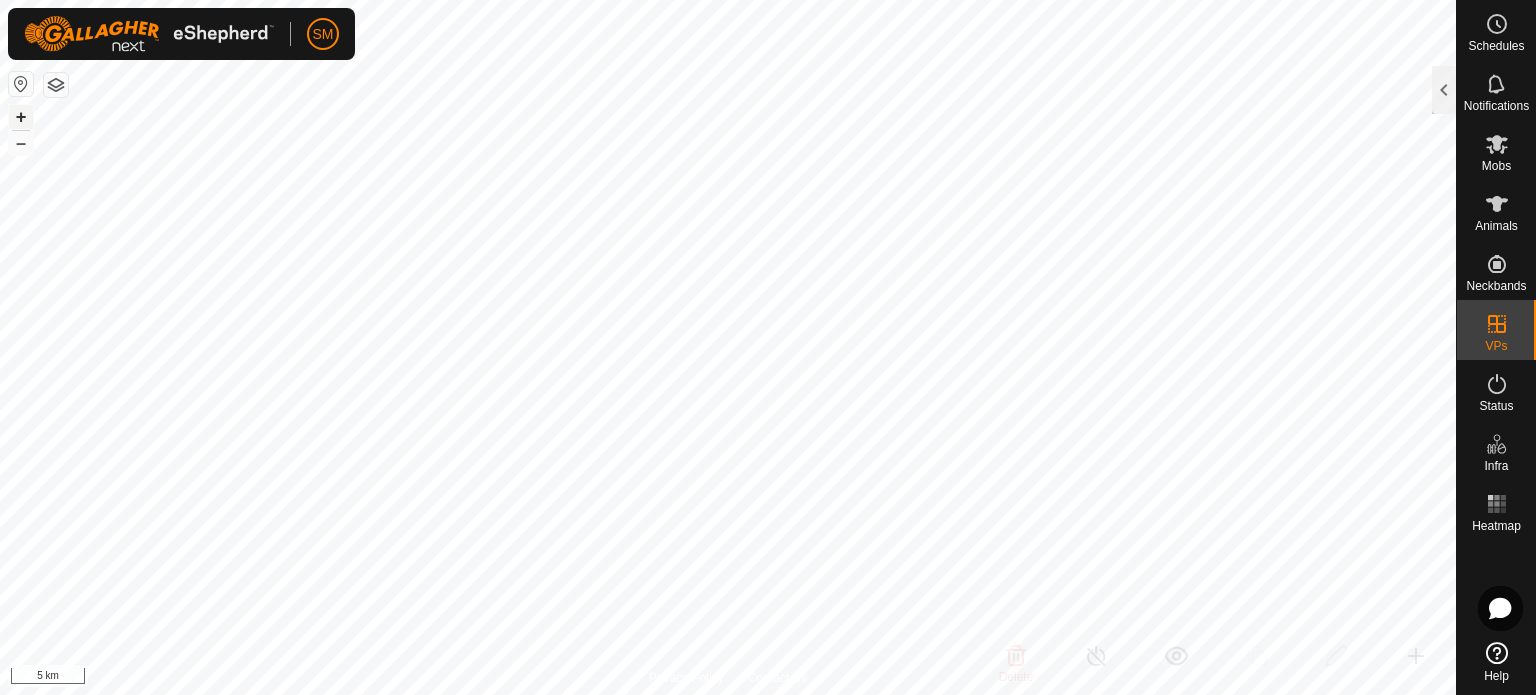click on "+" at bounding box center (21, 117) 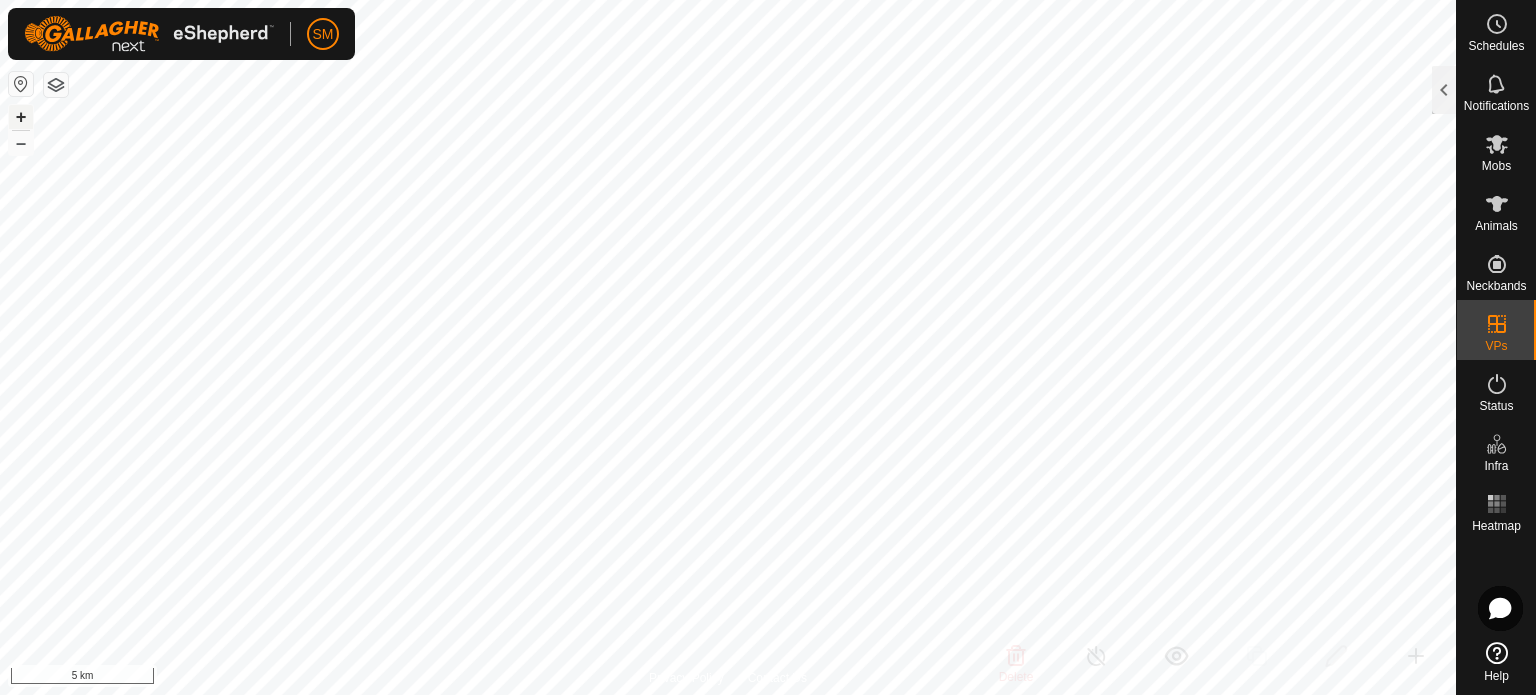 click on "+" at bounding box center (21, 117) 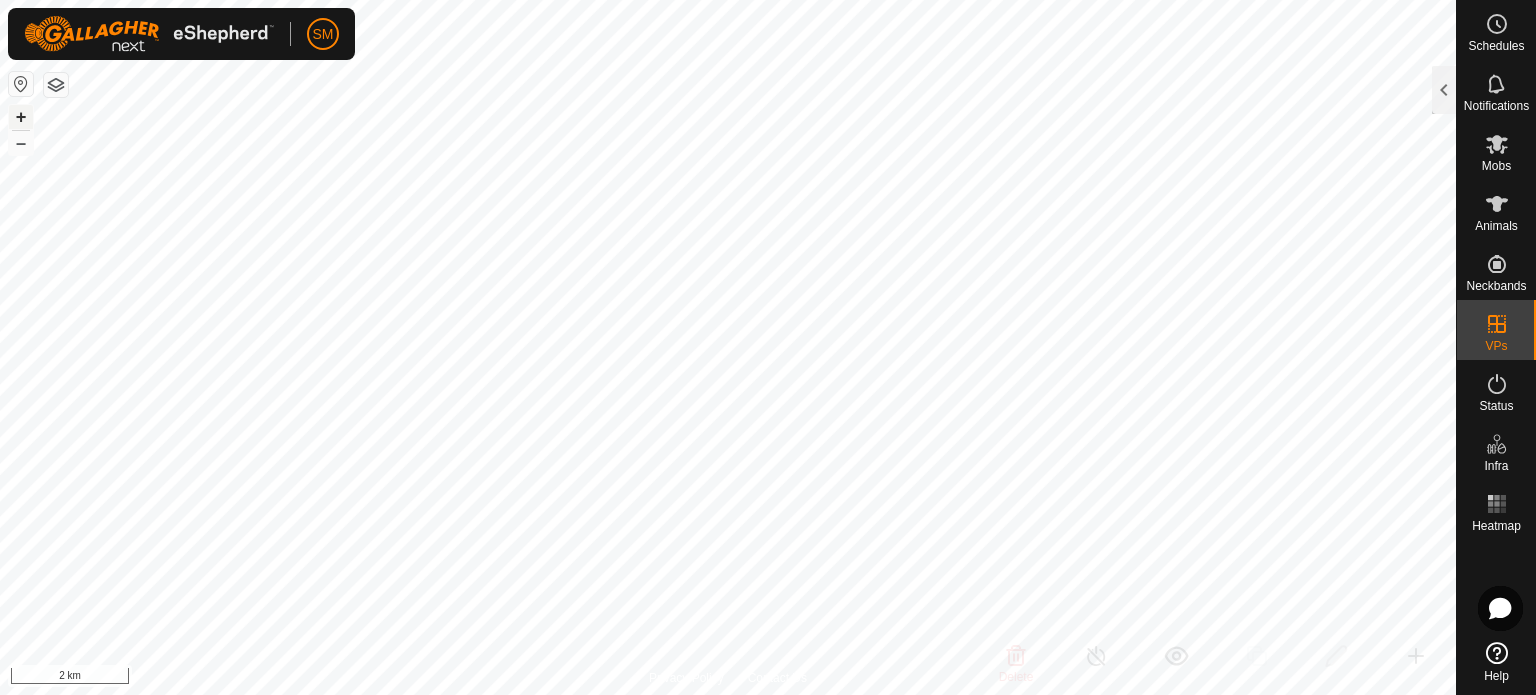 click on "+" at bounding box center [21, 117] 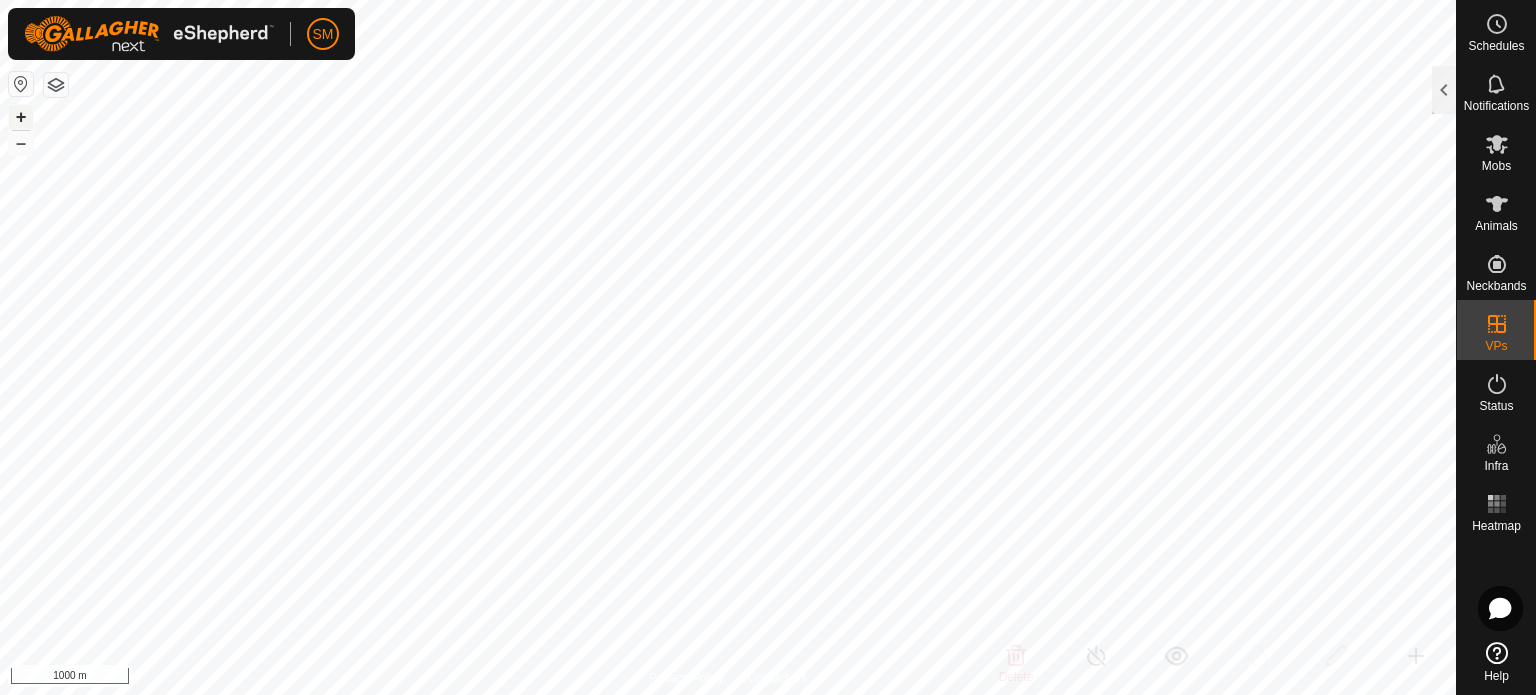 click on "+" at bounding box center [21, 117] 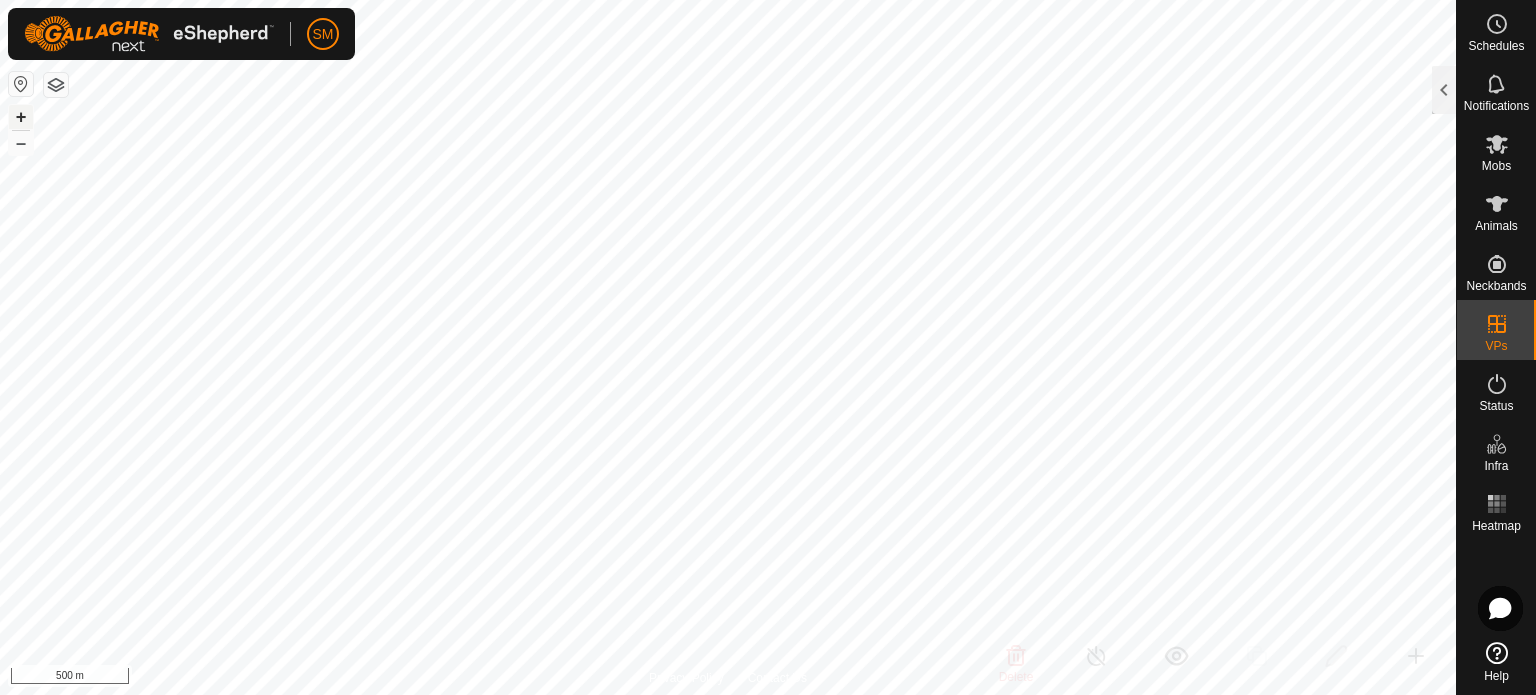 click on "+" at bounding box center (21, 117) 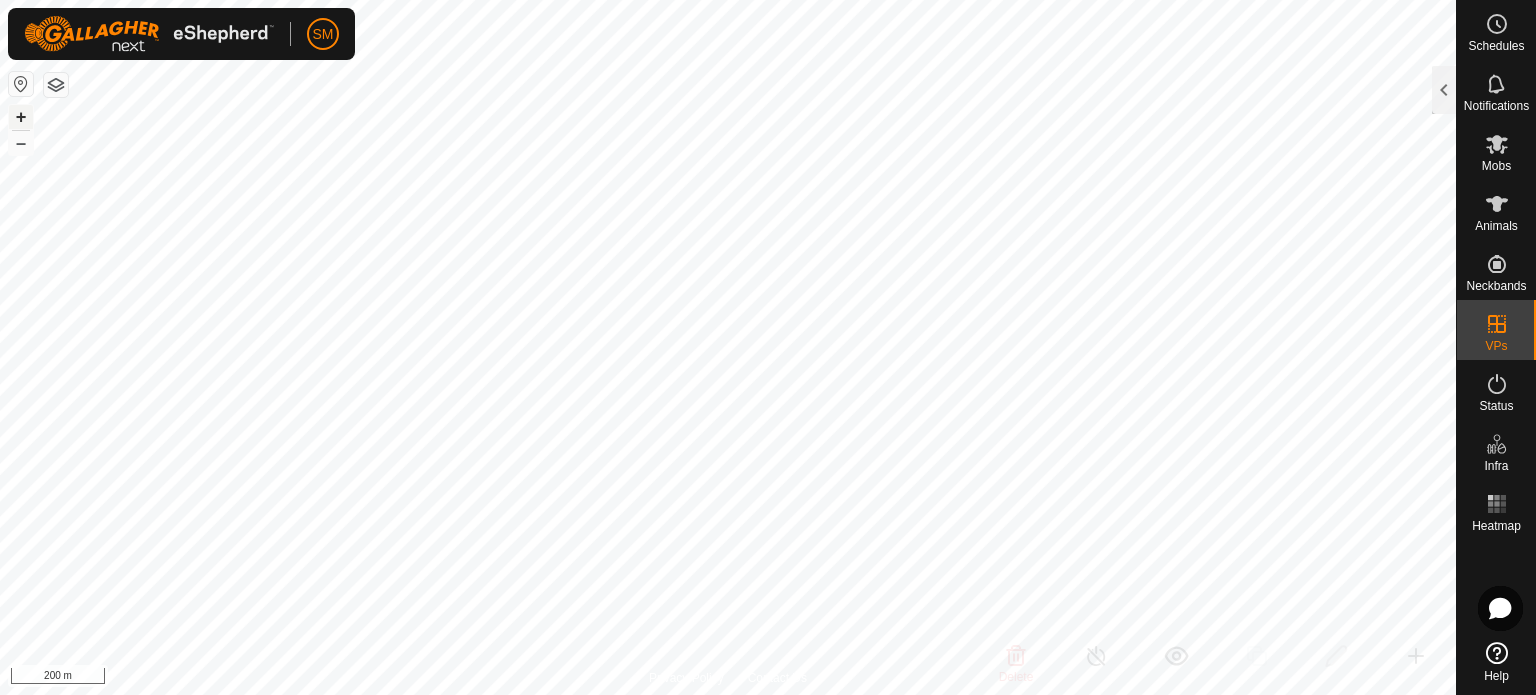 click on "+" at bounding box center [21, 117] 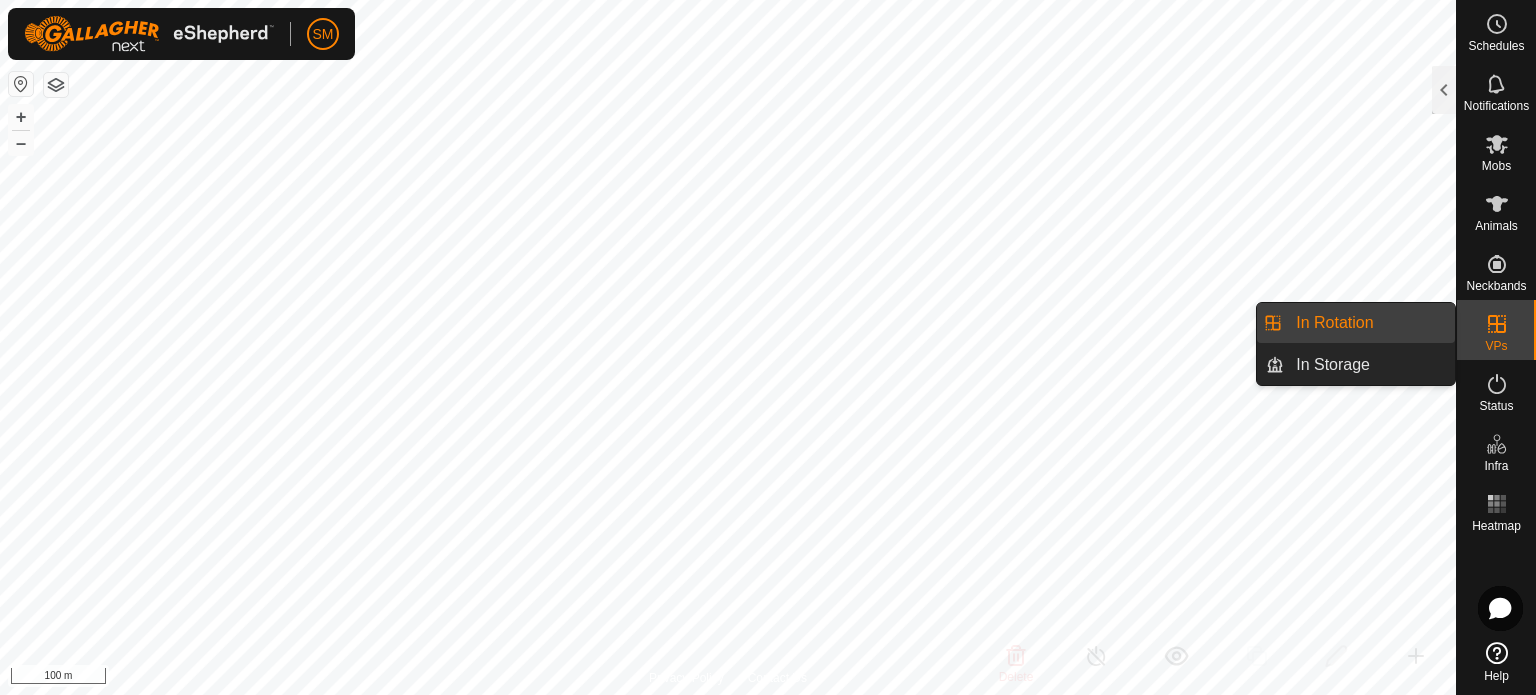 click on "In Rotation" at bounding box center (1369, 323) 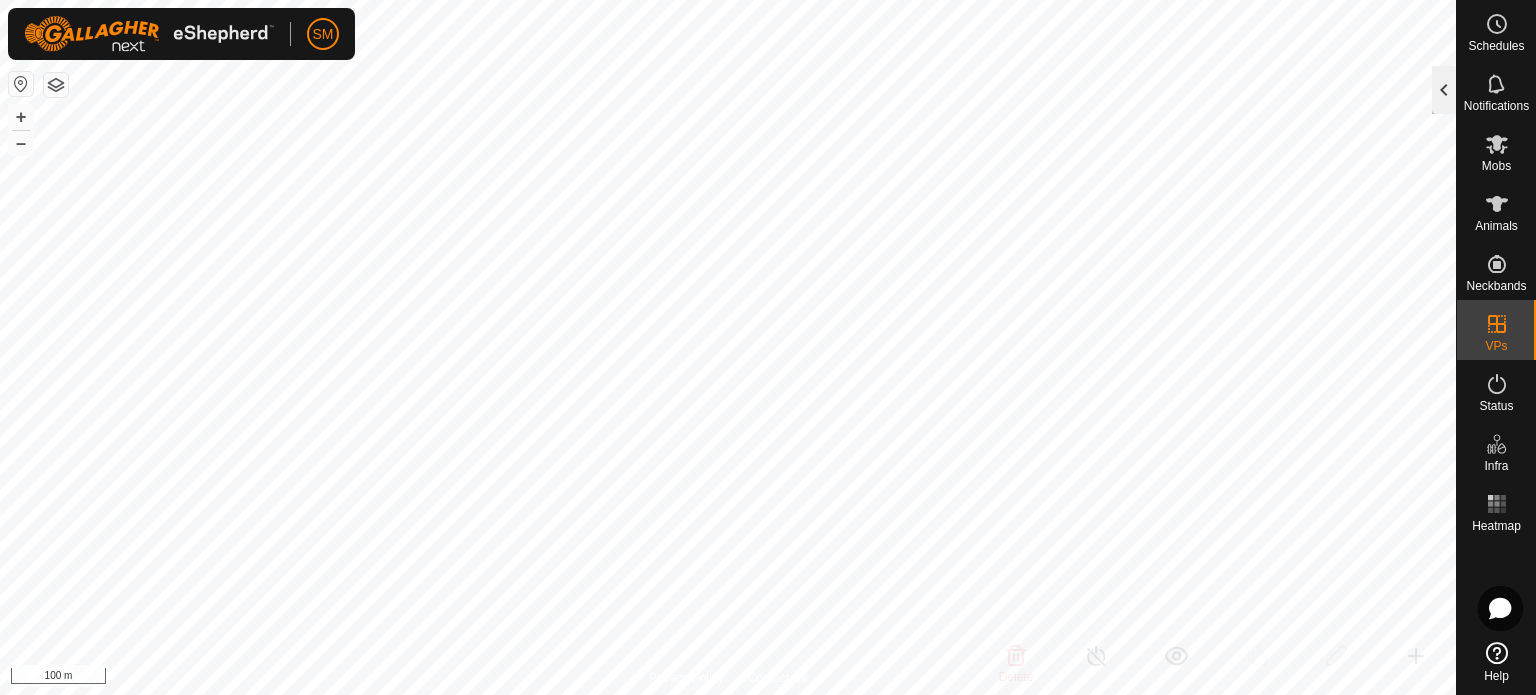 click 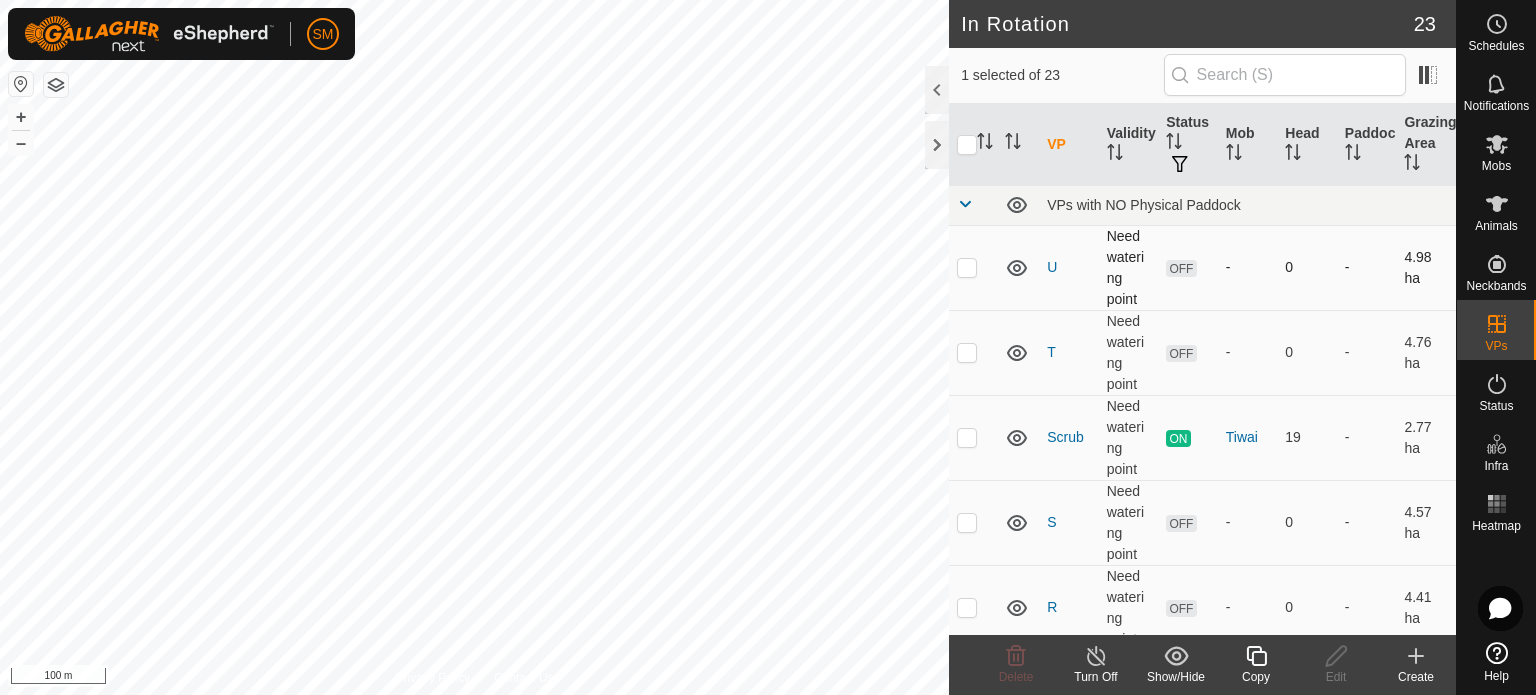 click at bounding box center [967, 267] 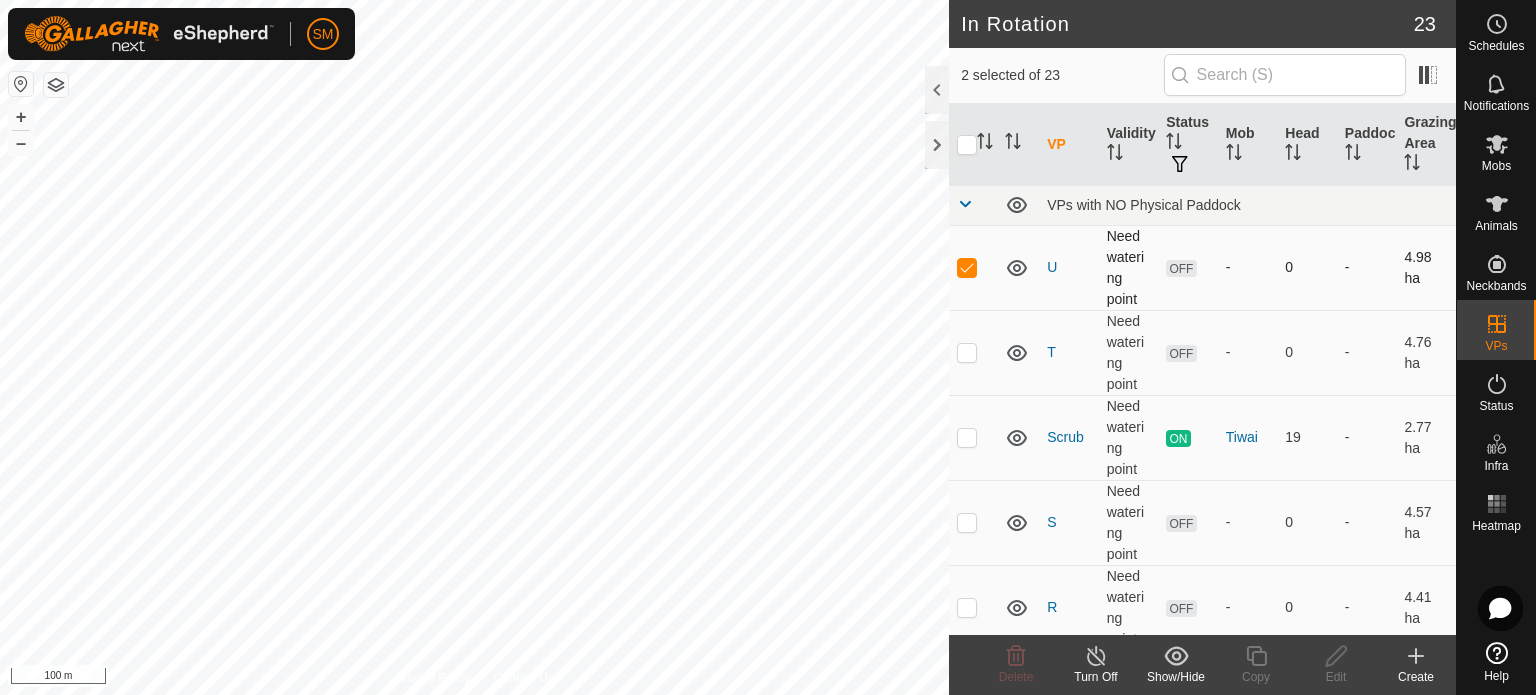 click at bounding box center [967, 267] 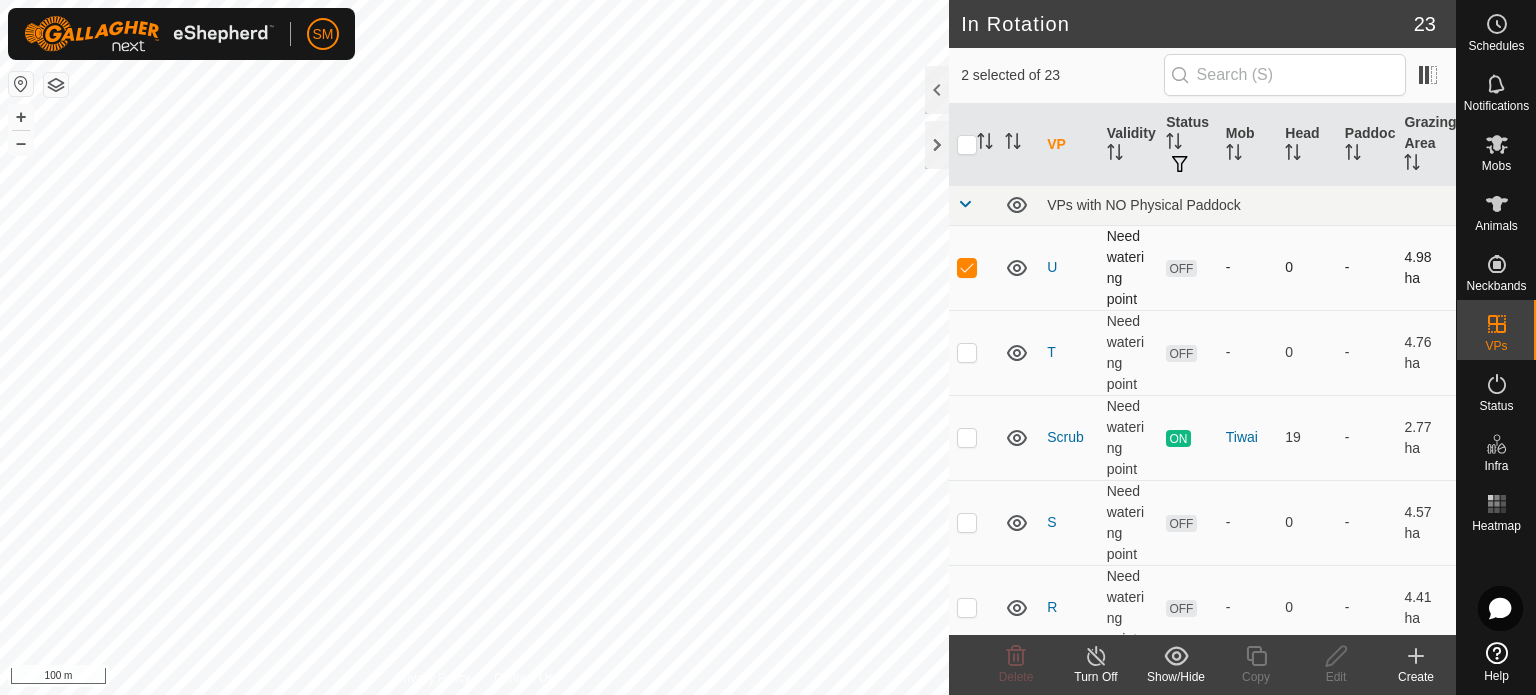 checkbox on "false" 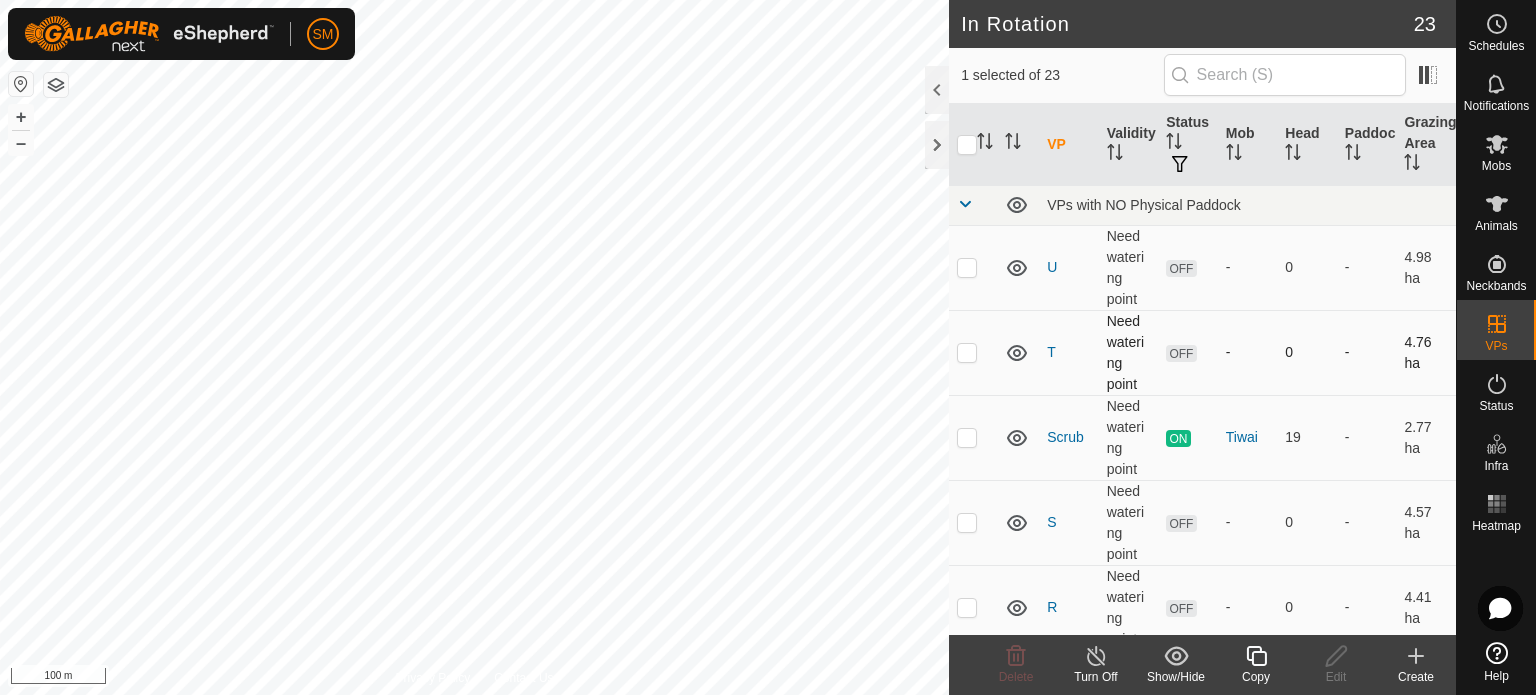 click at bounding box center (967, 352) 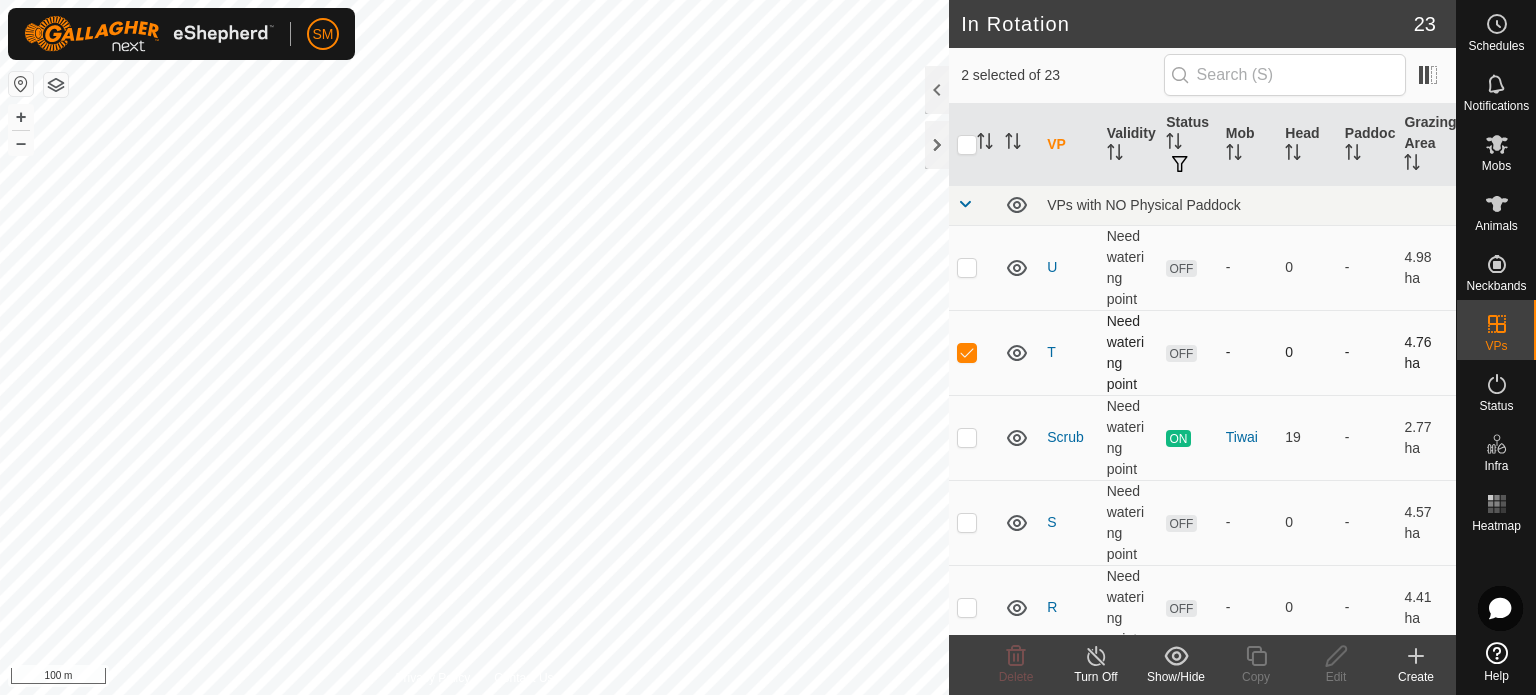 click at bounding box center (967, 352) 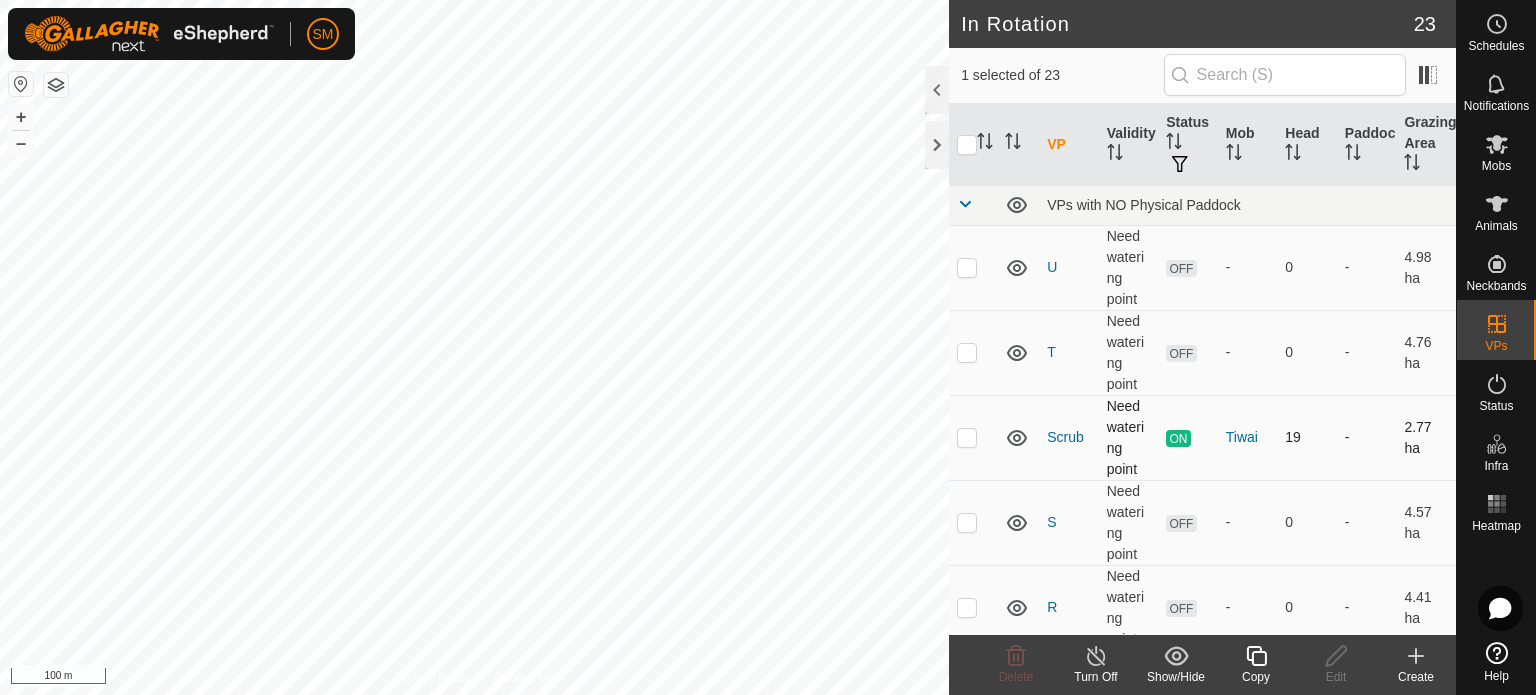 click at bounding box center [967, 437] 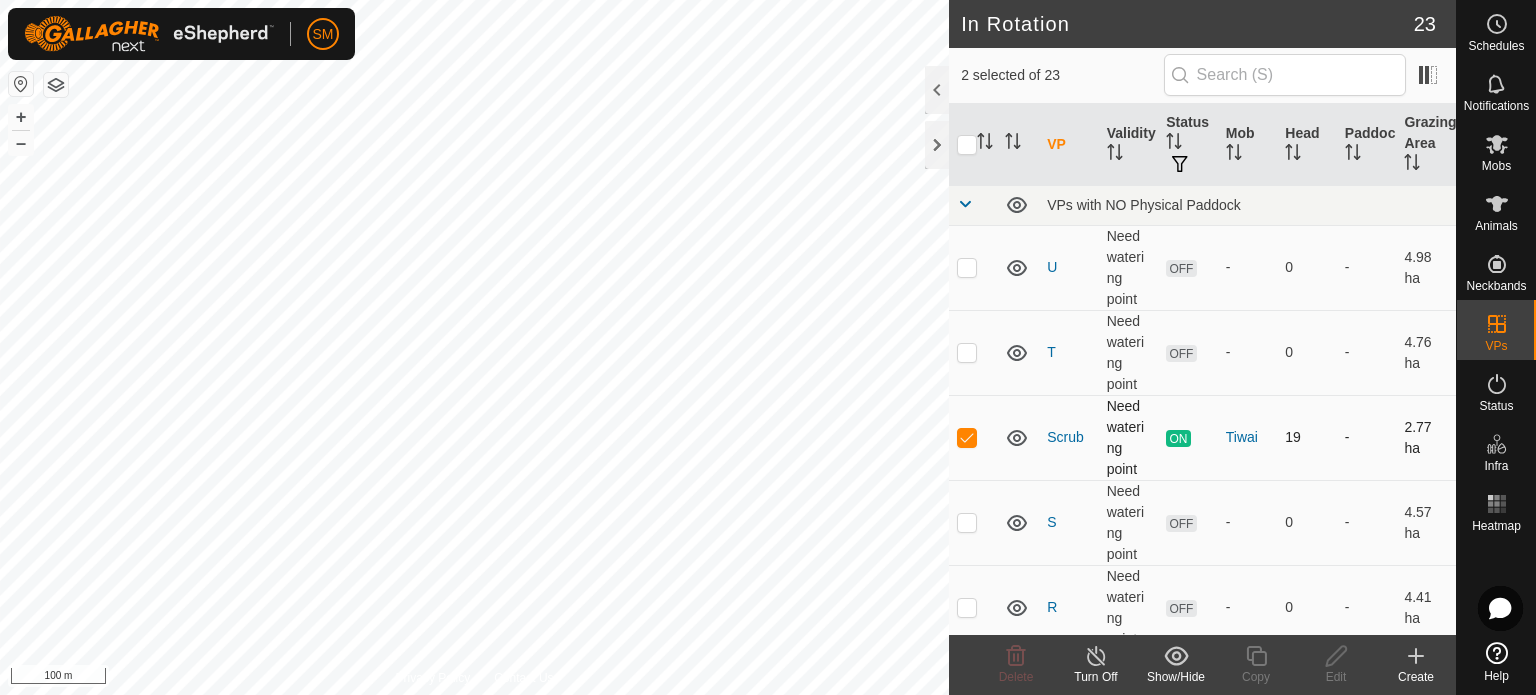 click at bounding box center (967, 437) 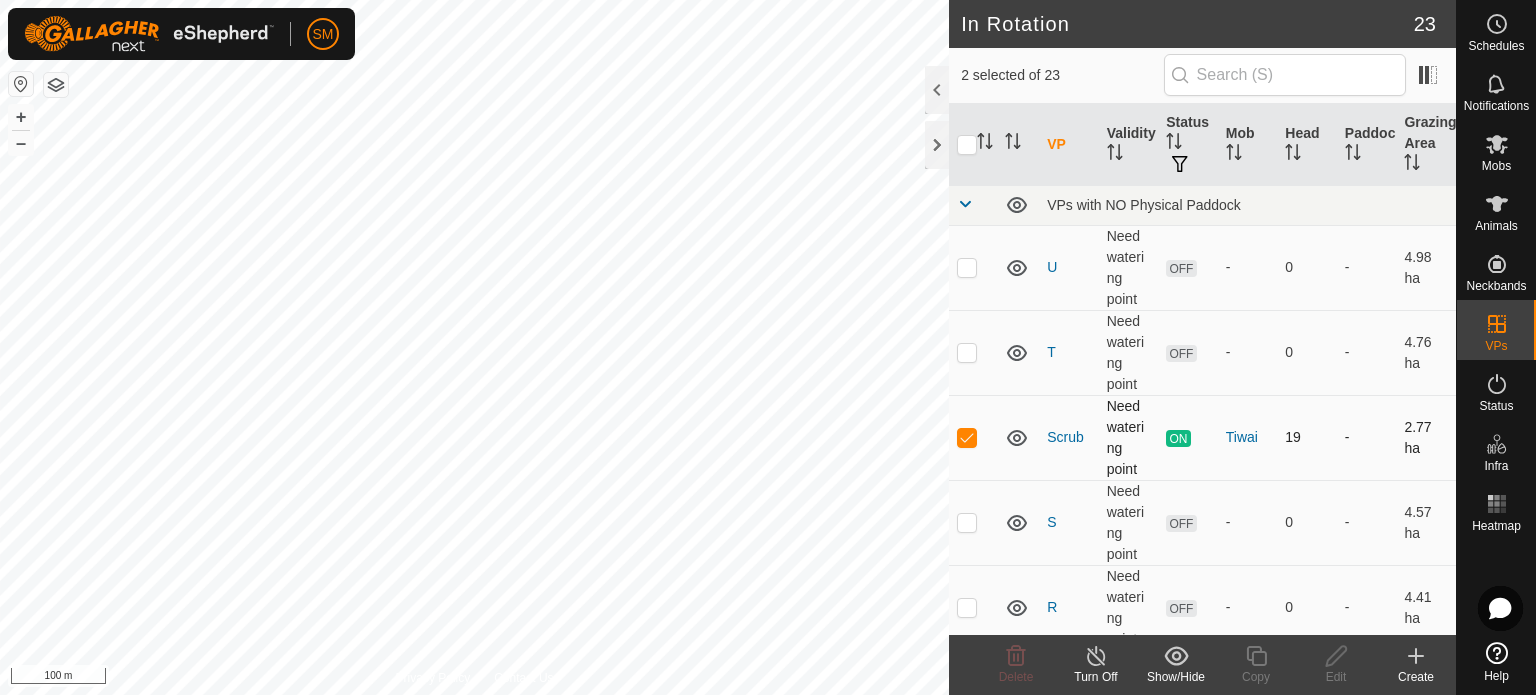 checkbox on "false" 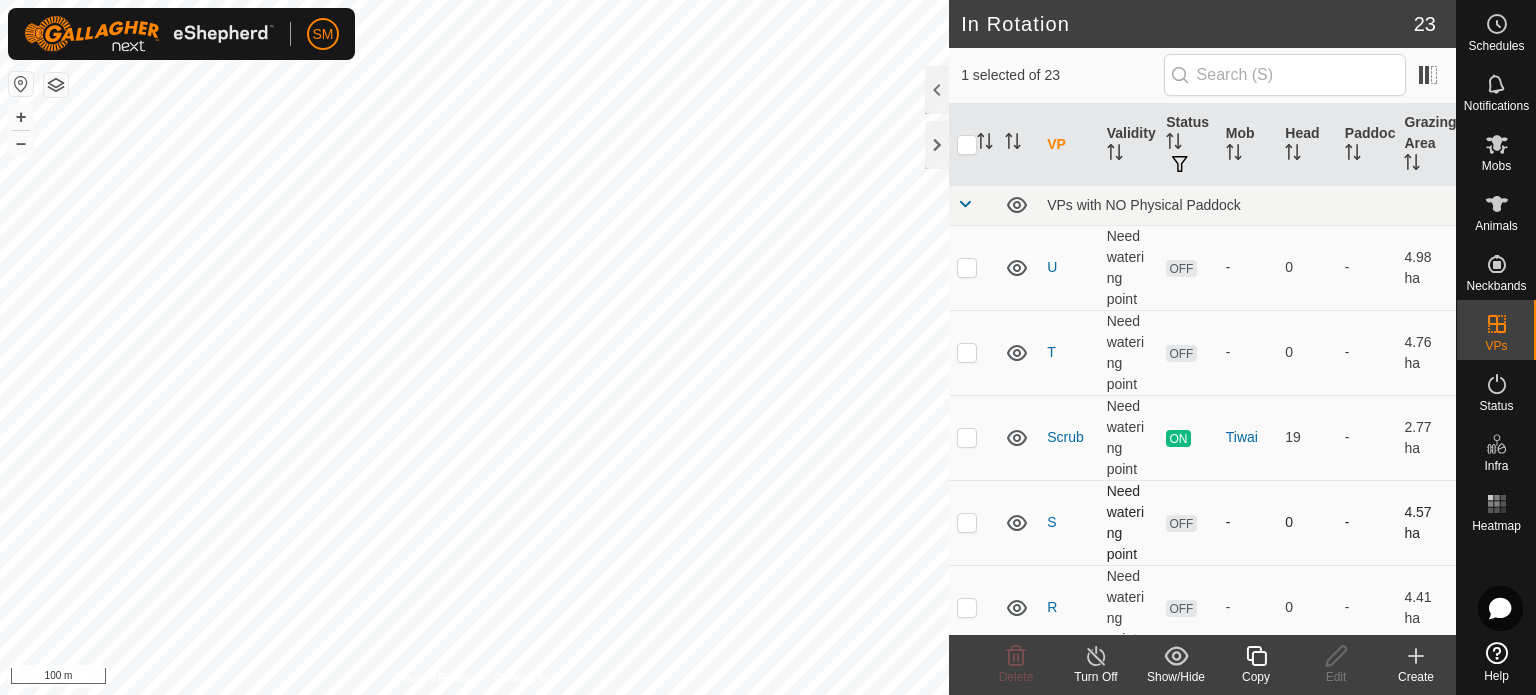 click at bounding box center [973, 522] 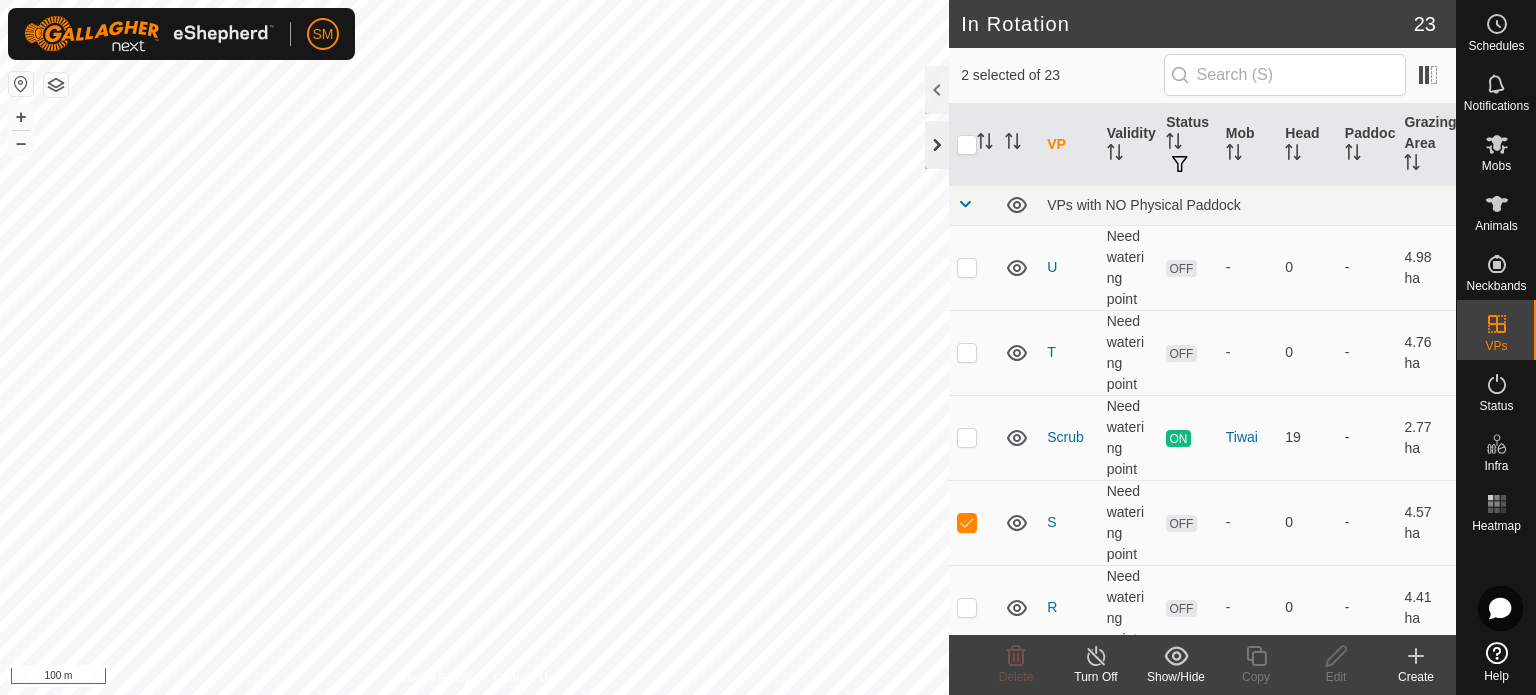 click 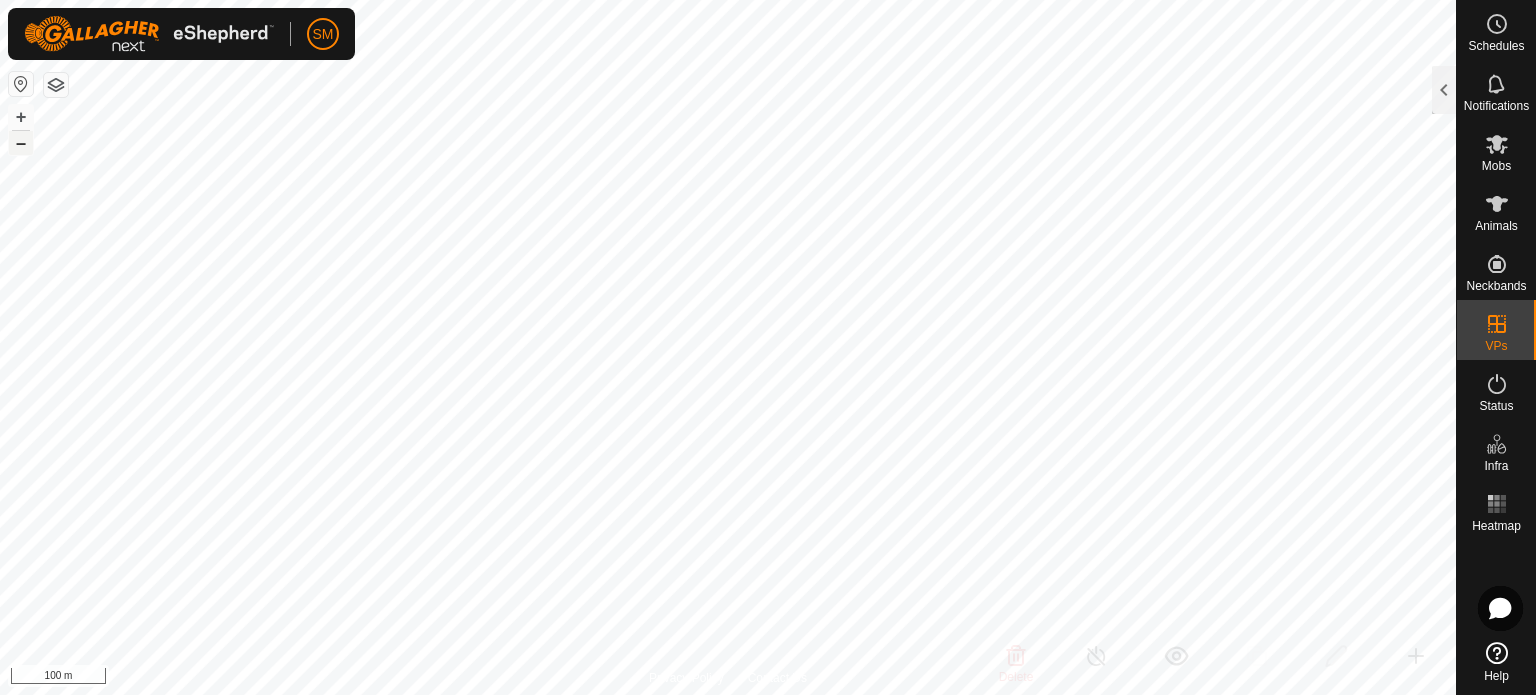 click on "–" at bounding box center [21, 143] 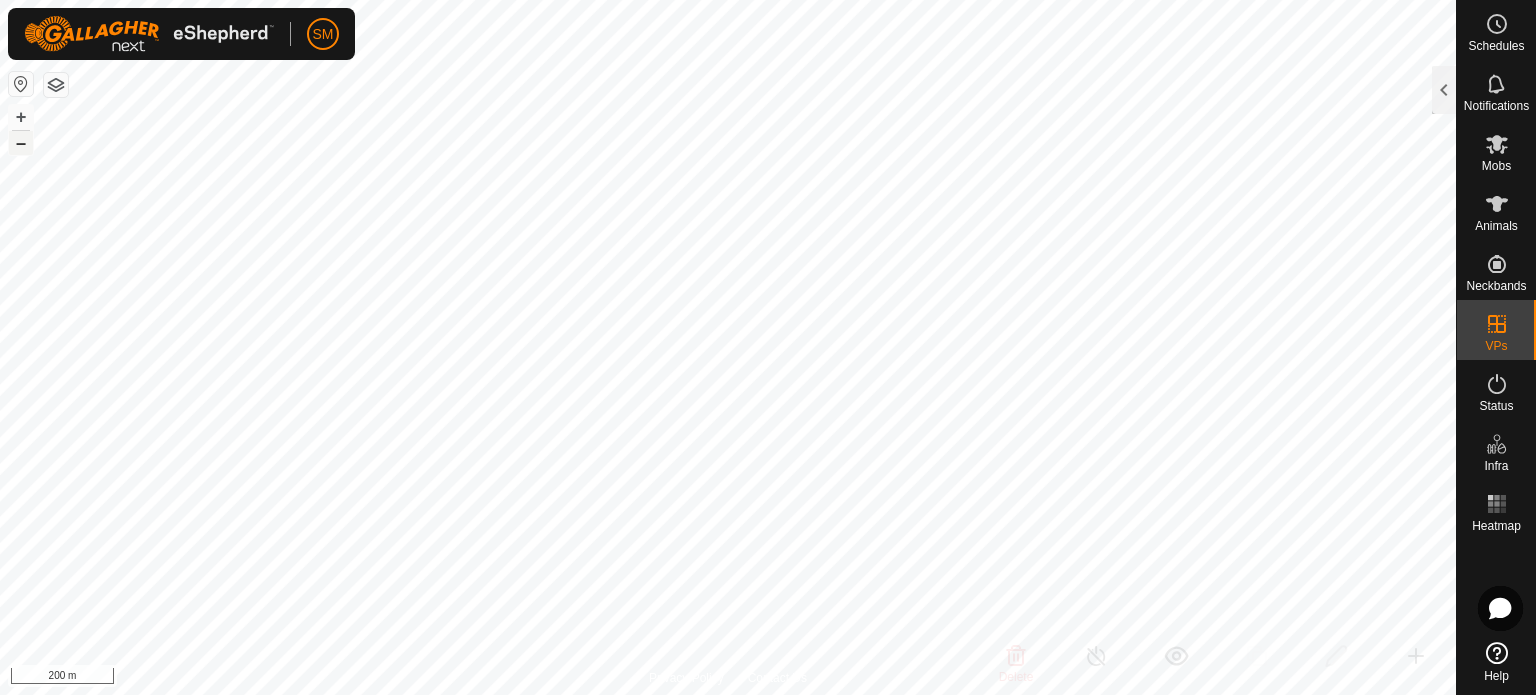click on "–" at bounding box center [21, 143] 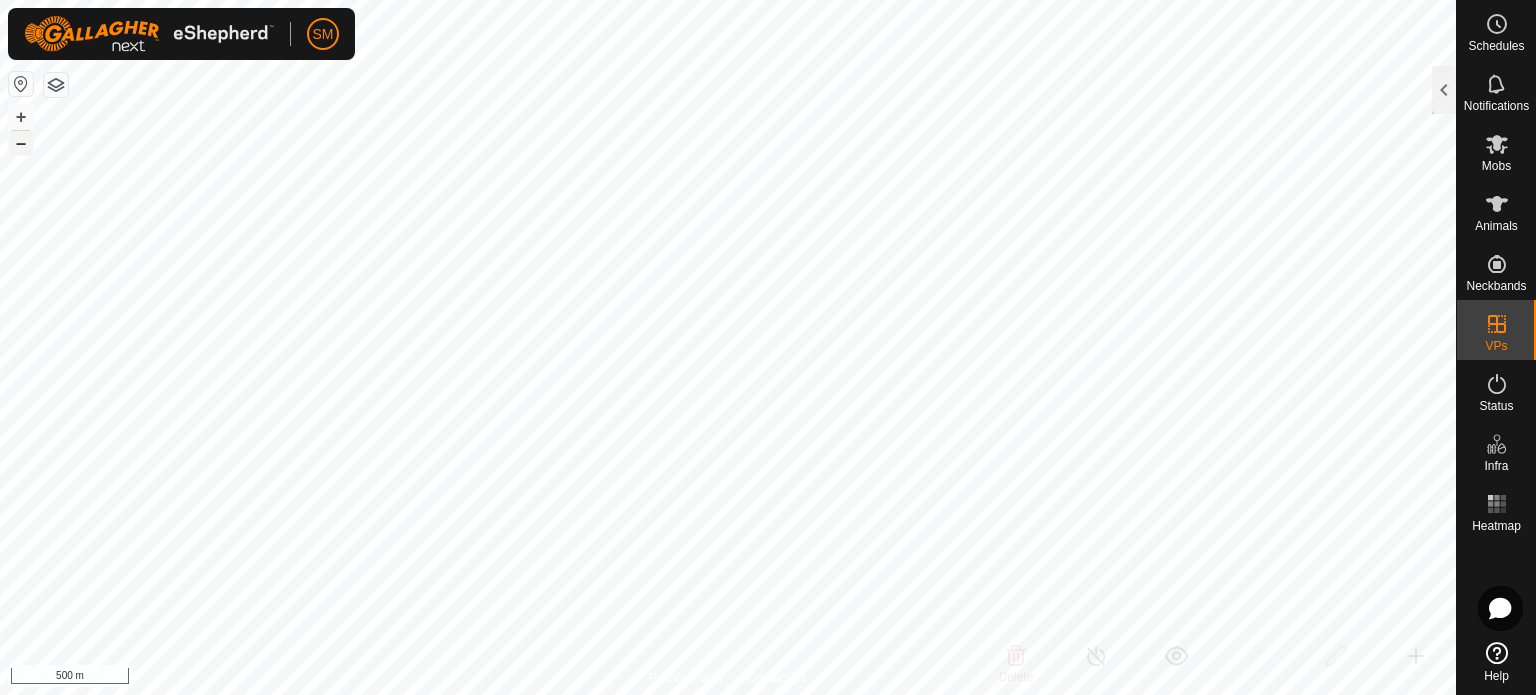 click on "–" at bounding box center [21, 143] 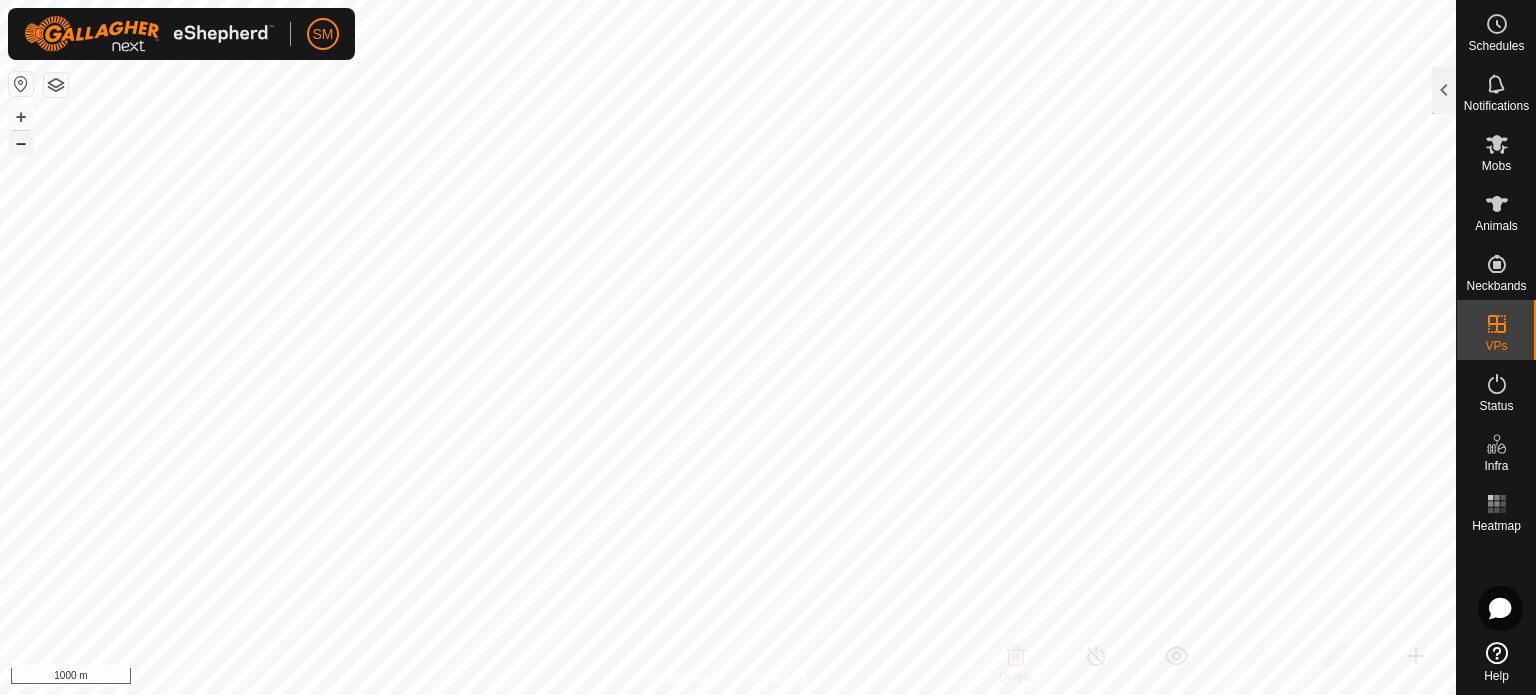 click on "–" at bounding box center (21, 143) 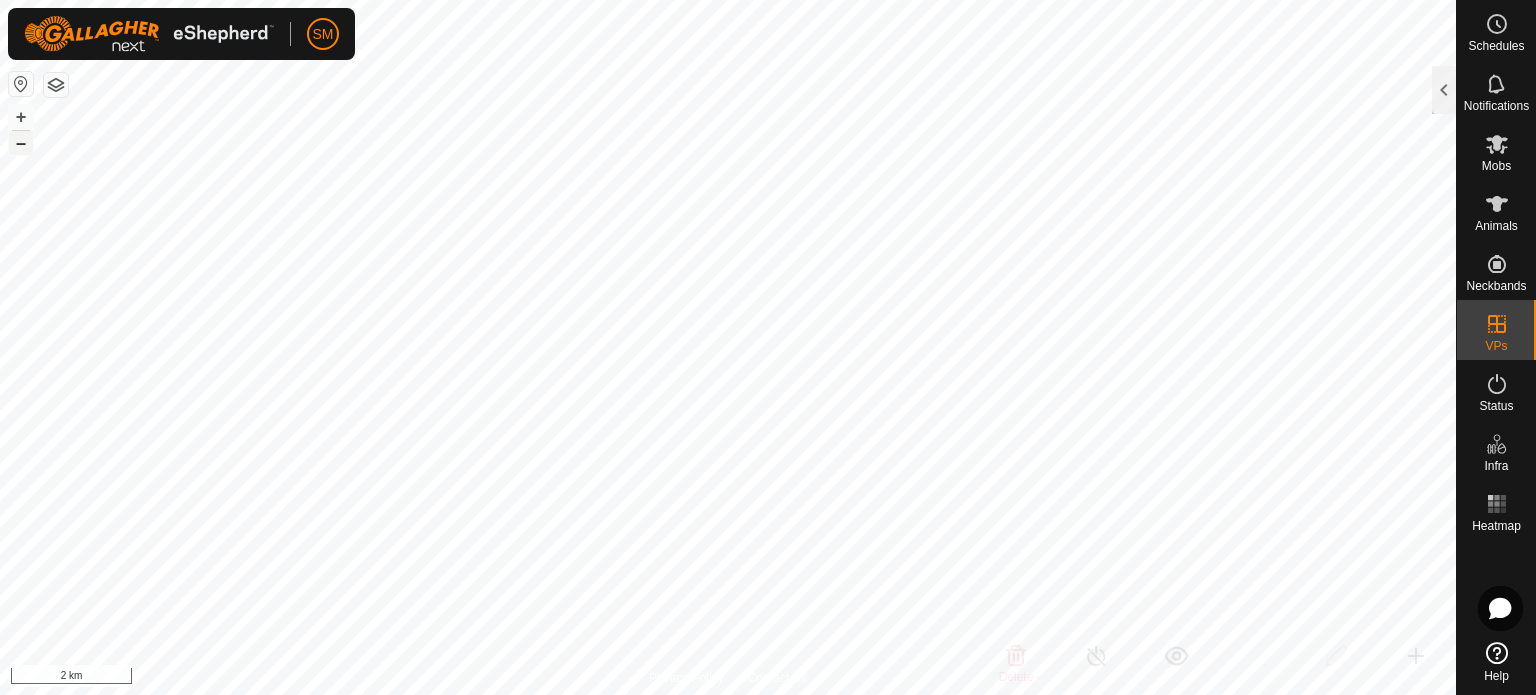click on "–" at bounding box center [21, 143] 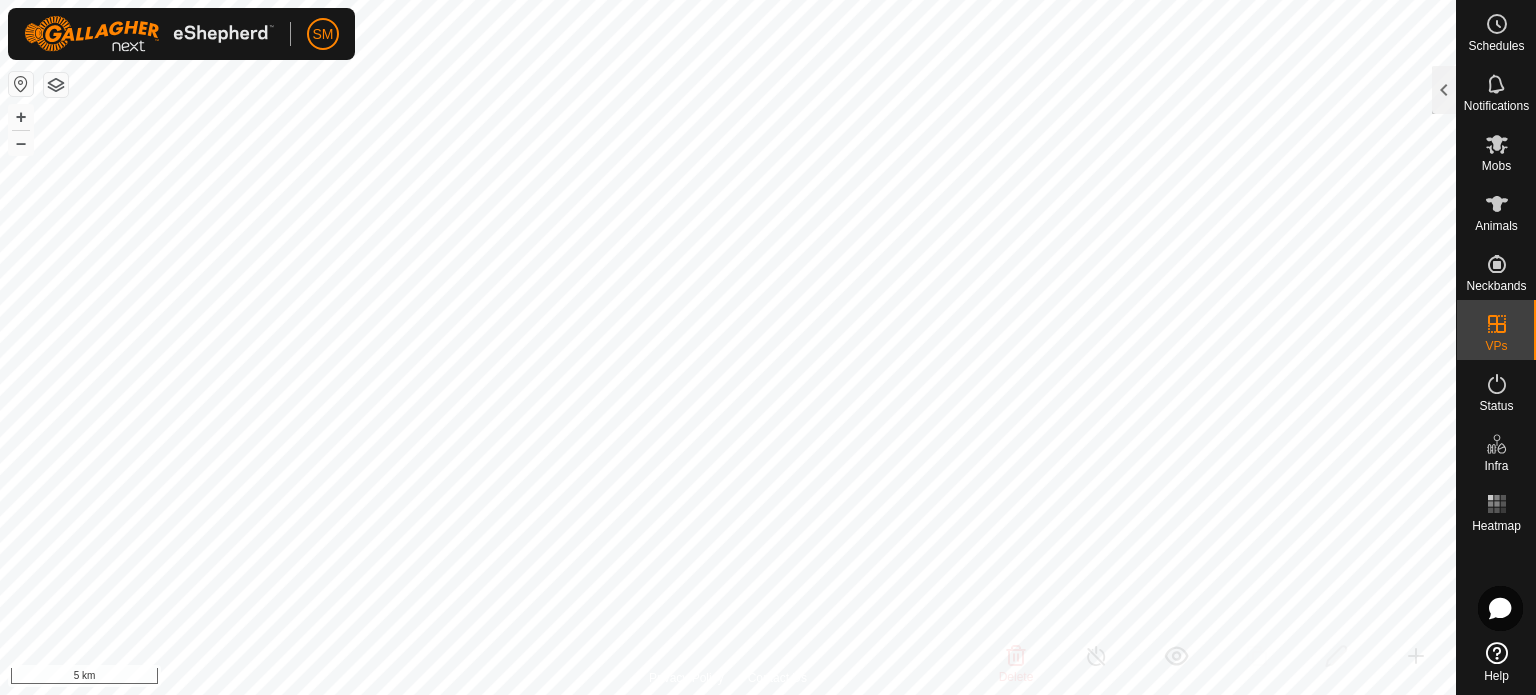 click on "SM Schedules Notifications Mobs Animals Neckbands VPs Status Infra Heatmap Help In Rotation 23 2 selected of 23     VP   Validity   Status   Mob   Head   Paddock   Grazing Area   VPs with NO Physical Paddock  U  Need watering point  OFF  -   0   -   4.98 ha  T  Need watering point  OFF  -   0   -   4.76 ha  Scrub  Need watering point  ON  [PLACE]    19   -   2.77 ha  S  Need watering point  OFF  -   0   -   4.57 ha  R  Need watering point  OFF  -   0   -   4.41 ha  Q  Need watering point  OFF  -   0   -   4.26 ha  P  Need watering point  OFF  -   0   -   4.03 ha  O  Need watering point  OFF  -   0   -   3.81 ha  N  Need watering point  OFF  -   0   -   3.58 ha  L  Need watering point  OFF  -   0   -   3.08 ha   Forestry   (647.06 ha) tress 5th june  Need watering point  ON  [PLACE]   1   Forestry   17.86 ha  [PLACE] 1  Need watering point  OFF  -   0   Forestry   42.03 ha  [PLACE]  Need watering point  OFF  -   0   Forestry   31.19 ha  [PLACE]  Valid  OFF  -   0   Forestry   152.52 ha  sunny" at bounding box center [768, 347] 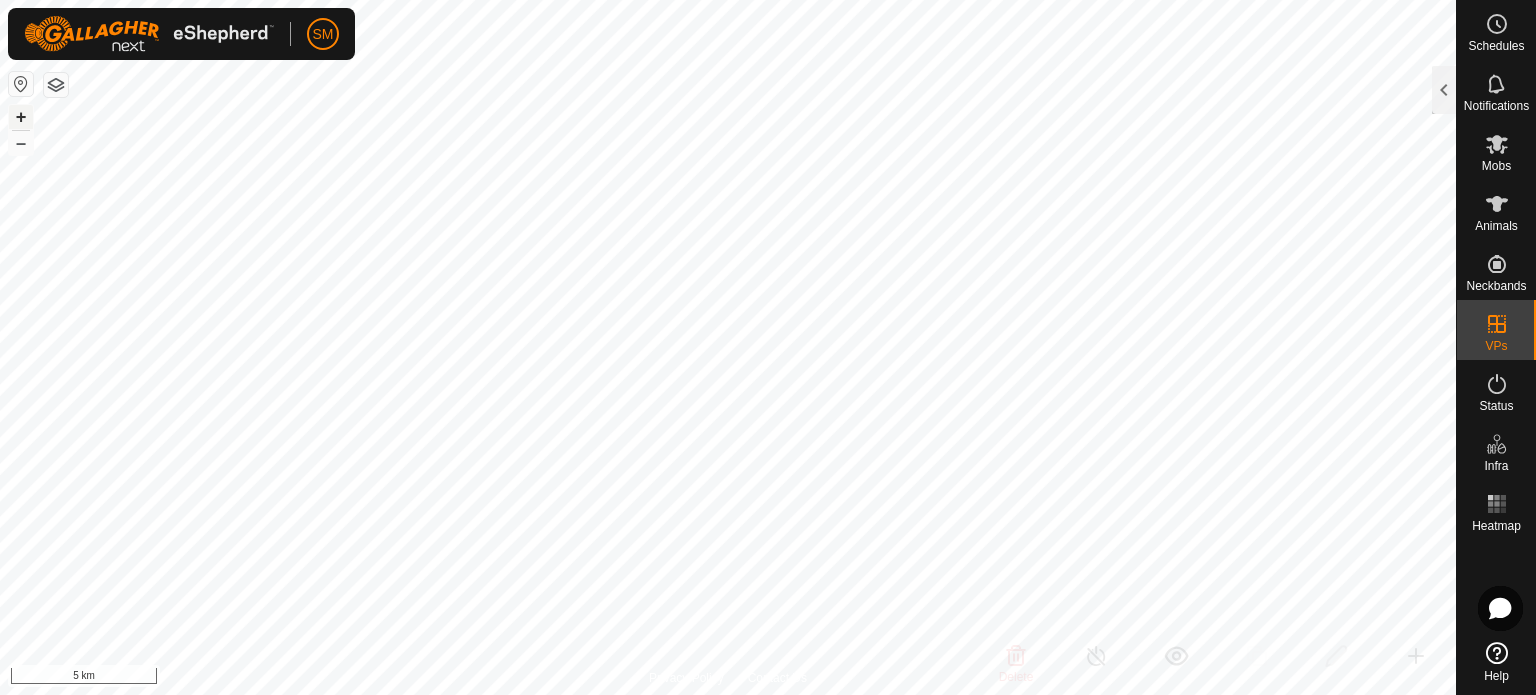 click on "+" at bounding box center (21, 117) 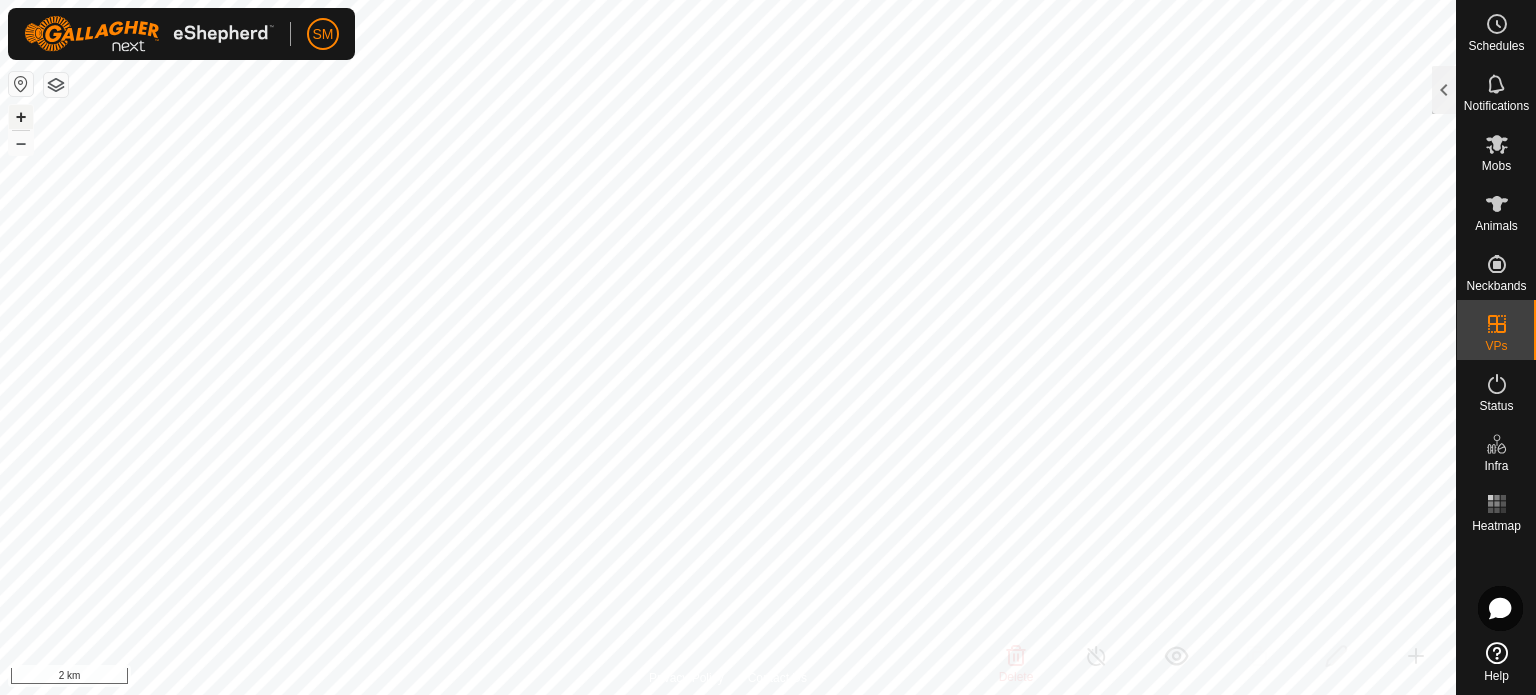 click on "+" at bounding box center (21, 117) 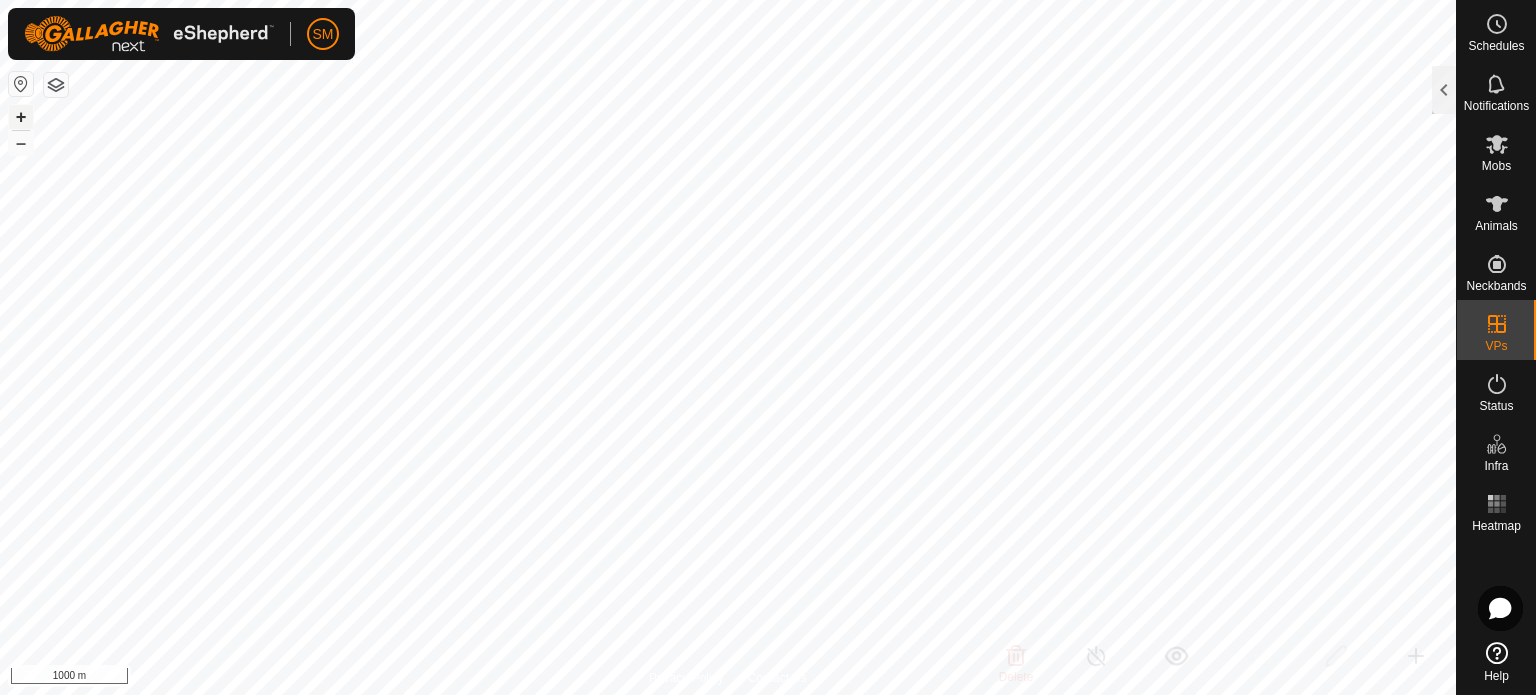 click on "+" at bounding box center (21, 117) 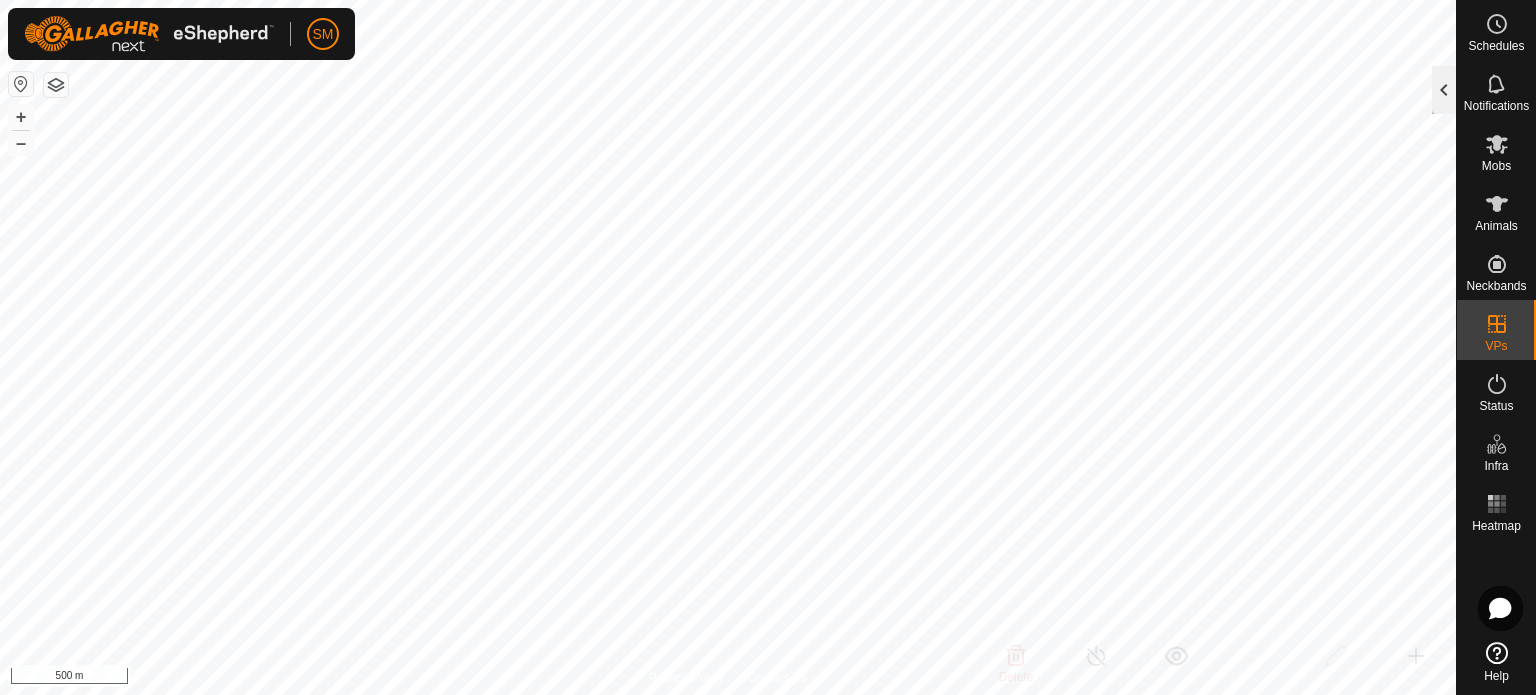 click 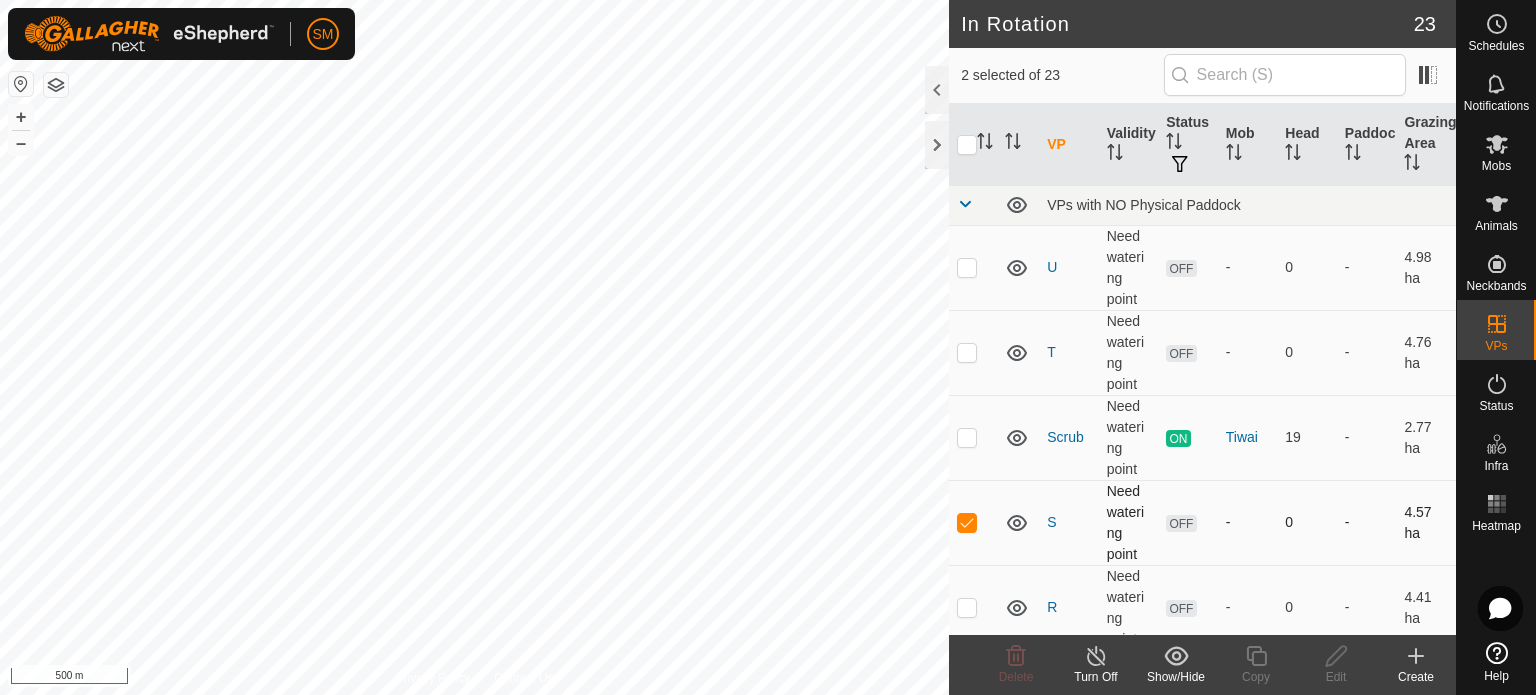 click at bounding box center [967, 522] 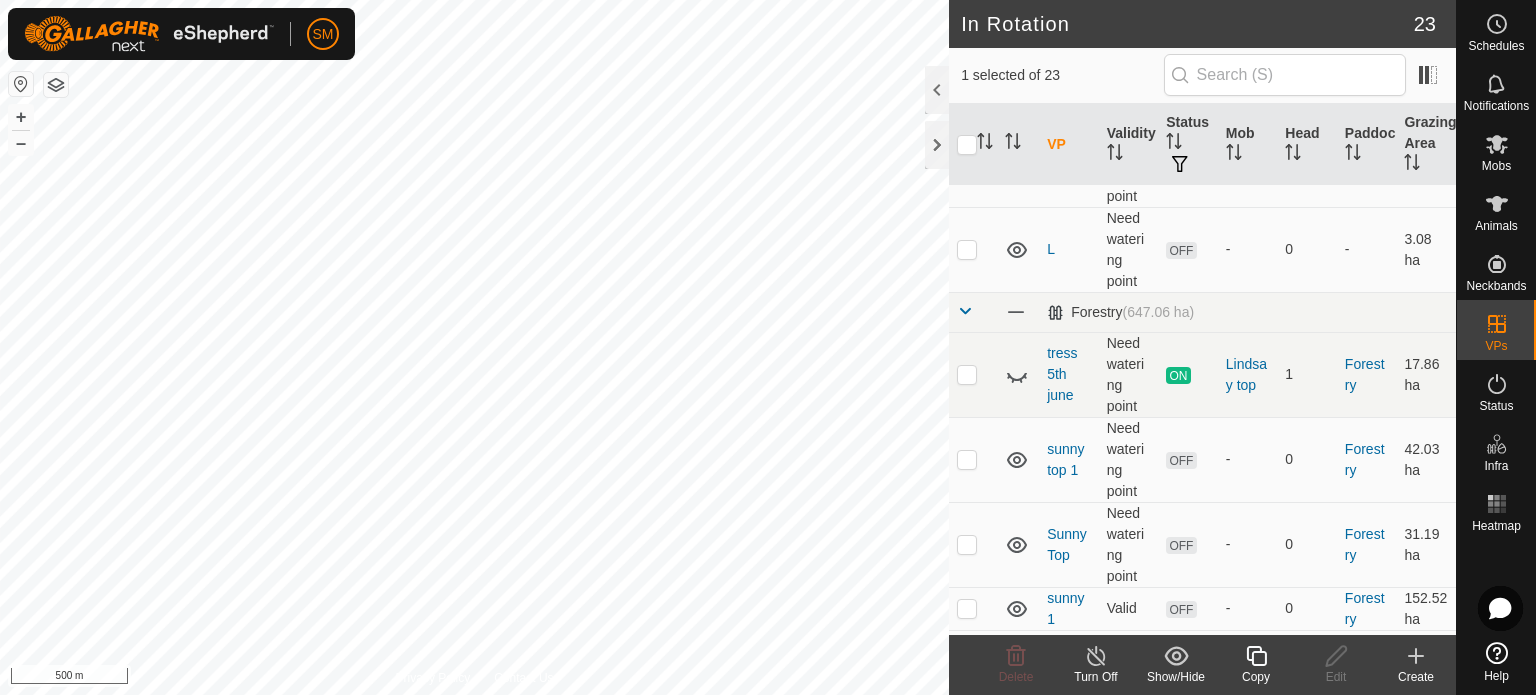 scroll, scrollTop: 786, scrollLeft: 0, axis: vertical 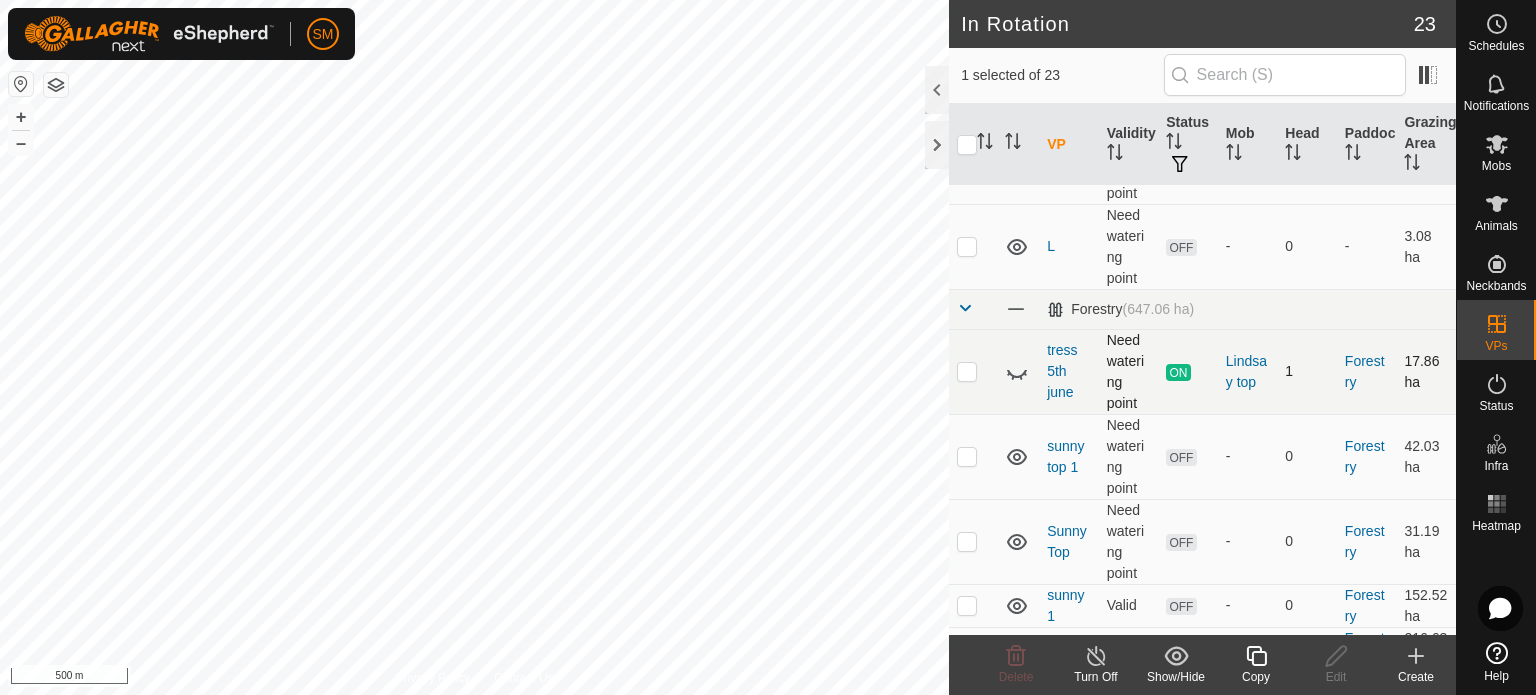 click 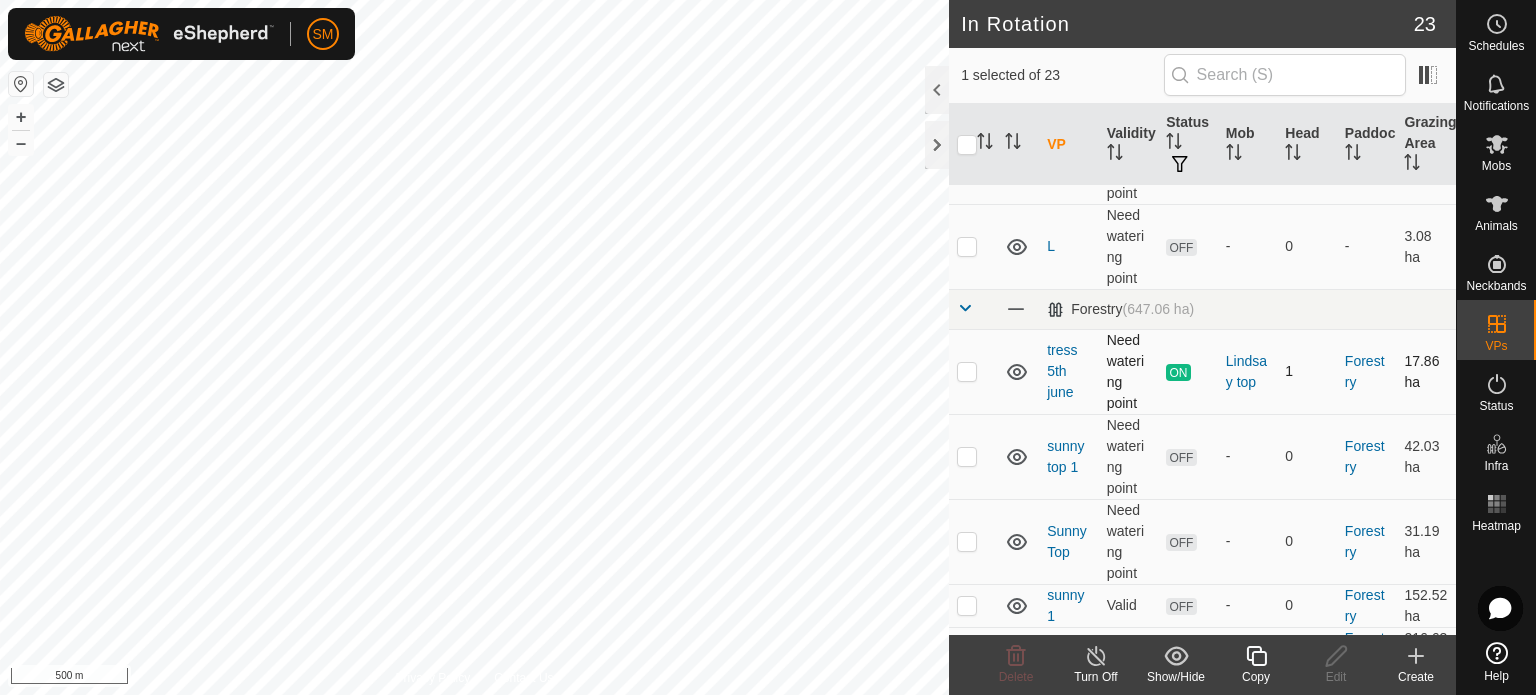 click at bounding box center (967, 371) 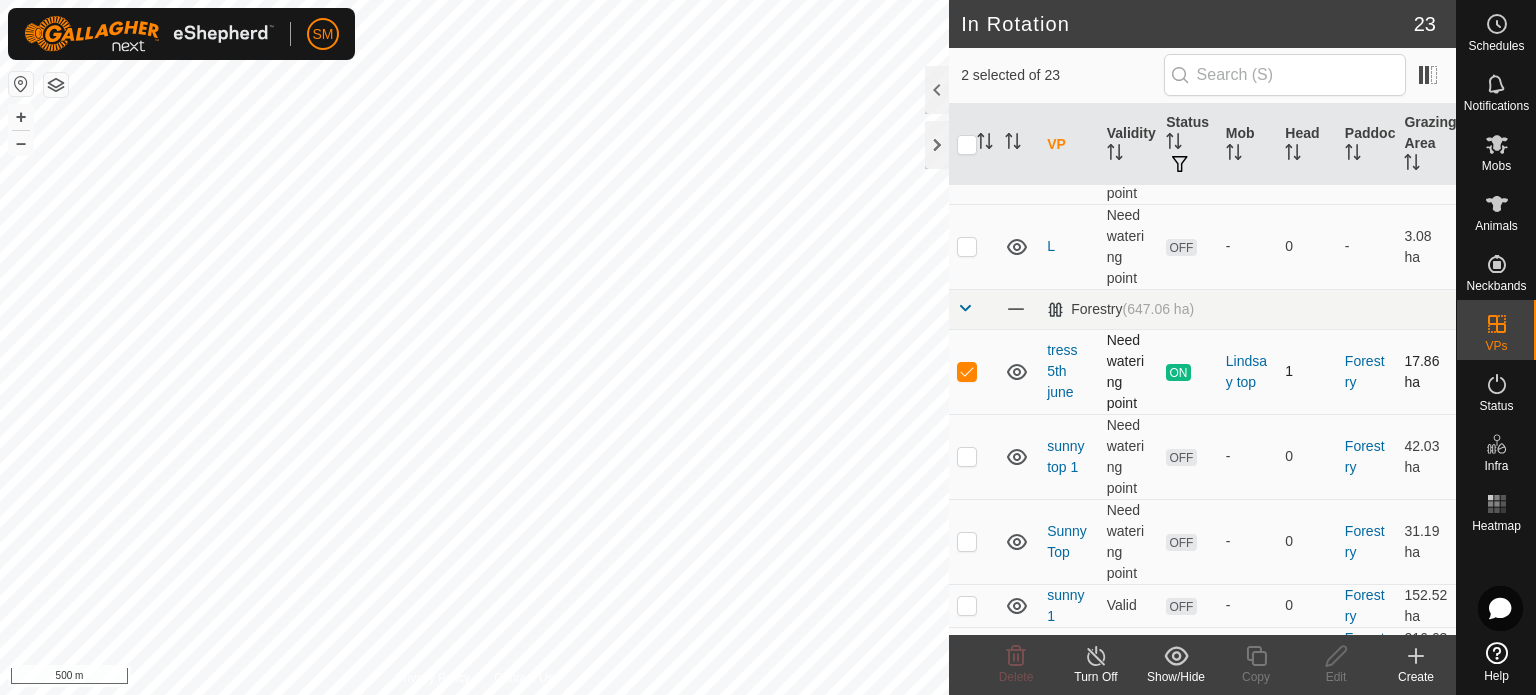 click at bounding box center (967, 371) 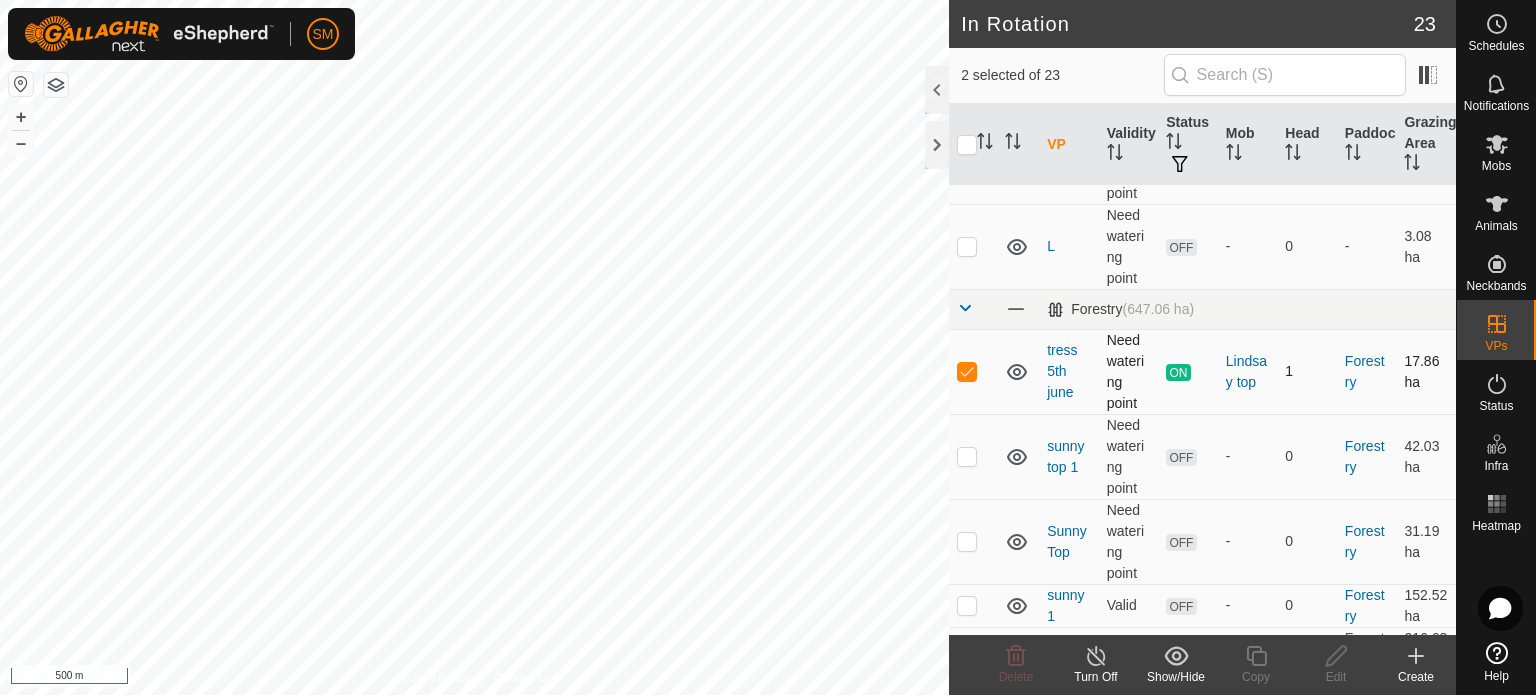 checkbox on "false" 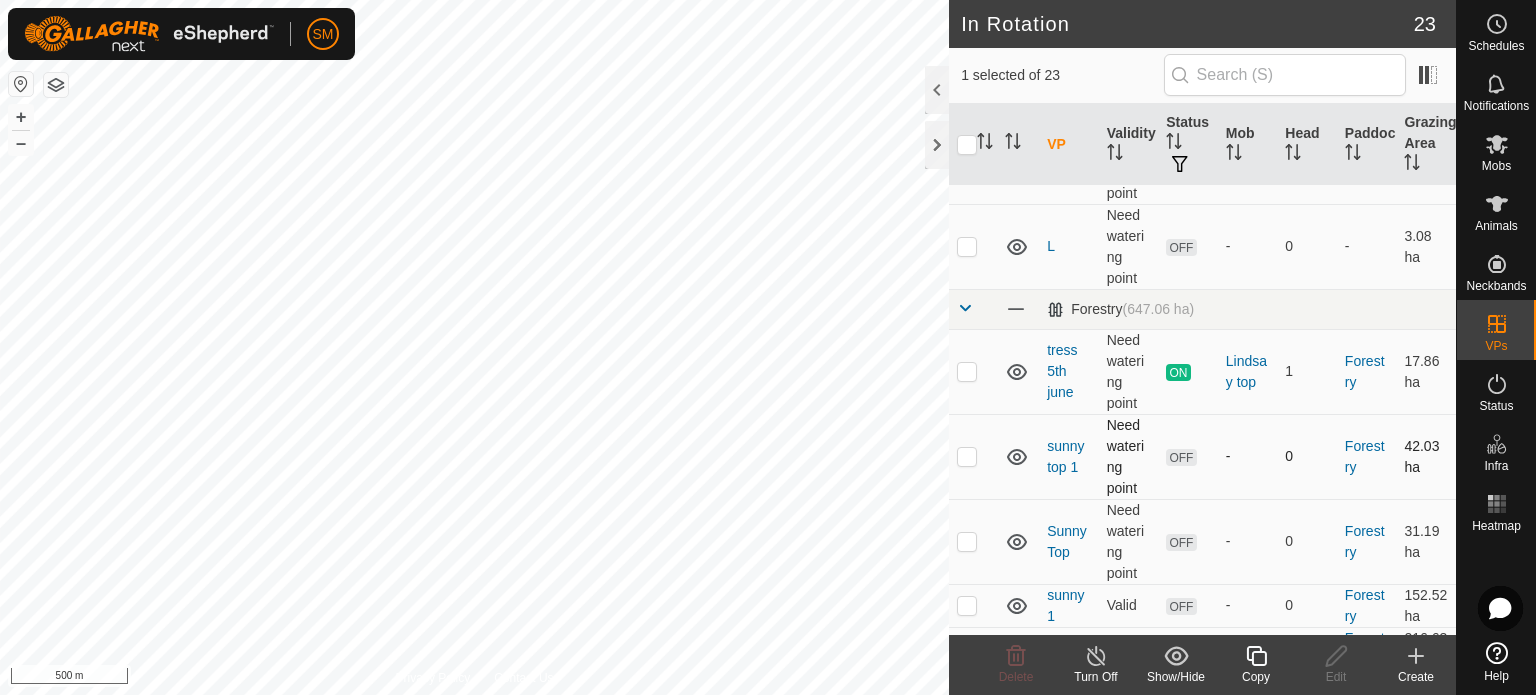 click at bounding box center [967, 456] 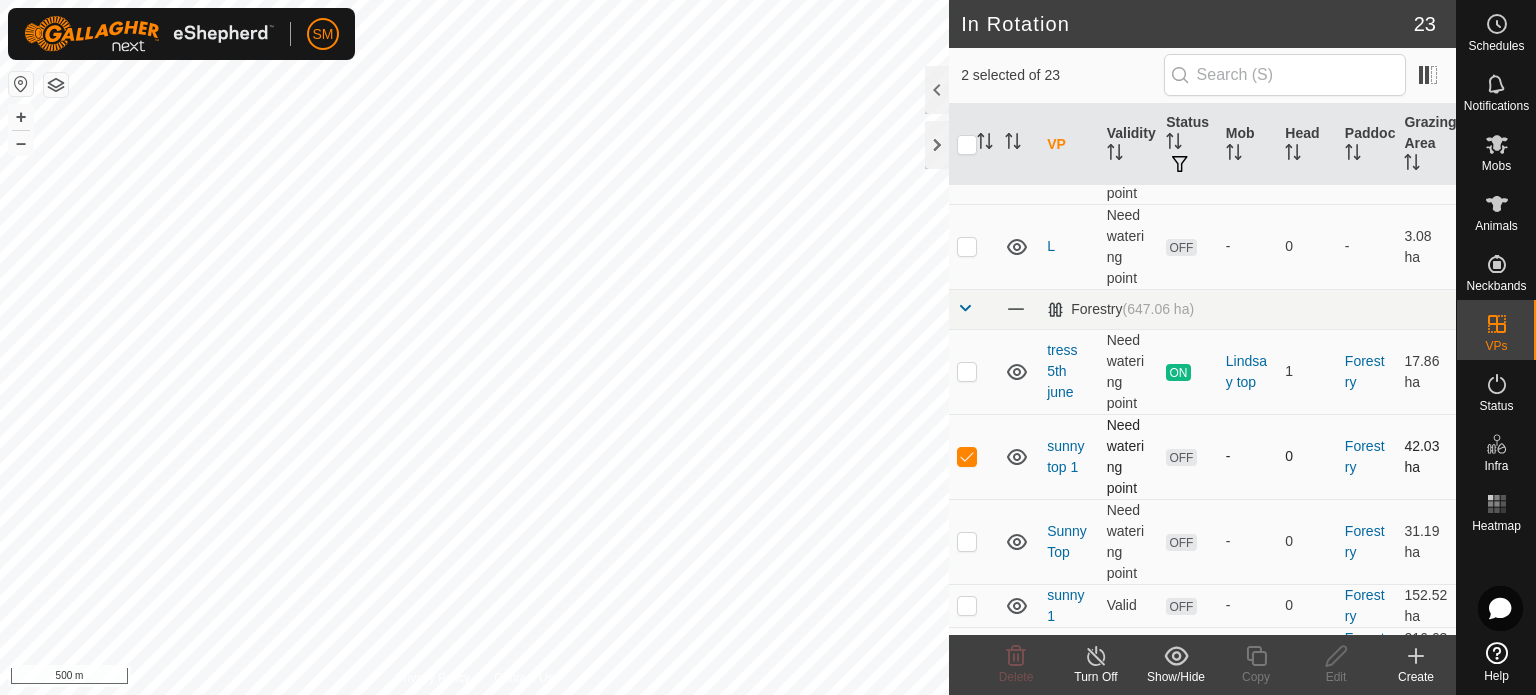 click at bounding box center (967, 456) 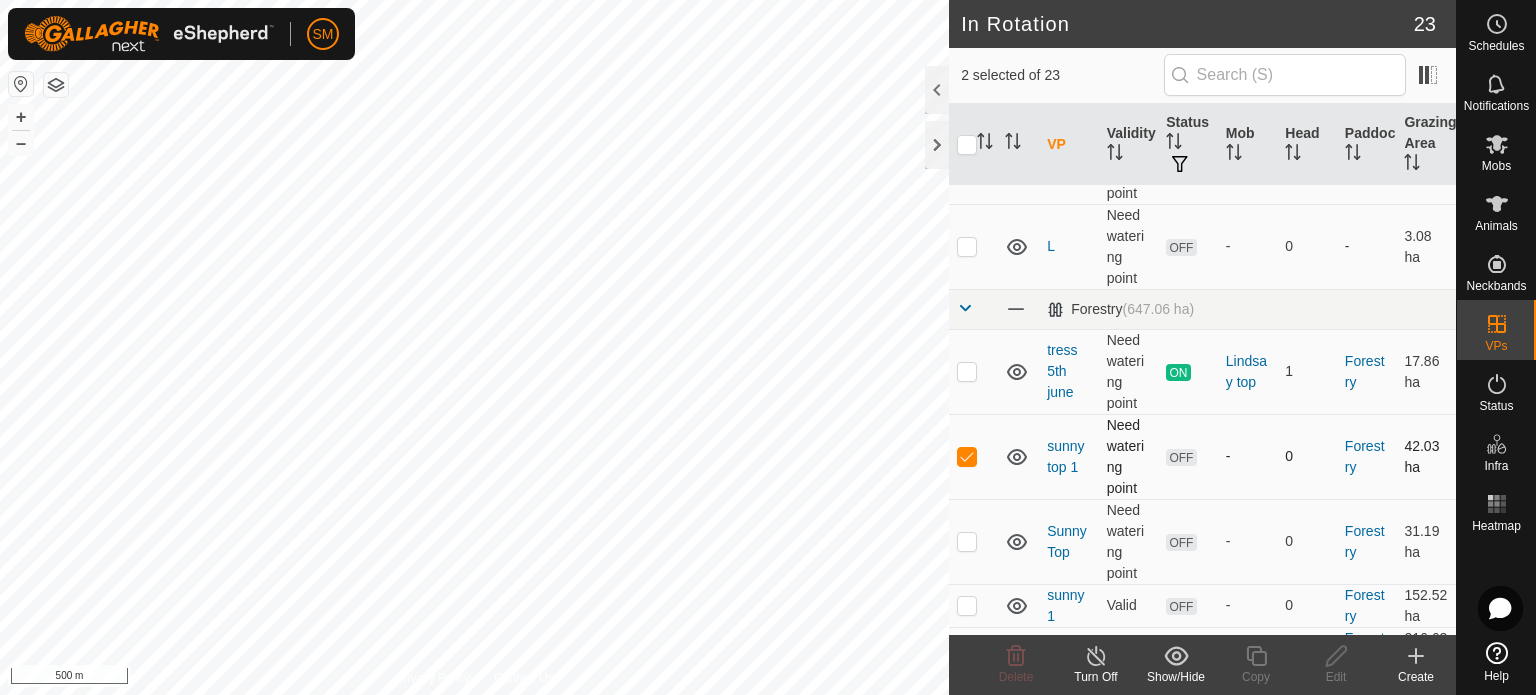 checkbox on "false" 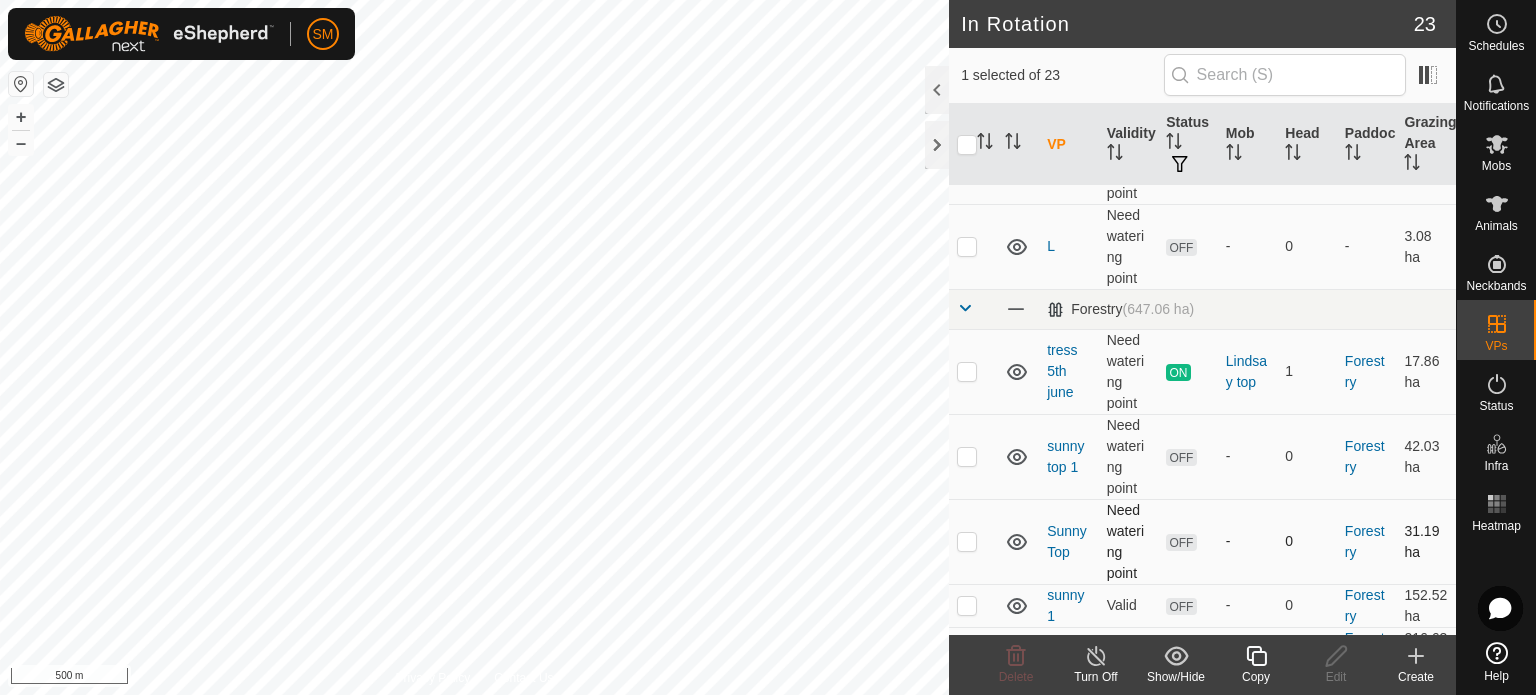 click at bounding box center (967, 541) 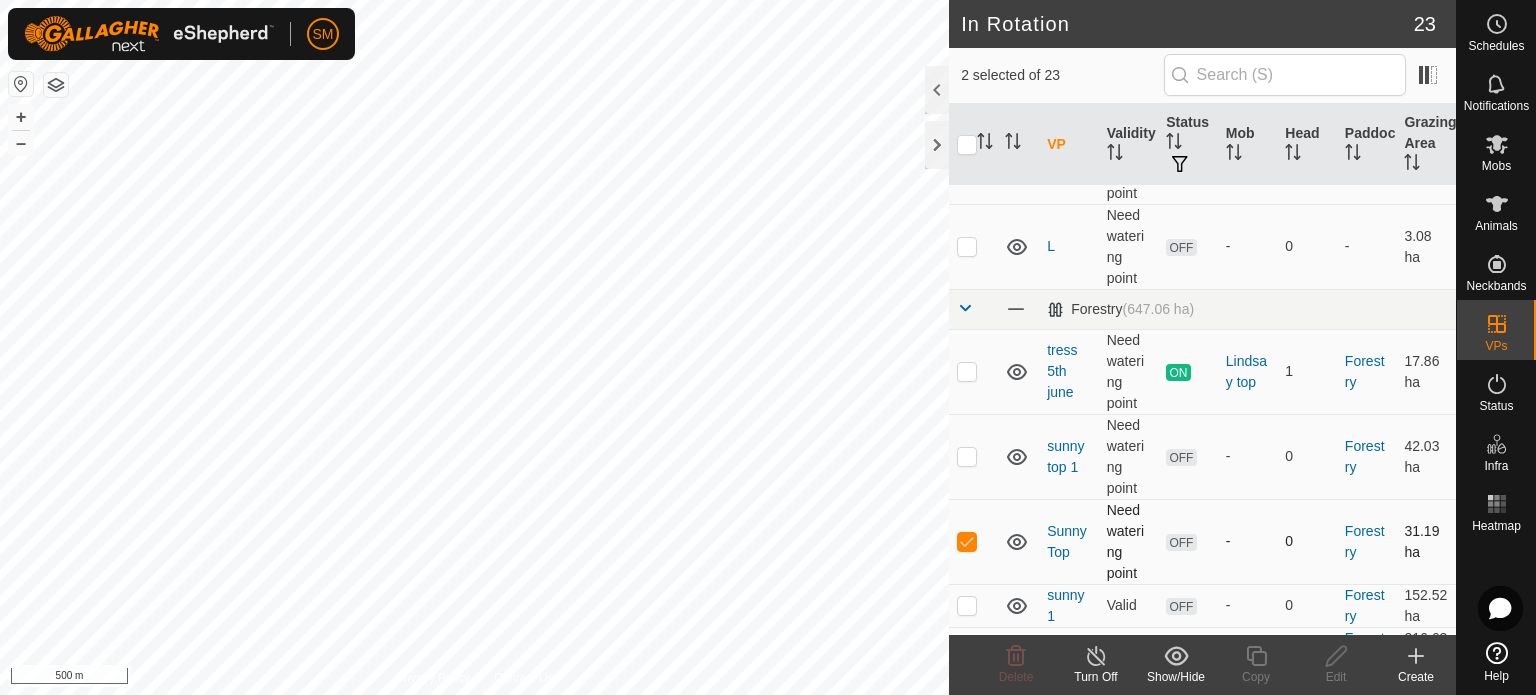 click at bounding box center [967, 541] 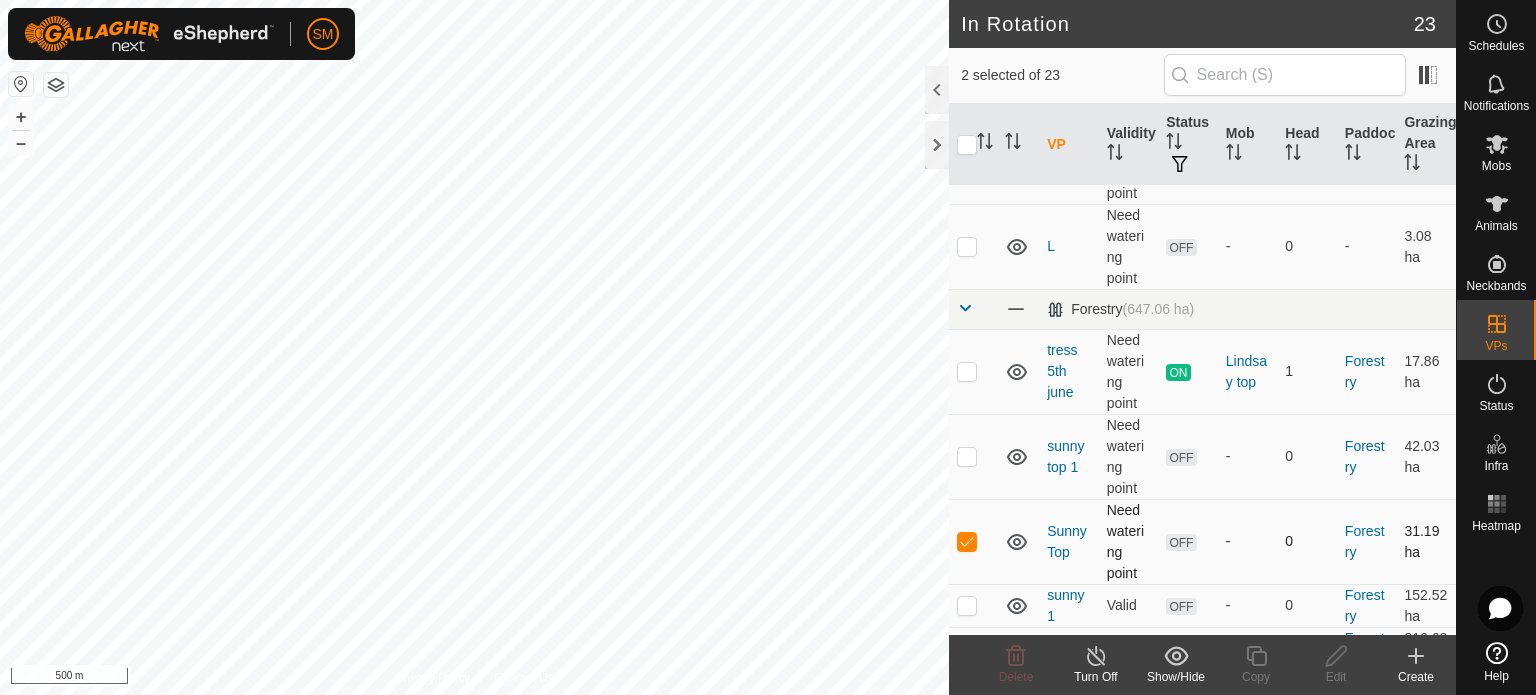 checkbox on "false" 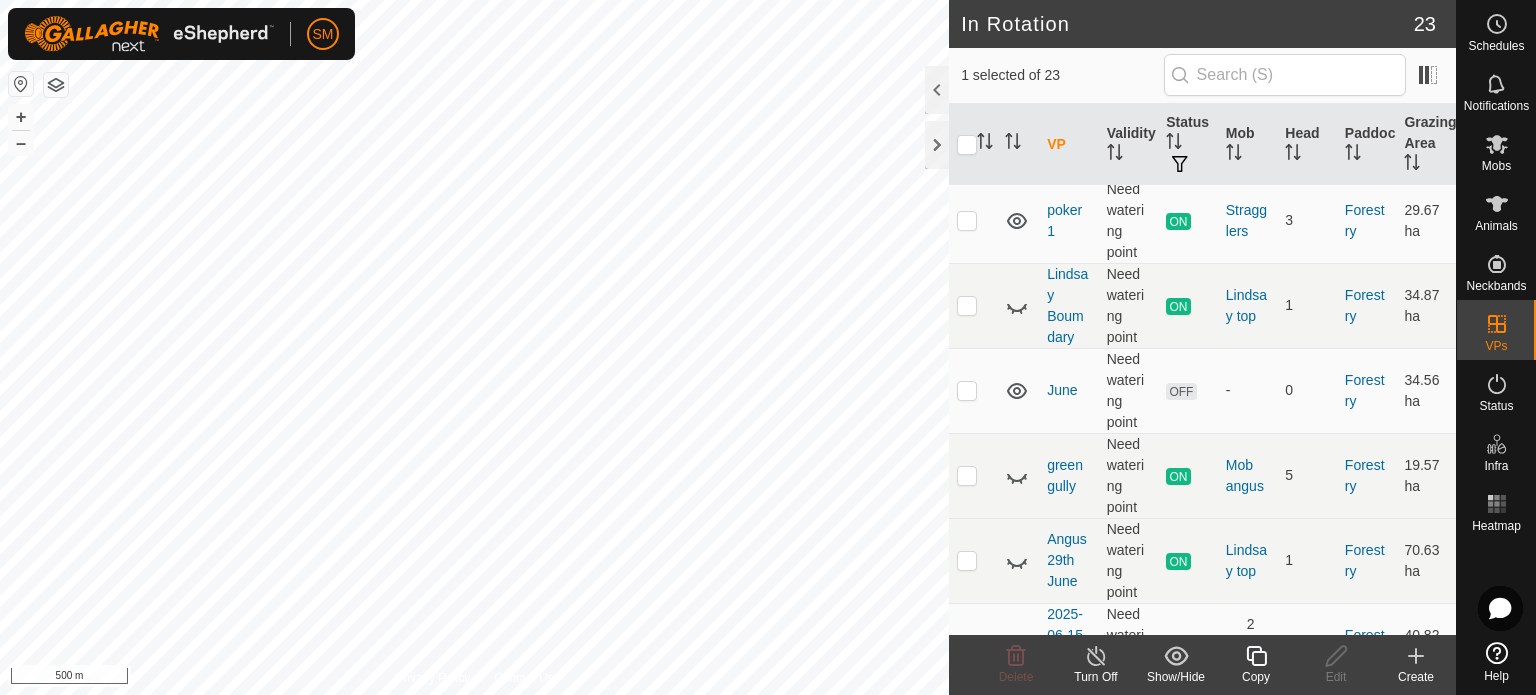 scroll, scrollTop: 1496, scrollLeft: 0, axis: vertical 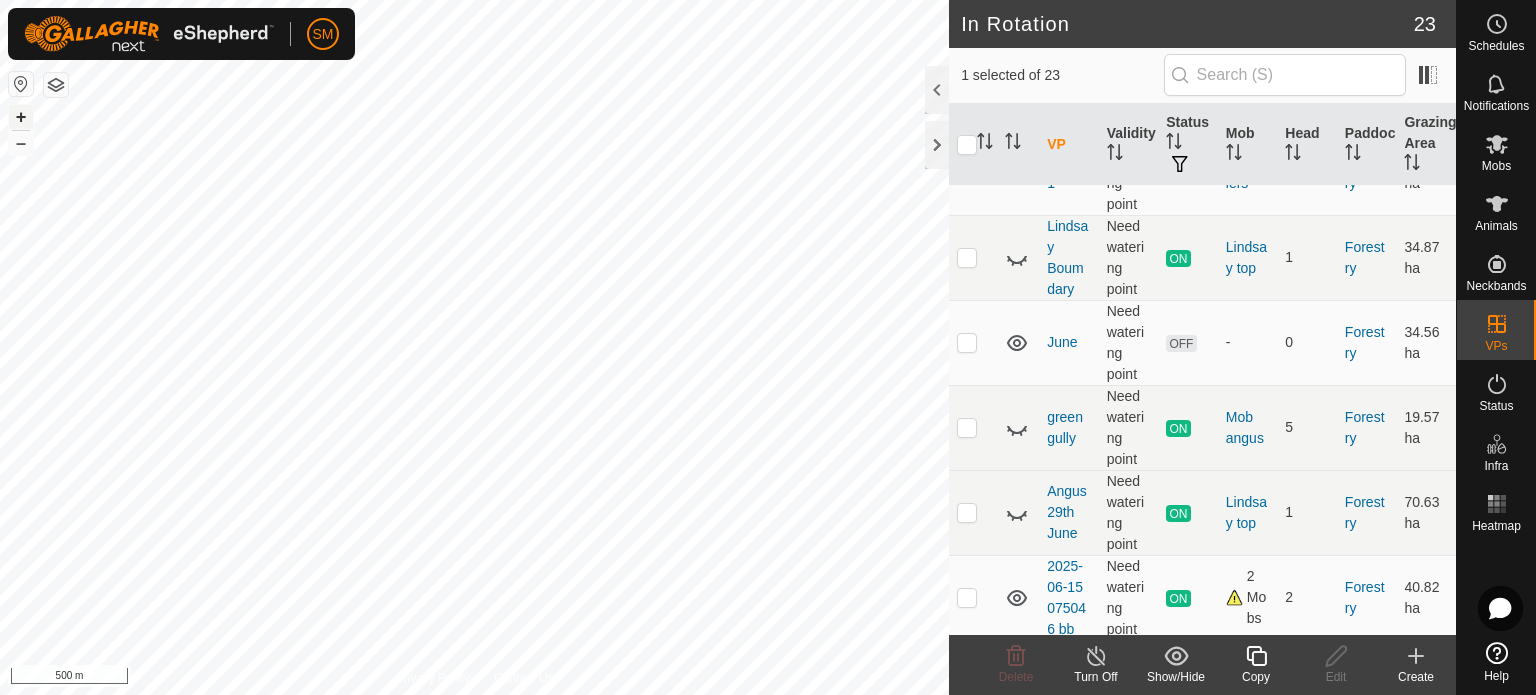 click on "+" at bounding box center [21, 117] 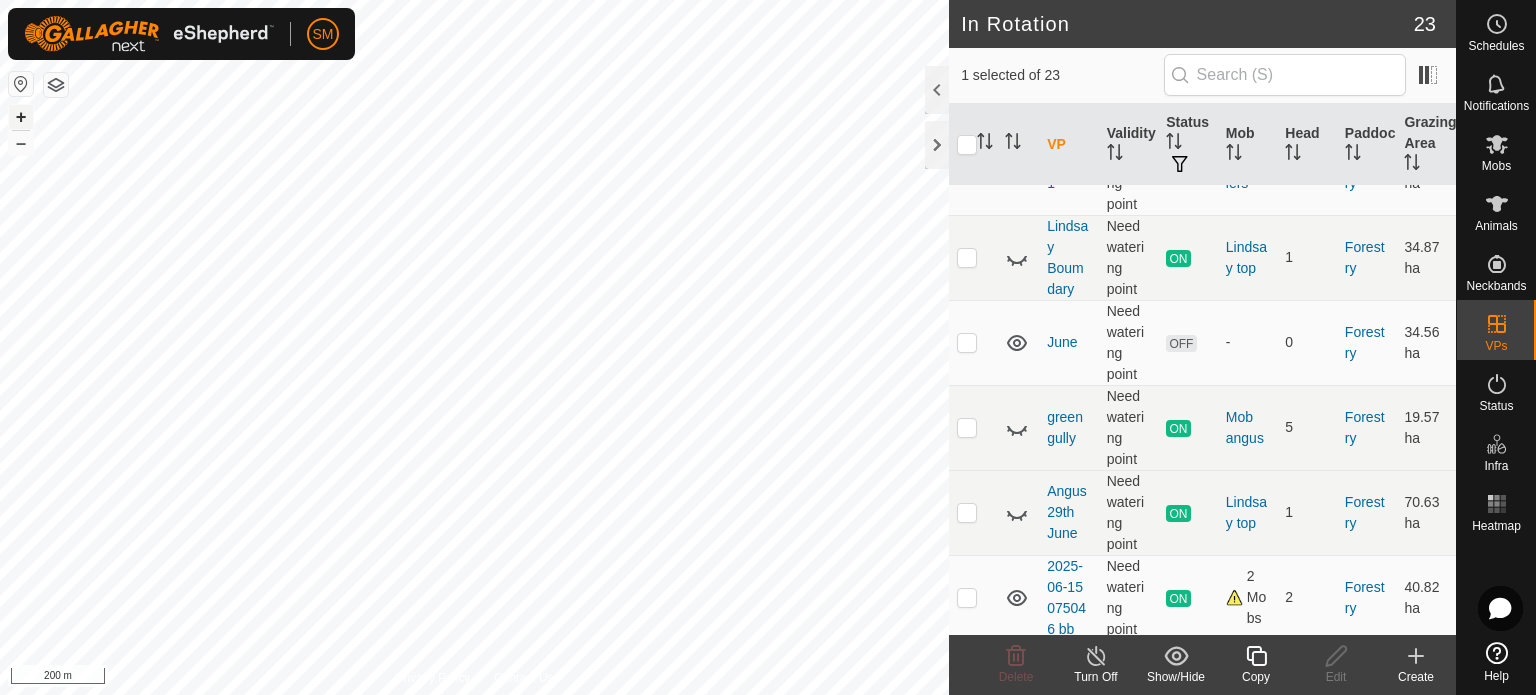 click on "+" at bounding box center [21, 117] 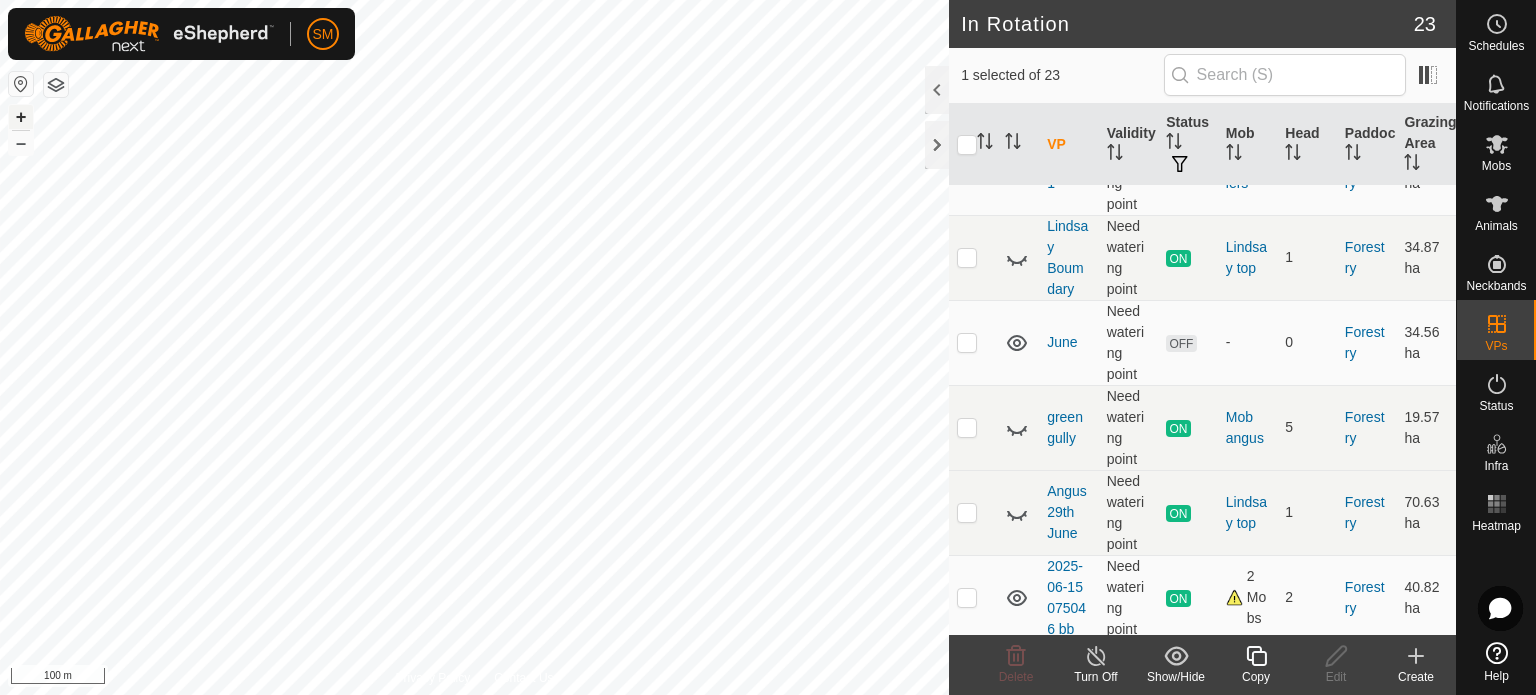click on "+" at bounding box center [21, 117] 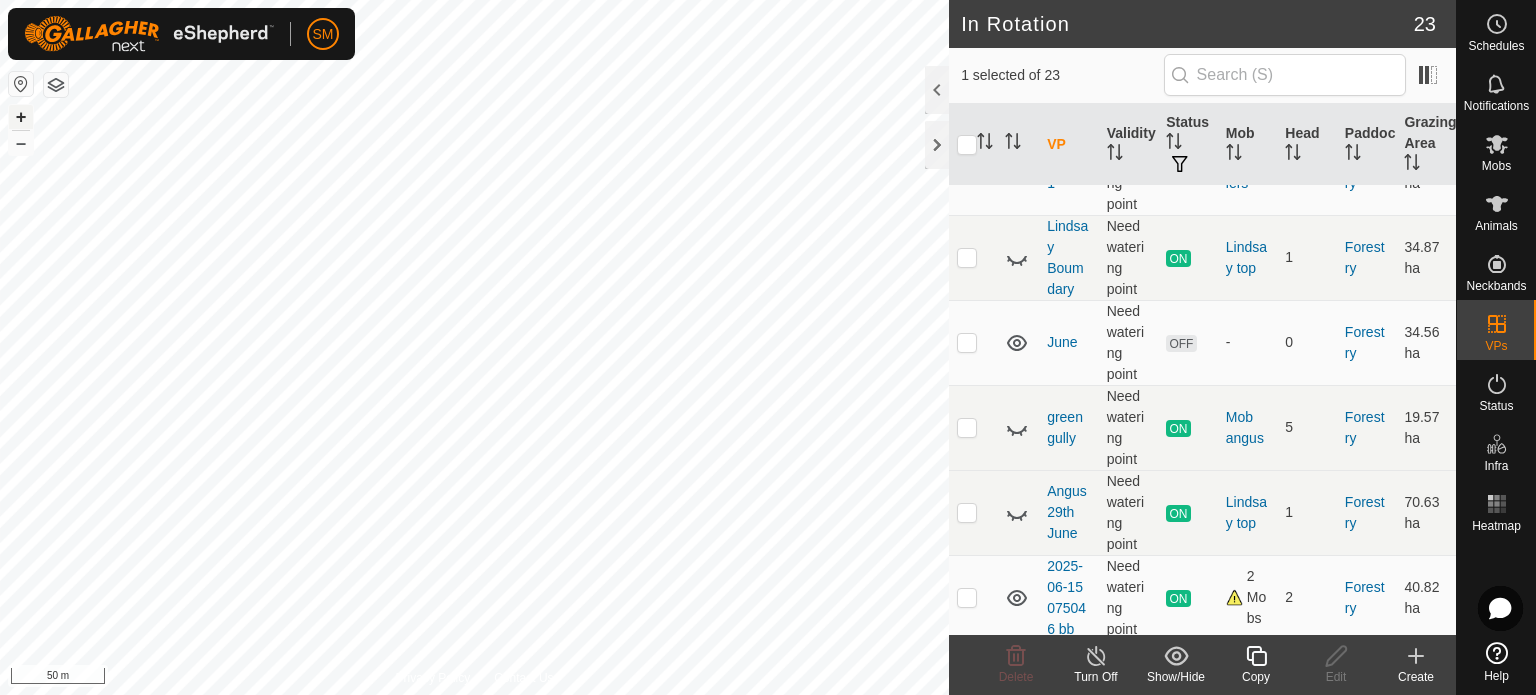 click on "+" at bounding box center (21, 117) 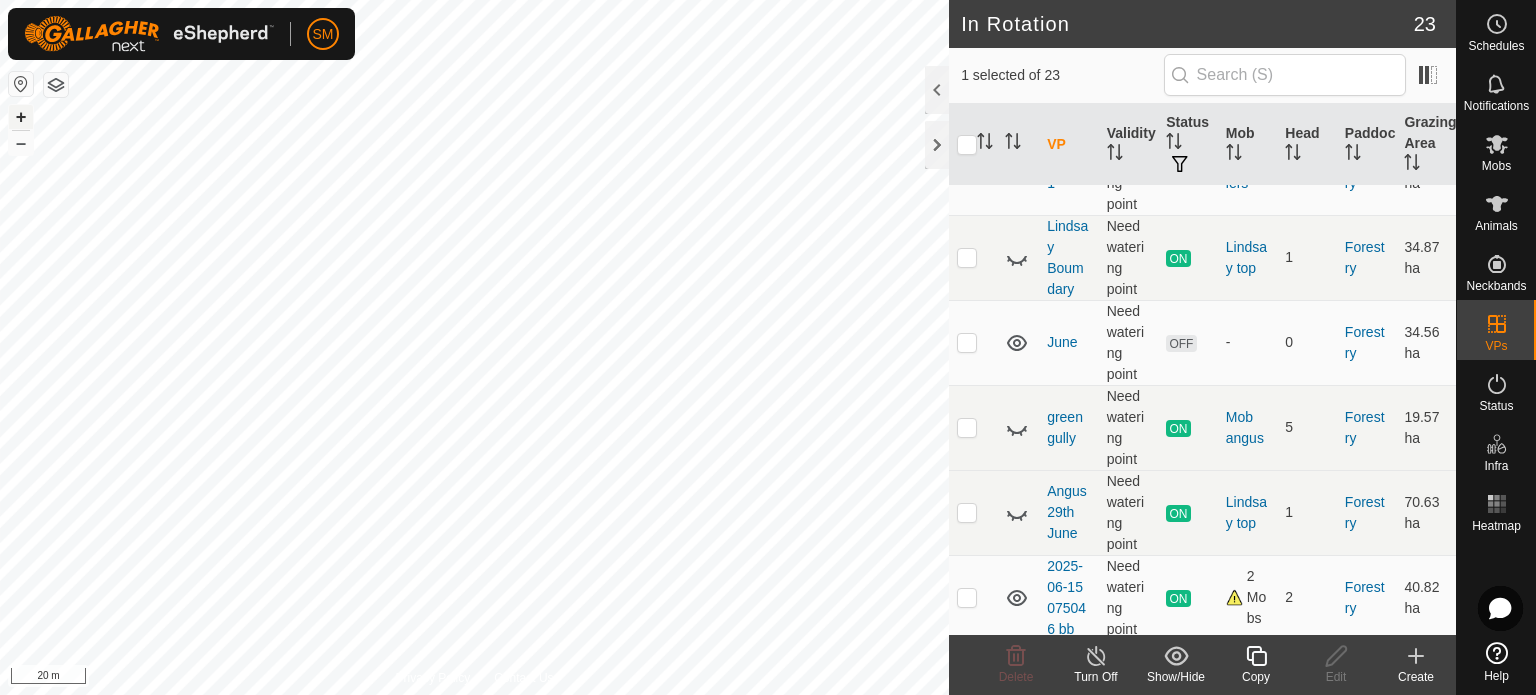checkbox on "false" 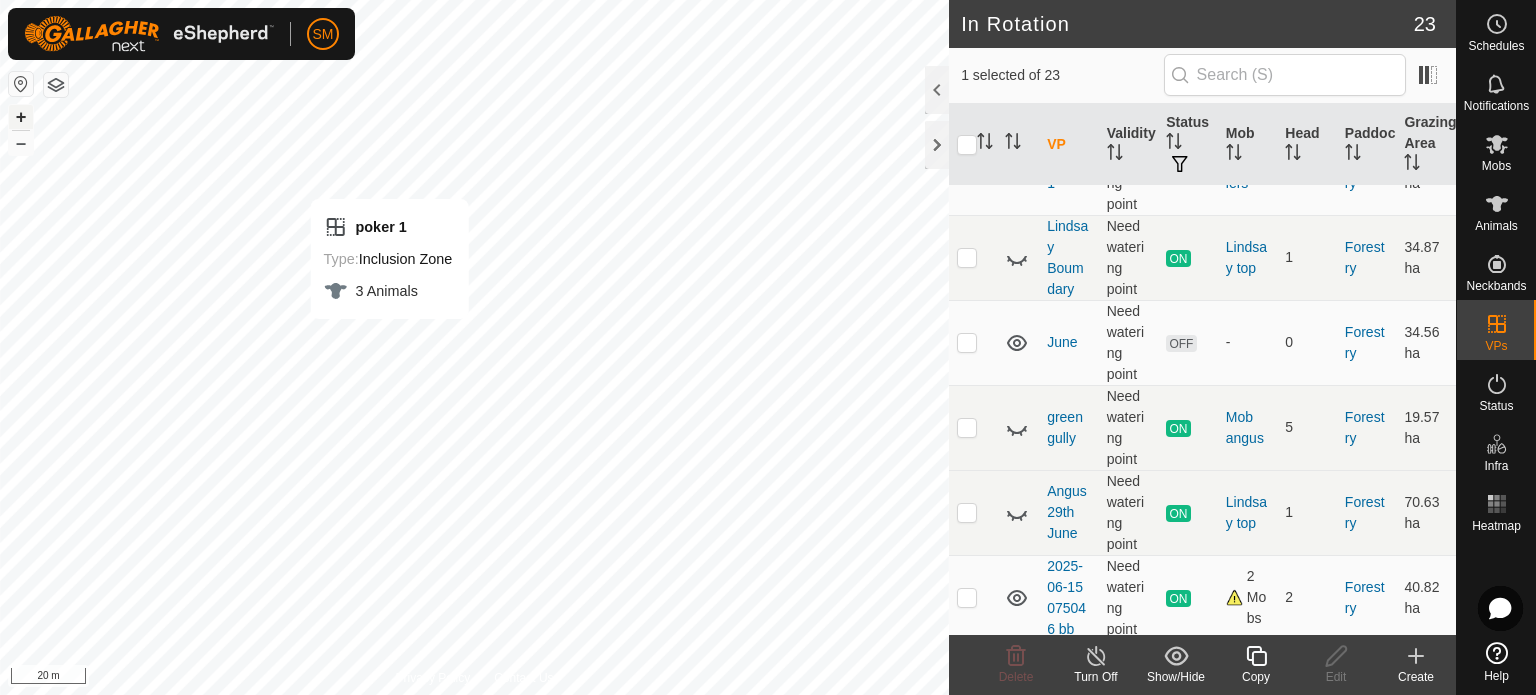 checkbox on "false" 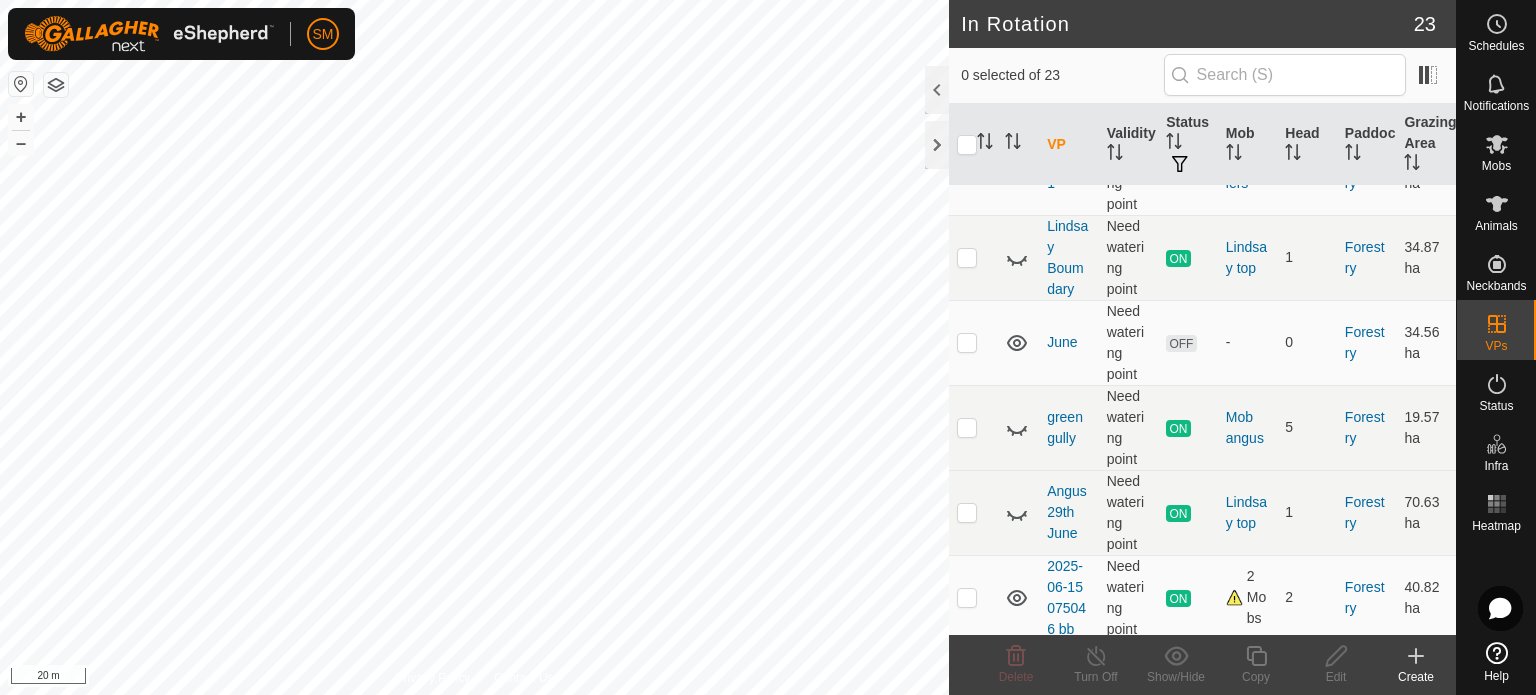 drag, startPoint x: 16, startPoint y: 109, endPoint x: 1496, endPoint y: 610, distance: 1562.4983 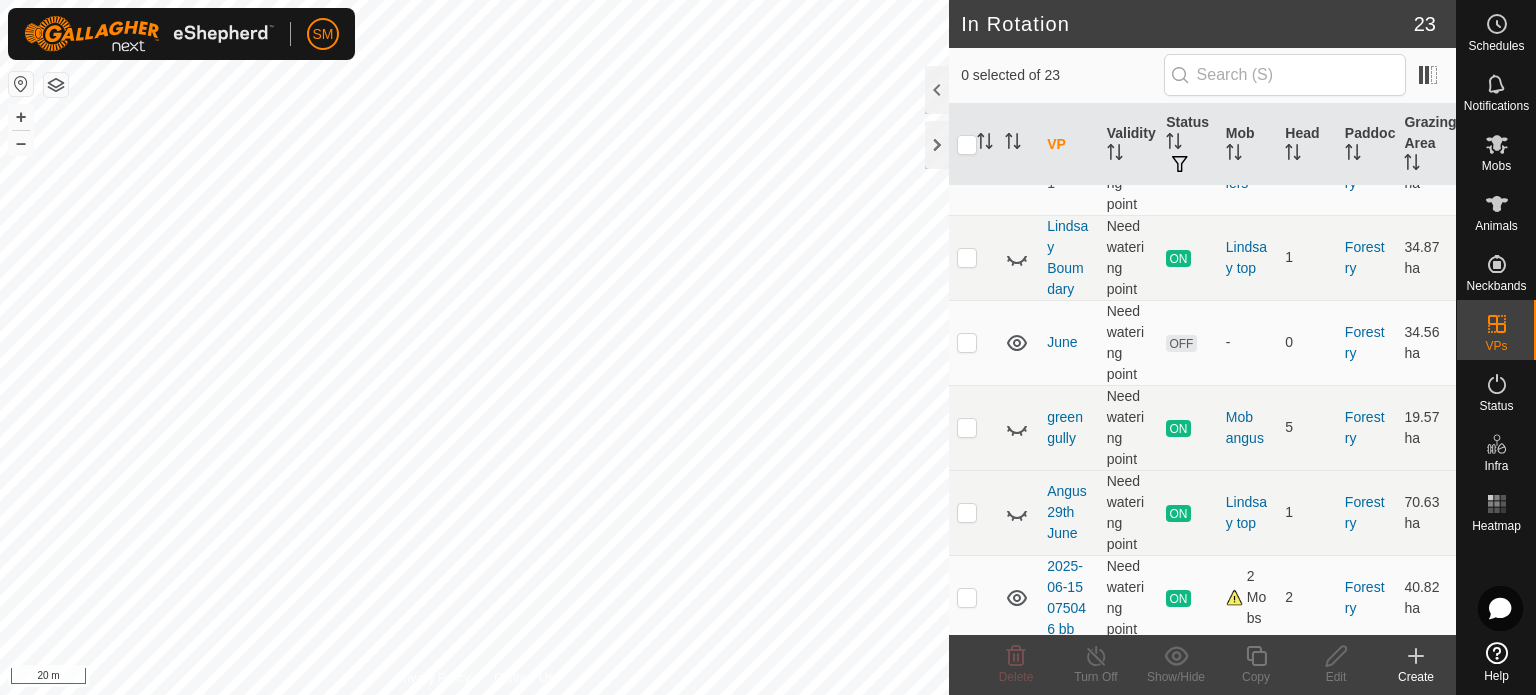 click 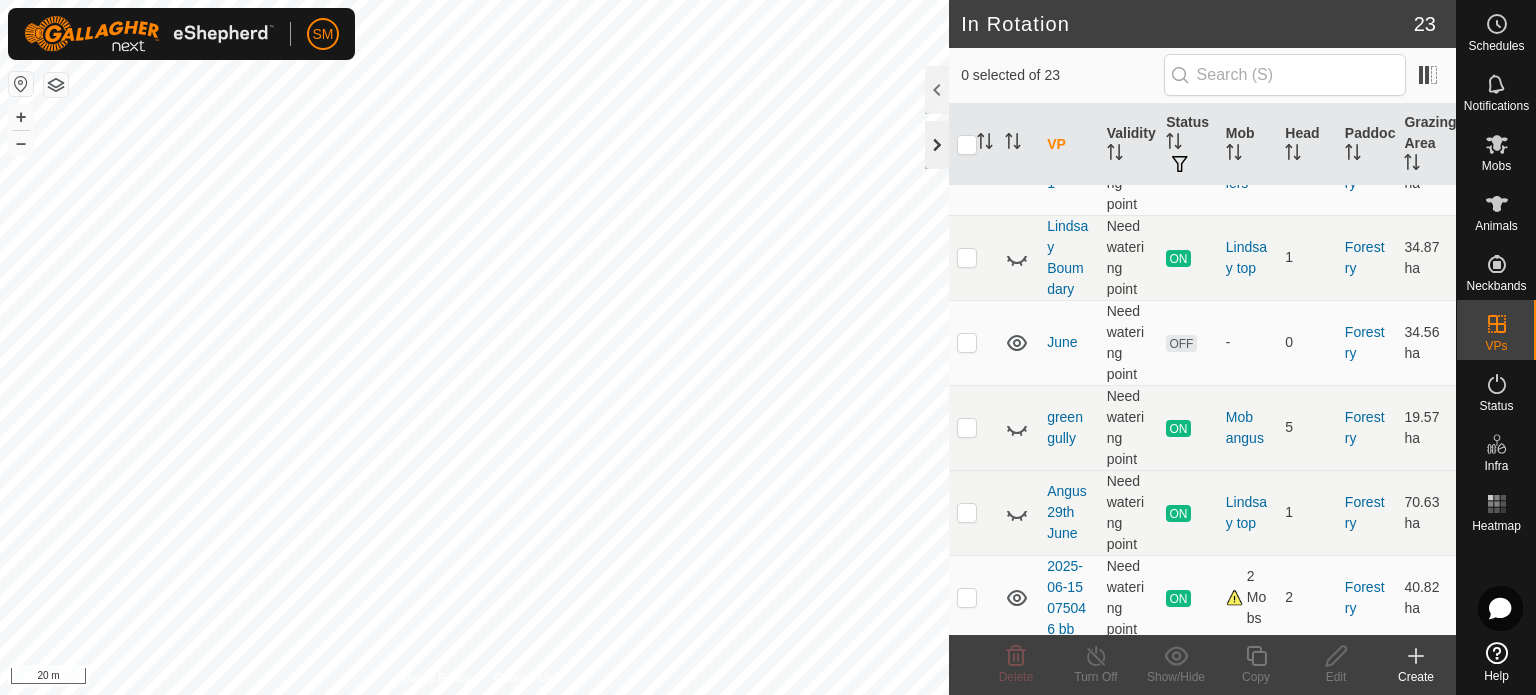click 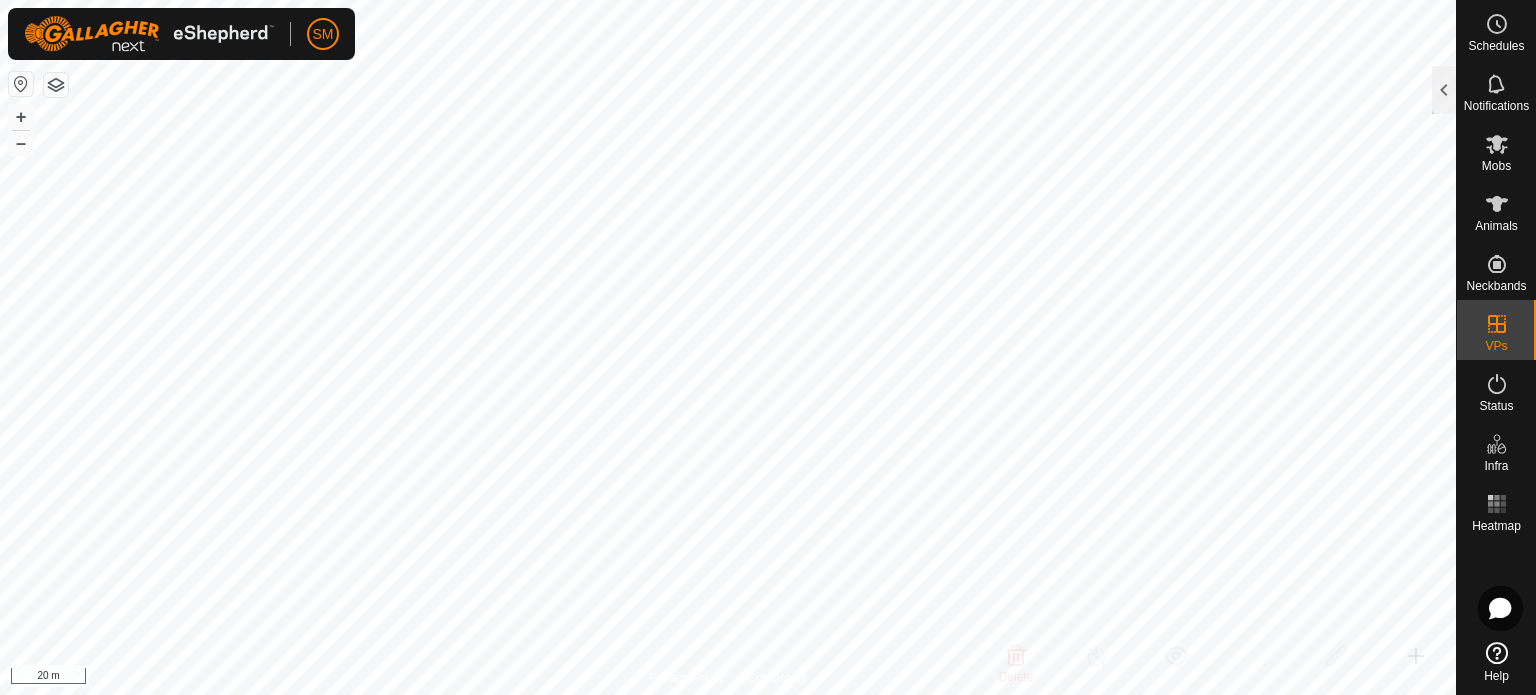 scroll, scrollTop: 6160, scrollLeft: 0, axis: vertical 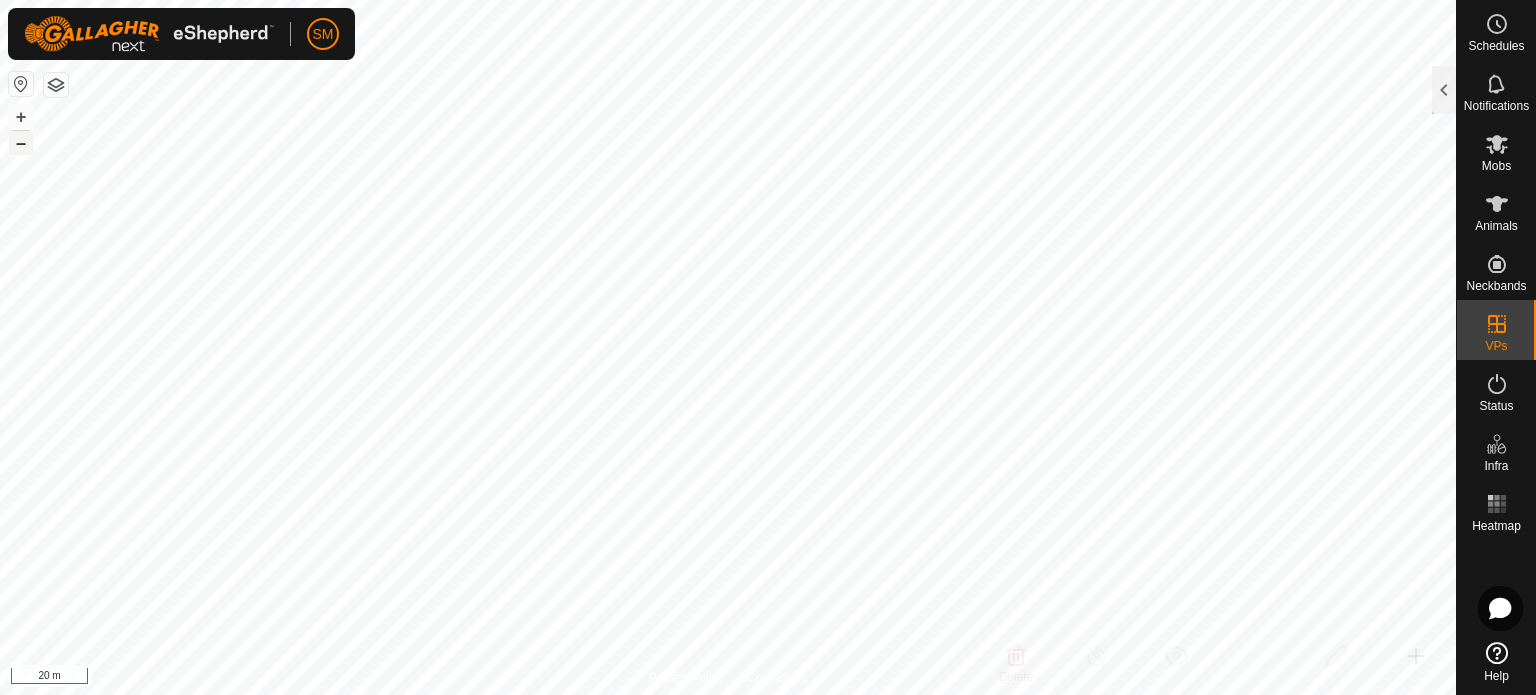 click on "–" at bounding box center [21, 143] 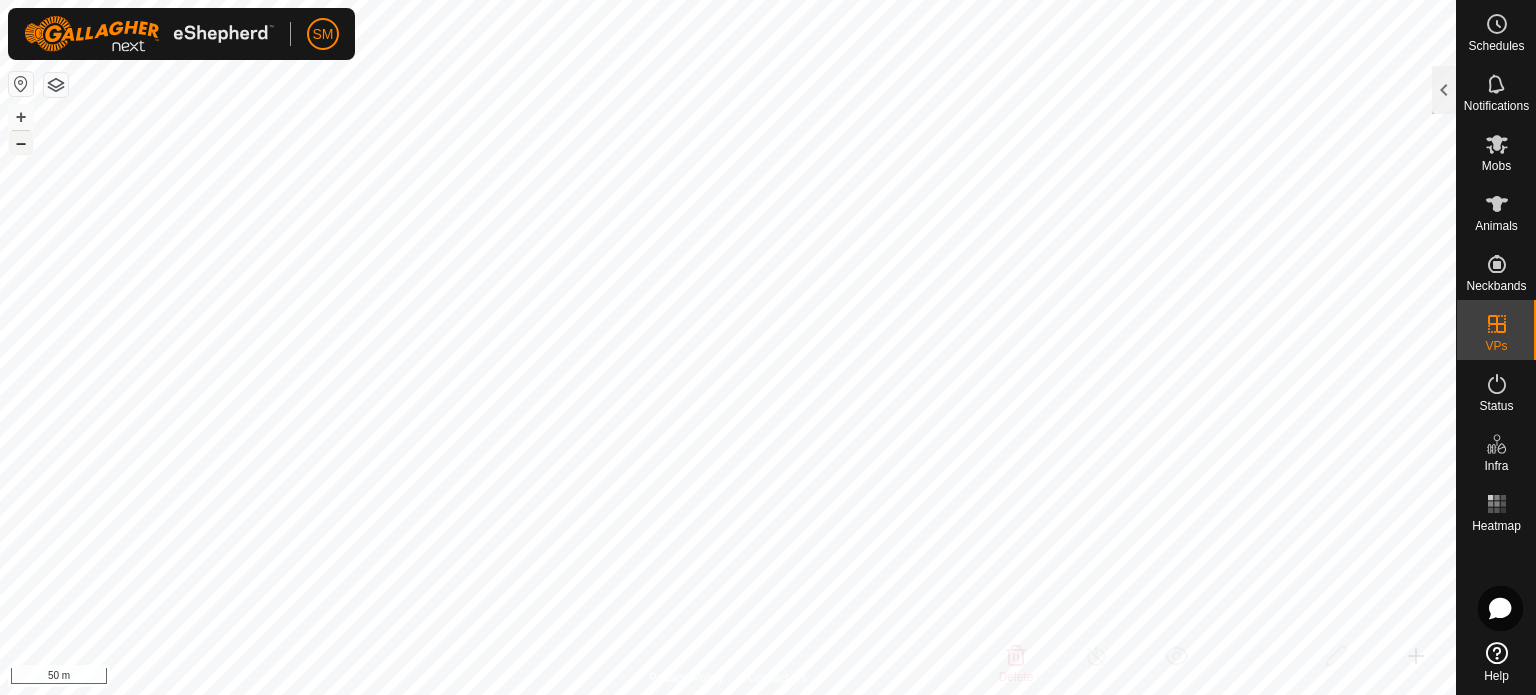 click on "–" at bounding box center [21, 143] 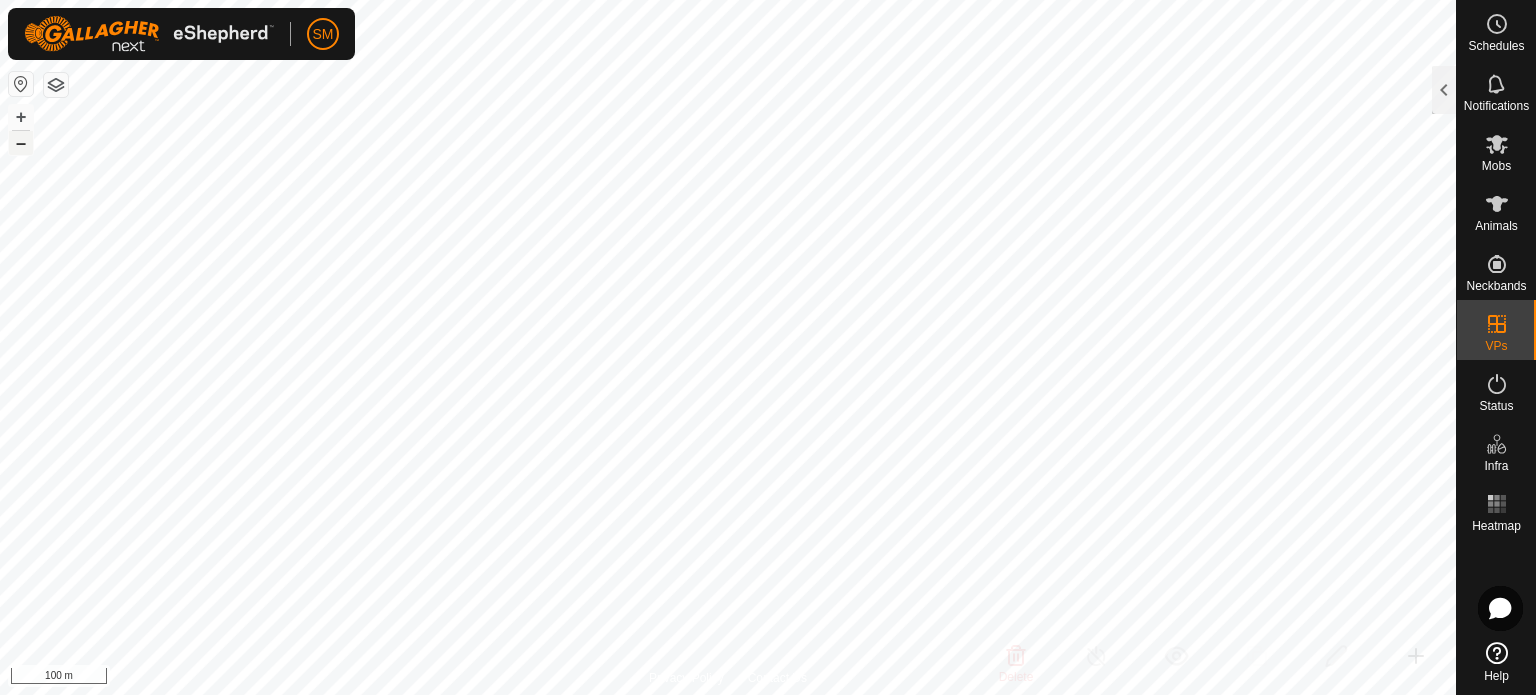 click on "–" at bounding box center (21, 143) 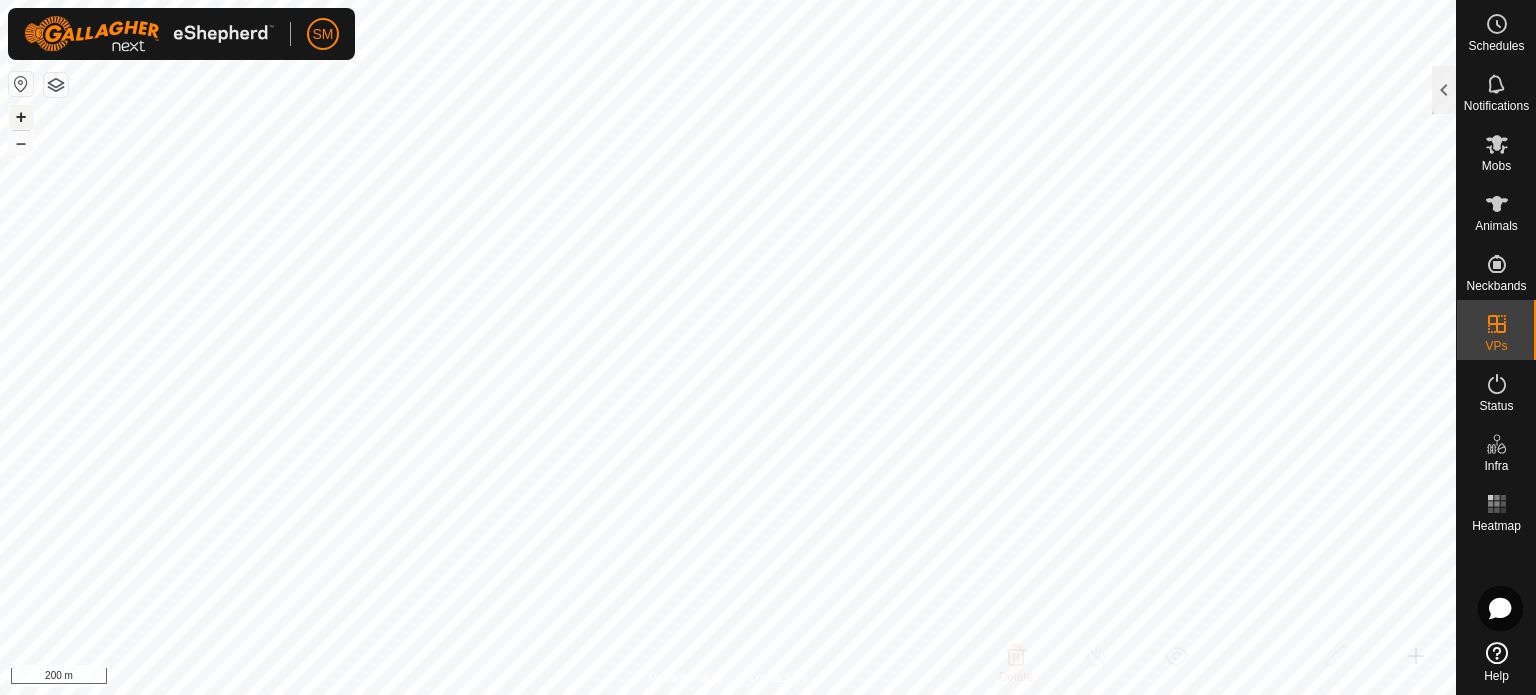 click on "+" at bounding box center (21, 117) 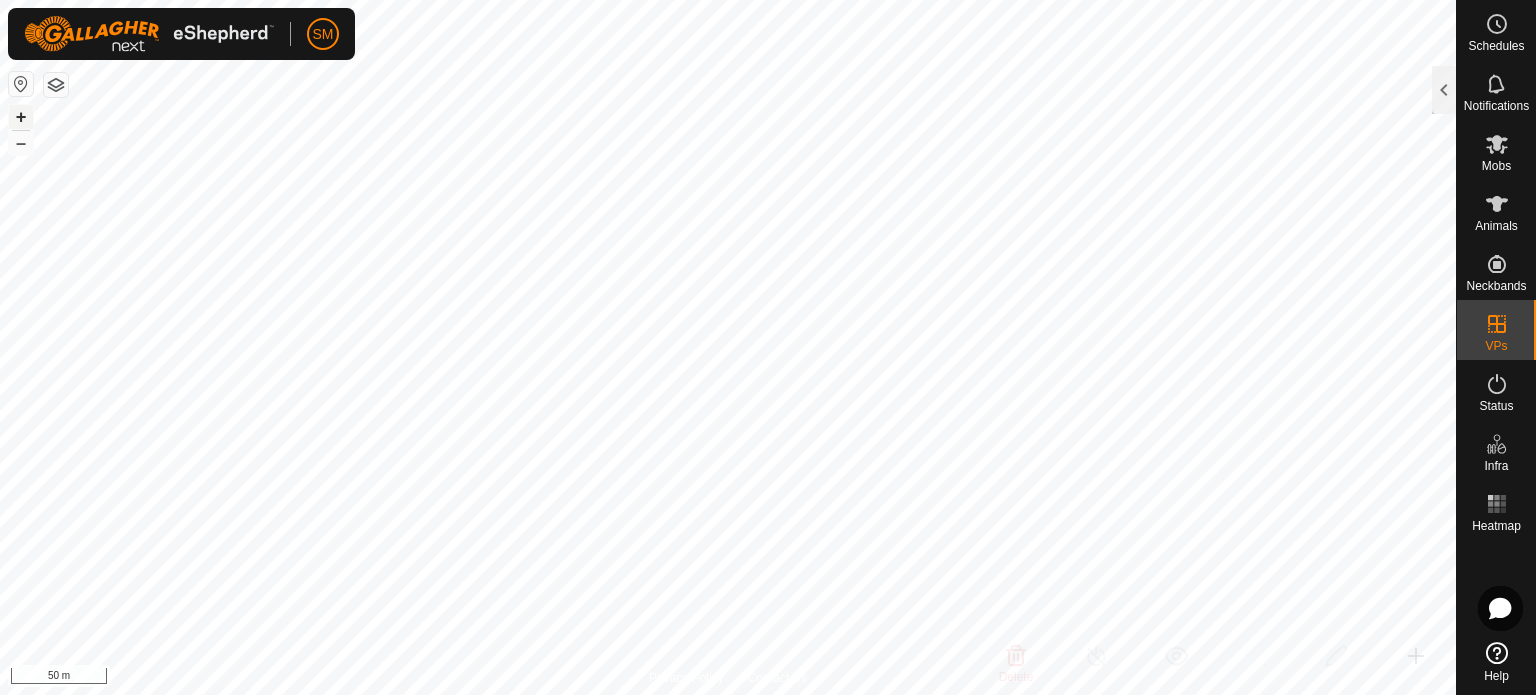 click on "+" at bounding box center [21, 117] 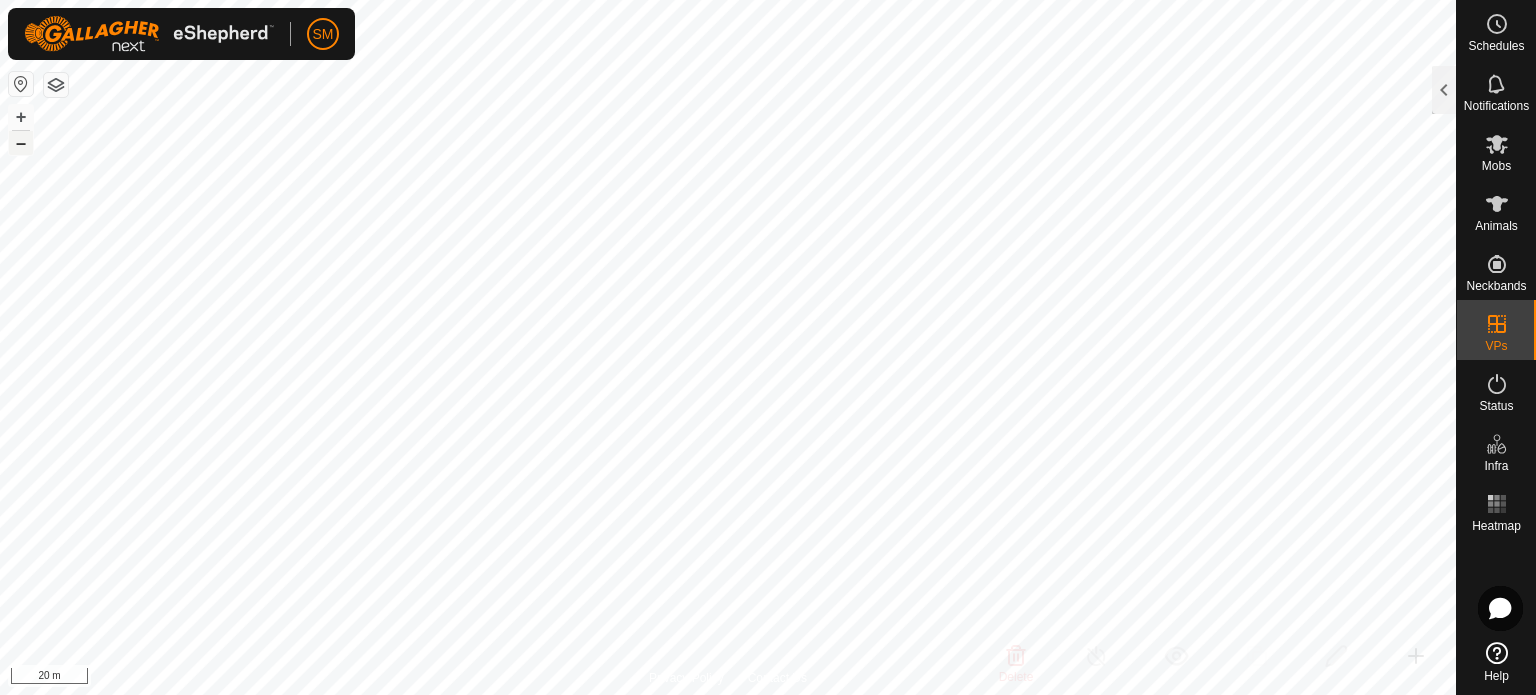 click on "–" at bounding box center (21, 143) 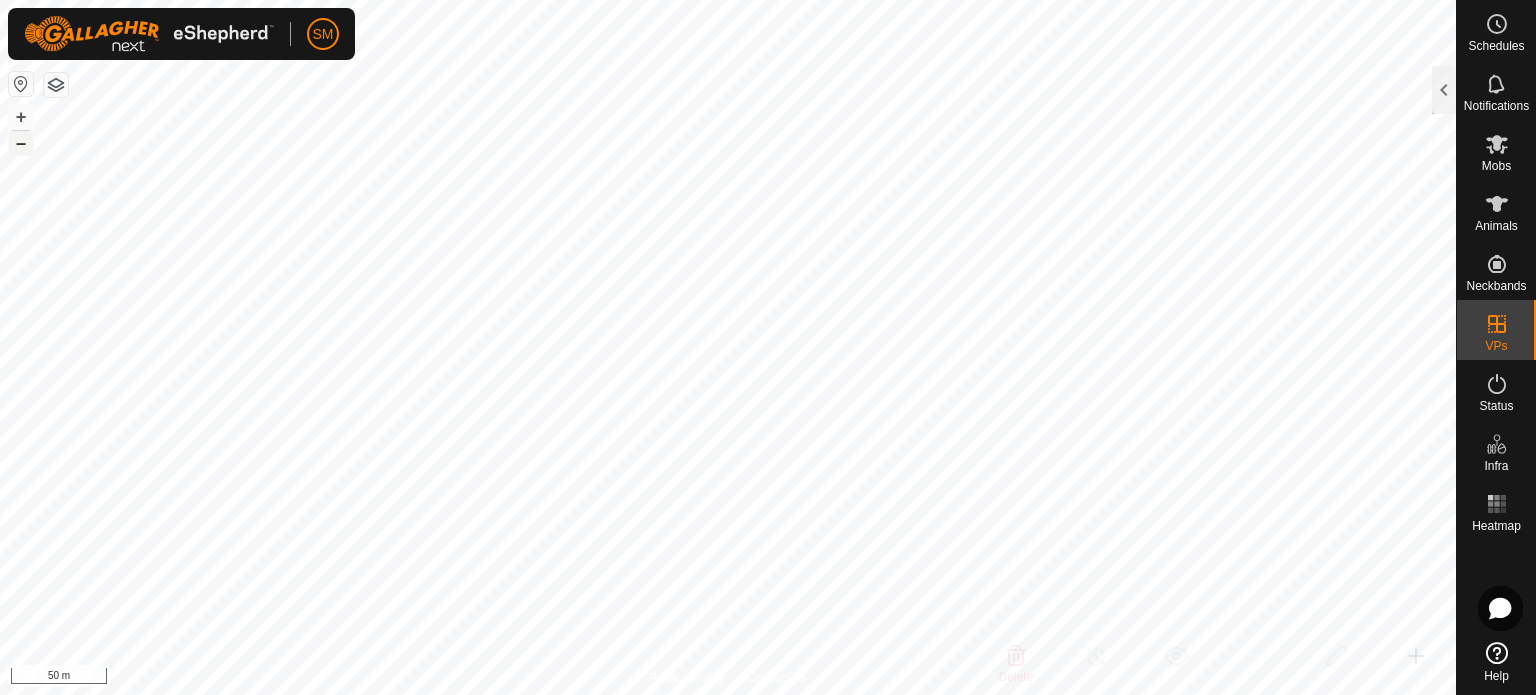 click on "–" at bounding box center [21, 143] 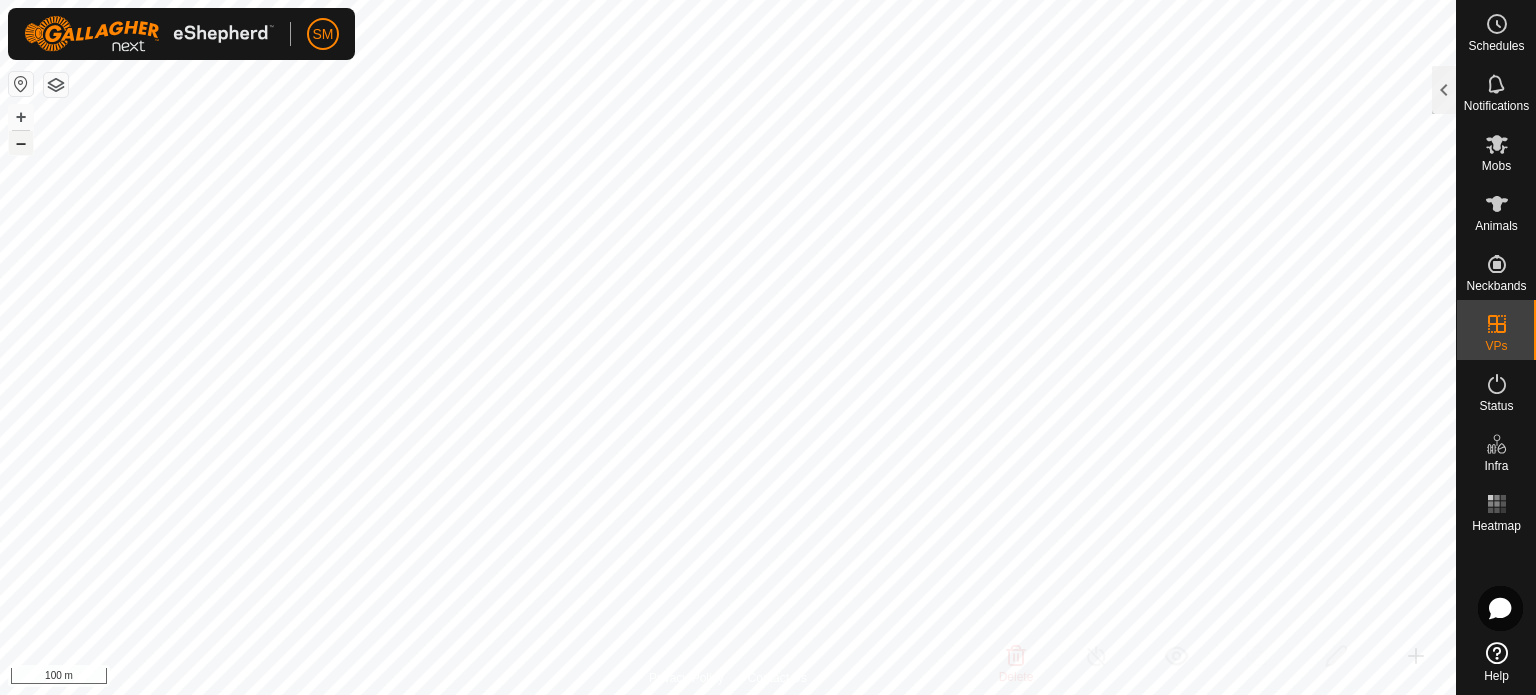 click on "–" at bounding box center [21, 143] 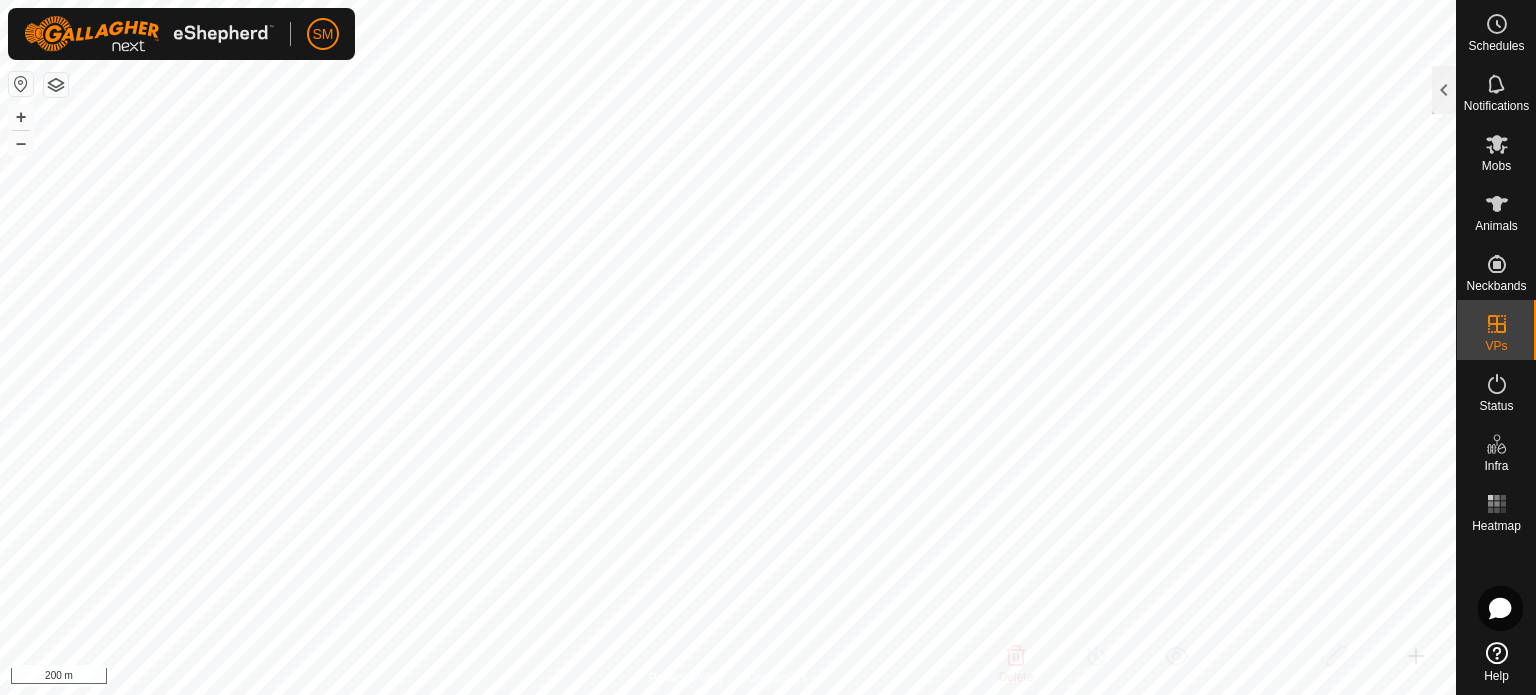 click on "SM Schedules Notifications Mobs Animals Neckbands VPs Status Infra Heatmap Help In Rotation 23 0 selected of 23     VP   Validity   Status   Mob   Head   Paddock   Grazing Area   VPs with NO Physical Paddock  U  Need watering point  OFF  -   0   -   4.98 ha  T  Need watering point  OFF  -   0   -   4.76 ha  Scrub  Need watering point  ON  [PLACE]    19   -   2.77 ha  S  Need watering point  OFF  -   0   -   4.57 ha  R  Need watering point  OFF  -   0   -   4.41 ha  Q  Need watering point  OFF  -   0   -   4.26 ha  P  Need watering point  OFF  -   0   -   4.03 ha  O  Need watering point  OFF  -   0   -   3.81 ha  N  Need watering point  OFF  -   0   -   3.58 ha  L  Need watering point  OFF  -   0   -   3.08 ha   Forestry   (647.06 ha) tress 5th june  Need watering point  ON  [PLACE]   1   Forestry   17.86 ha  [PLACE] 1  Need watering point  OFF  -   0   Forestry   42.03 ha  [PLACE]  Need watering point  OFF  -   0   Forestry   31.19 ha  [PLACE]  Valid  OFF  -   0   Forestry   152.52 ha  sunny" at bounding box center (768, 347) 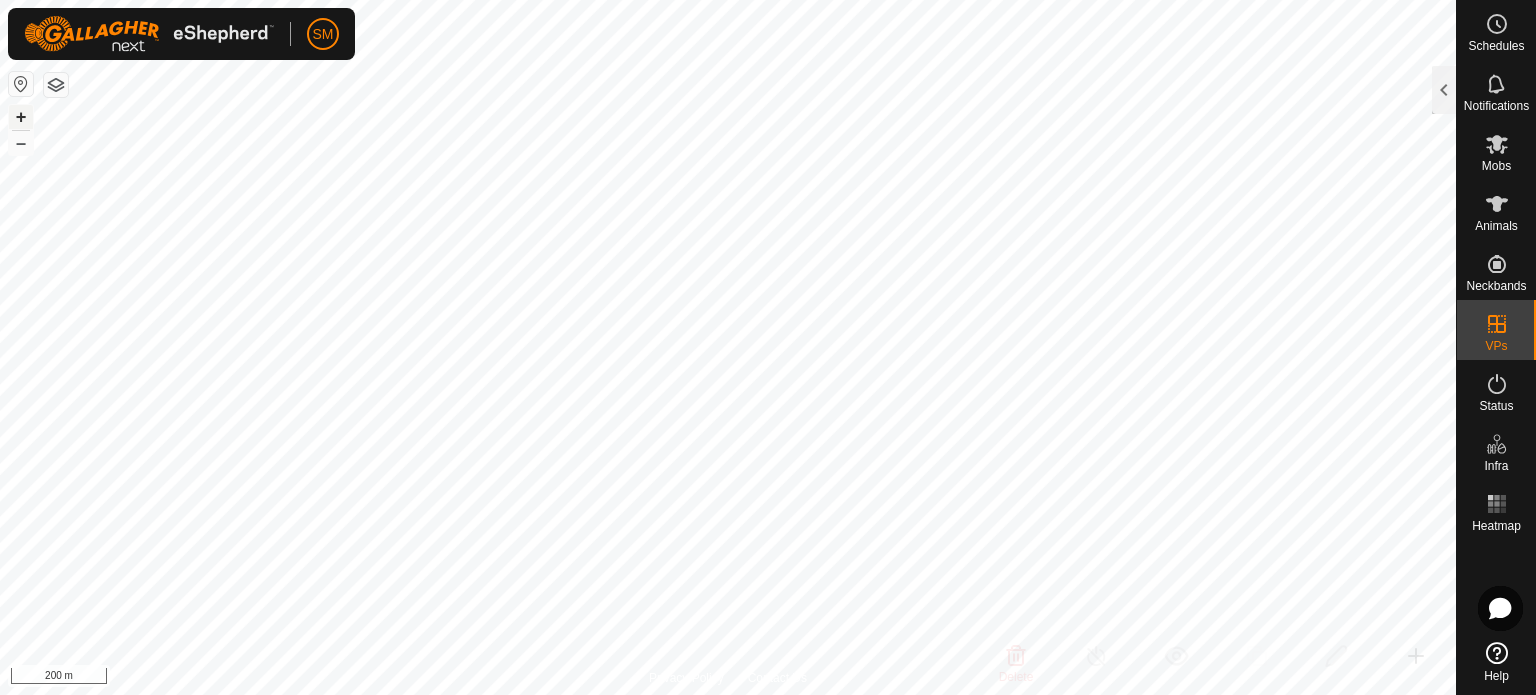 click on "+" at bounding box center [21, 117] 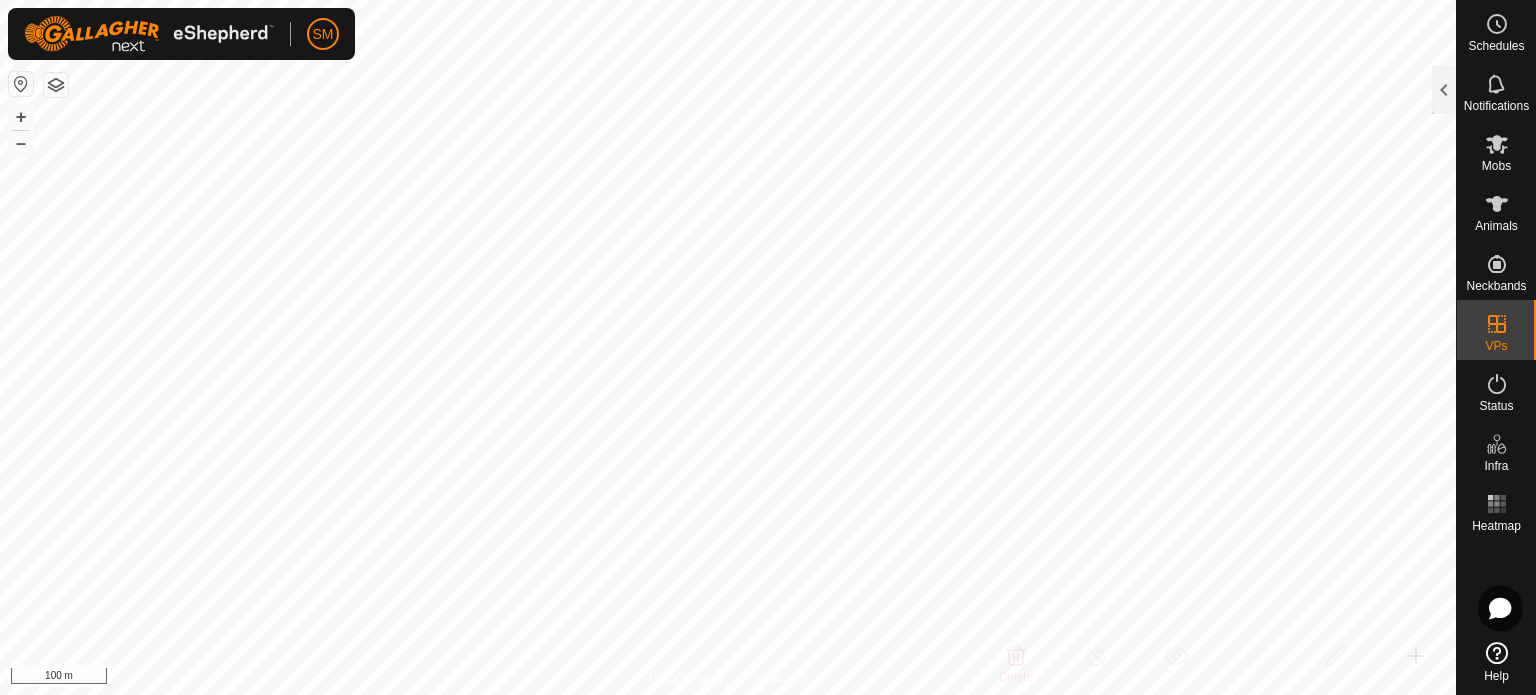 click on "SM Schedules Notifications Mobs Animals Neckbands VPs Status Infra Heatmap Help In Rotation 23 0 selected of 23     VP   Validity   Status   Mob   Head   Paddock   Grazing Area   VPs with NO Physical Paddock  U  Need watering point  OFF  -   0   -   4.98 ha  T  Need watering point  OFF  -   0   -   4.76 ha  Scrub  Need watering point  ON  [PLACE]    19   -   2.77 ha  S  Need watering point  OFF  -   0   -   4.57 ha  R  Need watering point  OFF  -   0   -   4.41 ha  Q  Need watering point  OFF  -   0   -   4.26 ha  P  Need watering point  OFF  -   0   -   4.03 ha  O  Need watering point  OFF  -   0   -   3.81 ha  N  Need watering point  OFF  -   0   -   3.58 ha  L  Need watering point  OFF  -   0   -   3.08 ha   Forestry   (647.06 ha) tress 5th june  Need watering point  ON  [PLACE]   1   Forestry   17.86 ha  [PLACE] 1  Need watering point  OFF  -   0   Forestry   42.03 ha  [PLACE]  Need watering point  OFF  -   0   Forestry   31.19 ha  [PLACE]  Valid  OFF  -   0   Forestry   152.52 ha  sunny" at bounding box center [768, 347] 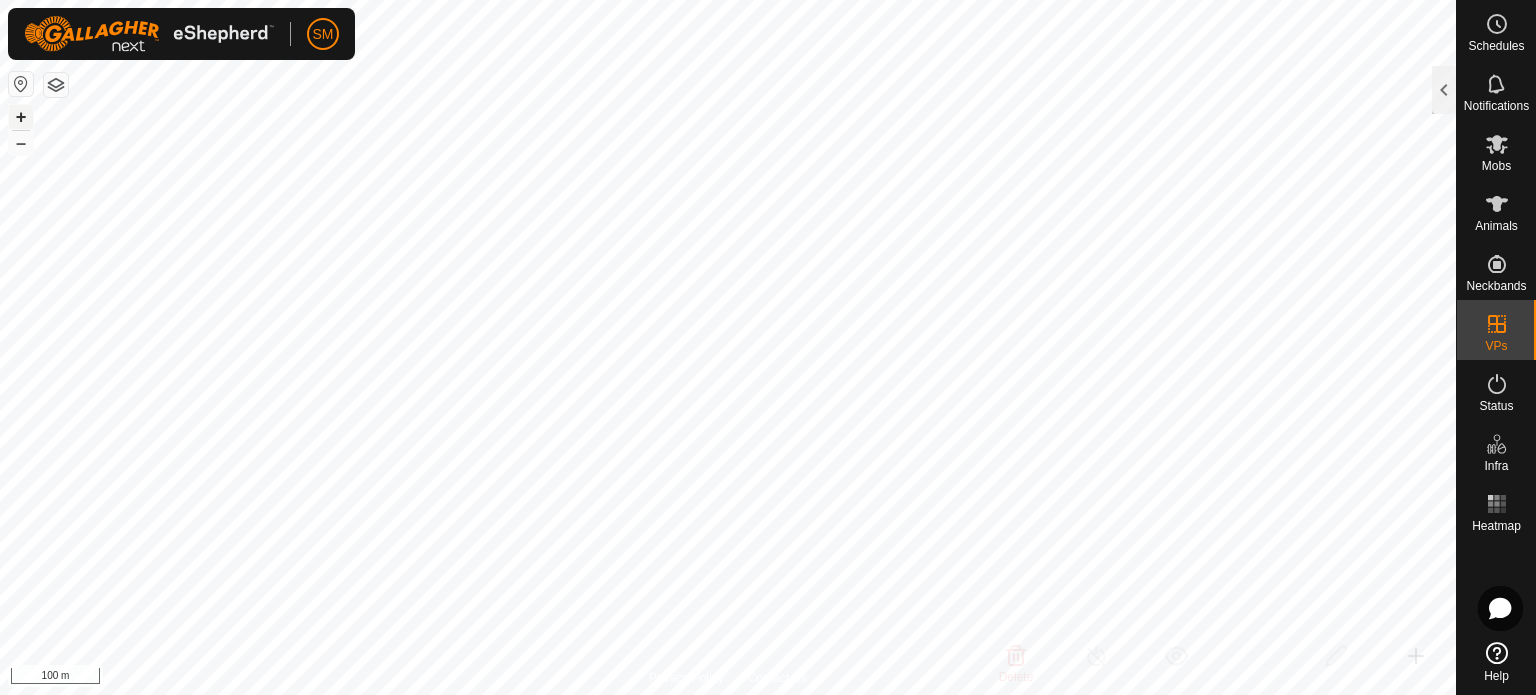 click on "+" at bounding box center [21, 117] 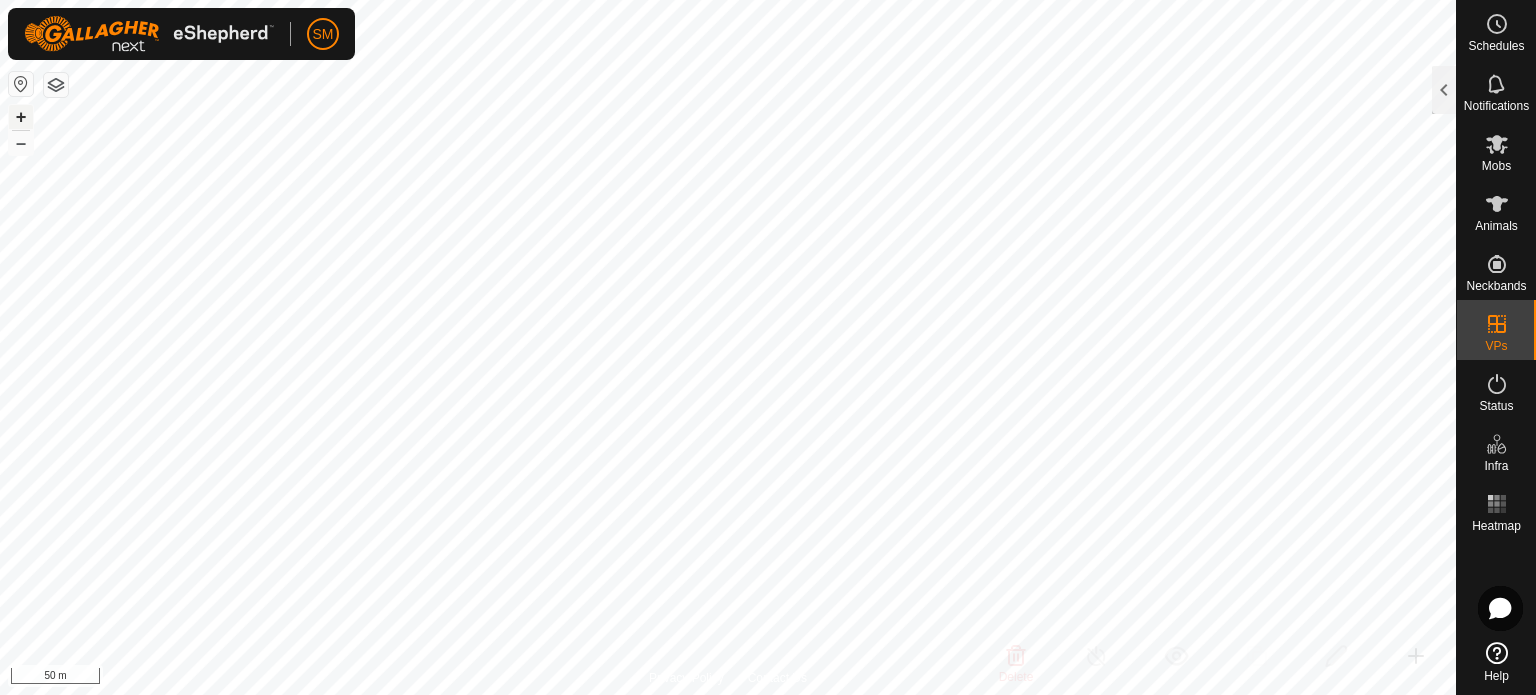 click on "+" at bounding box center [21, 117] 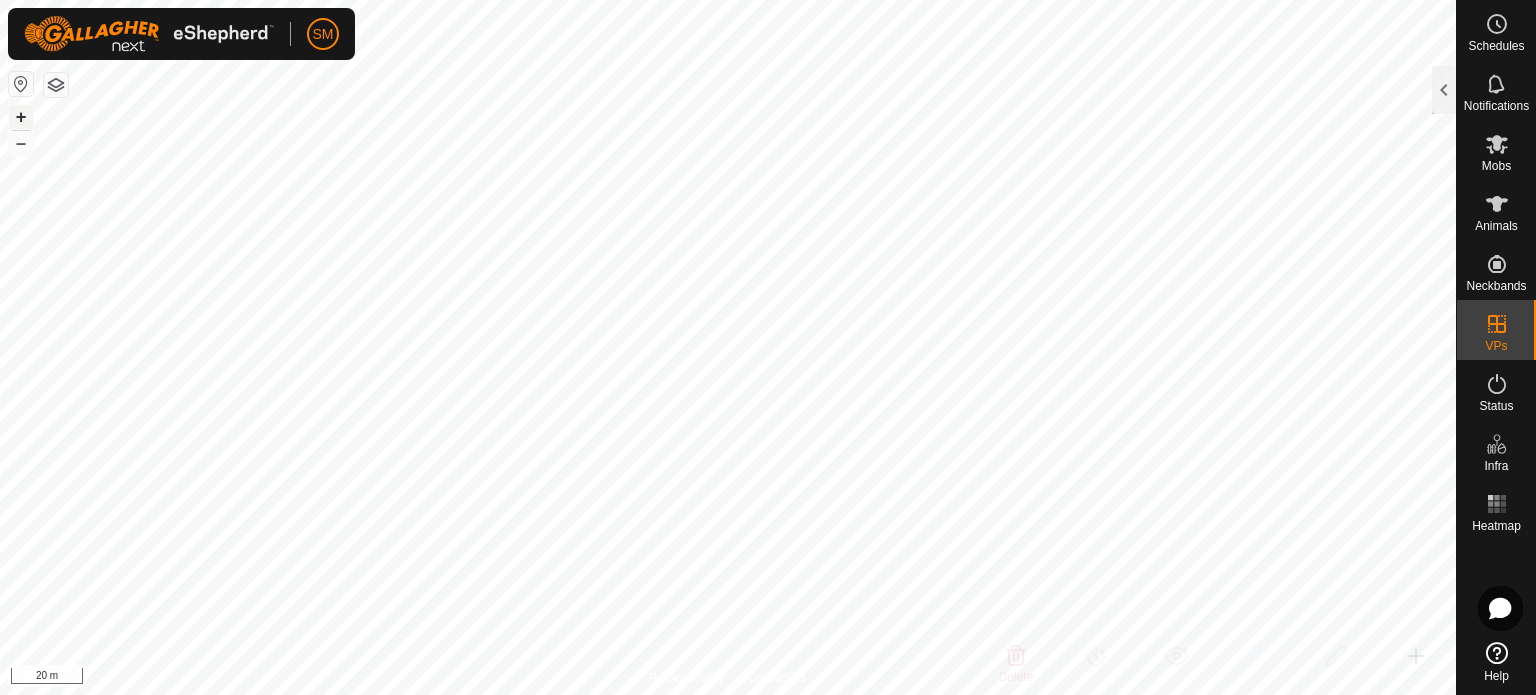 click on "+" at bounding box center (21, 117) 